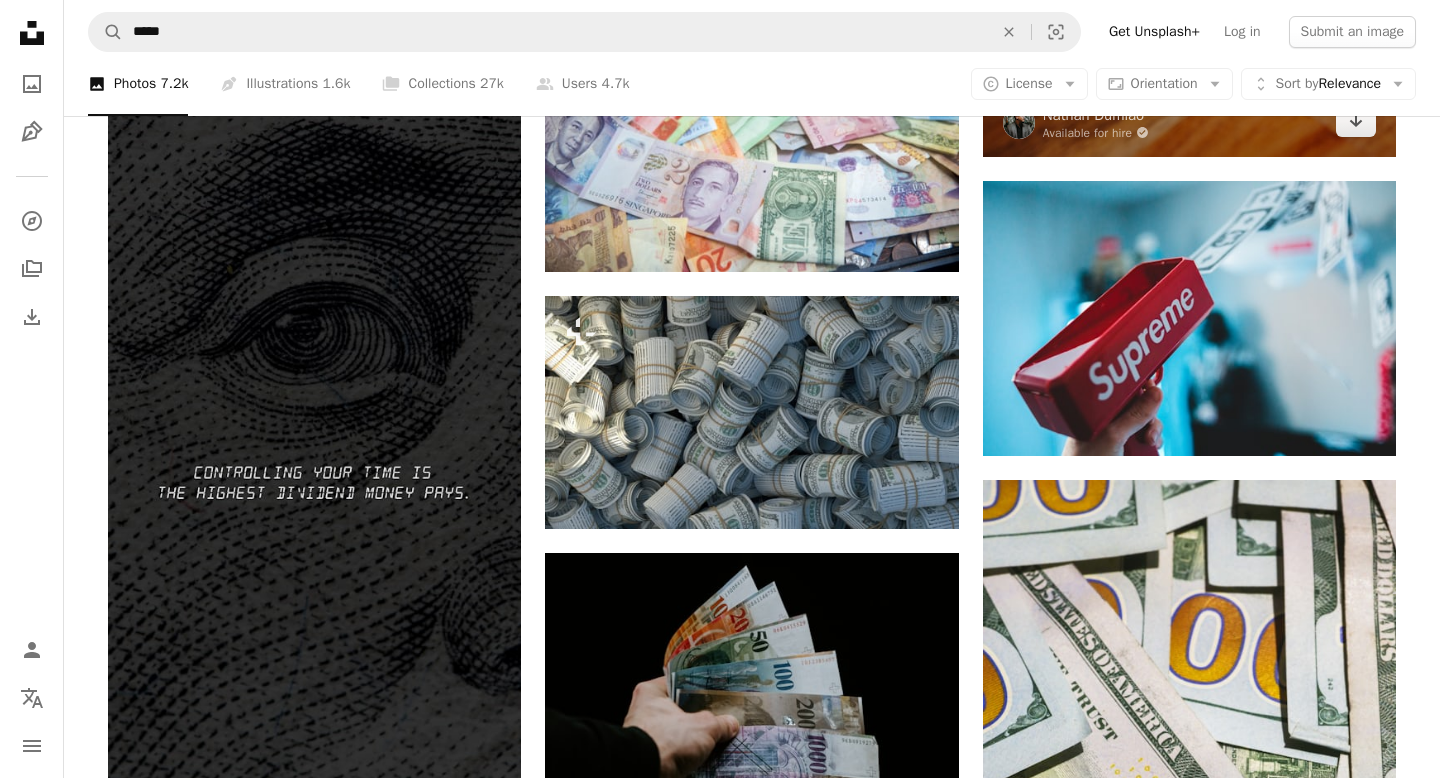 scroll, scrollTop: 12158, scrollLeft: 0, axis: vertical 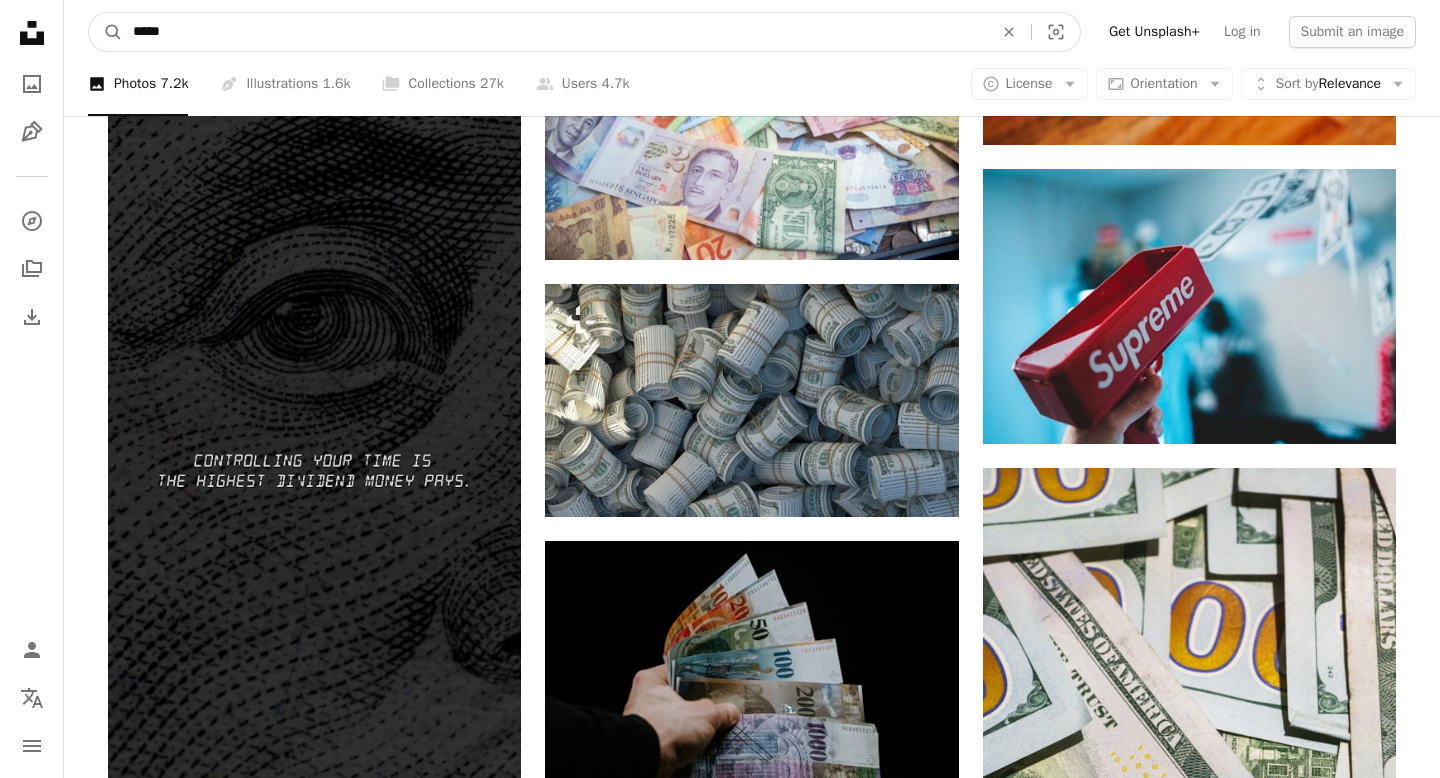 click on "*****" at bounding box center (555, 32) 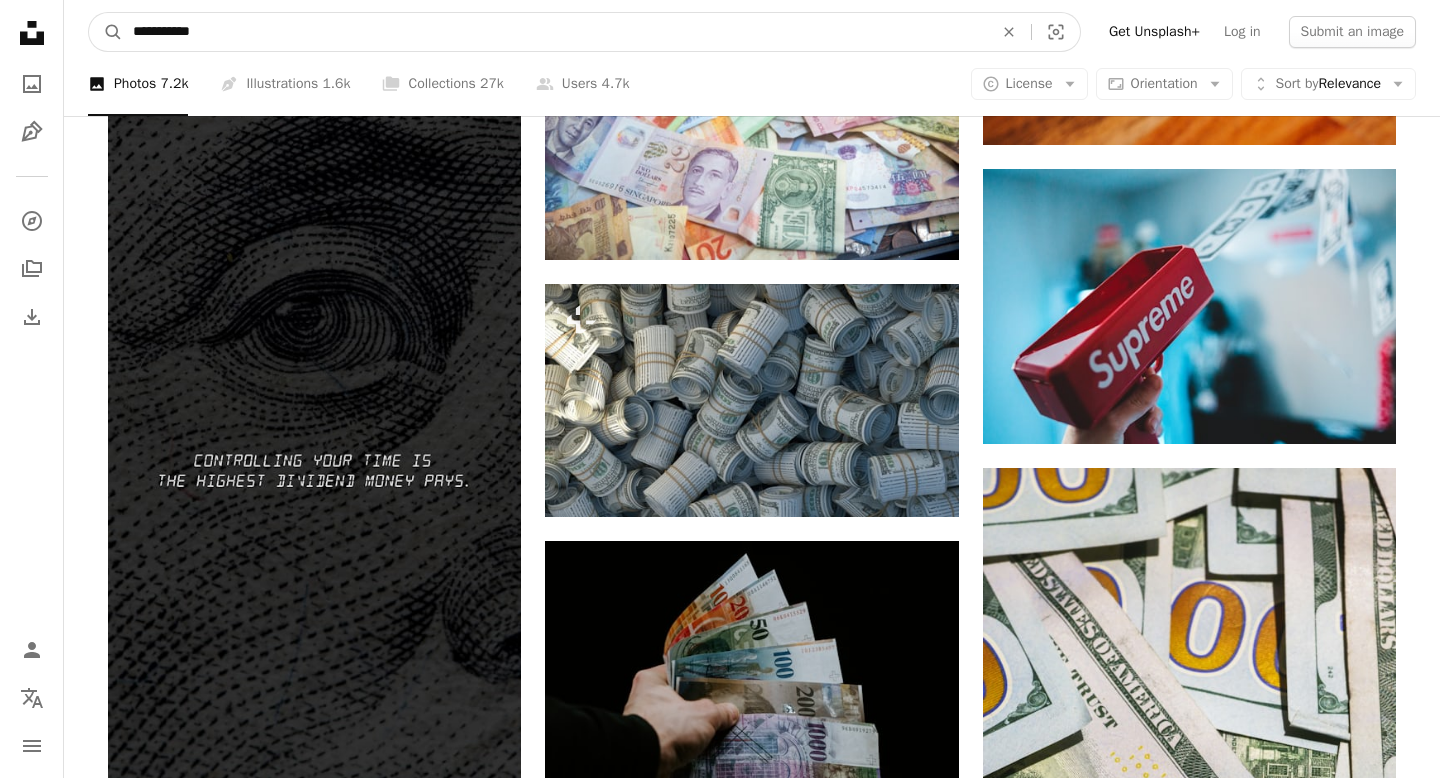 type on "**********" 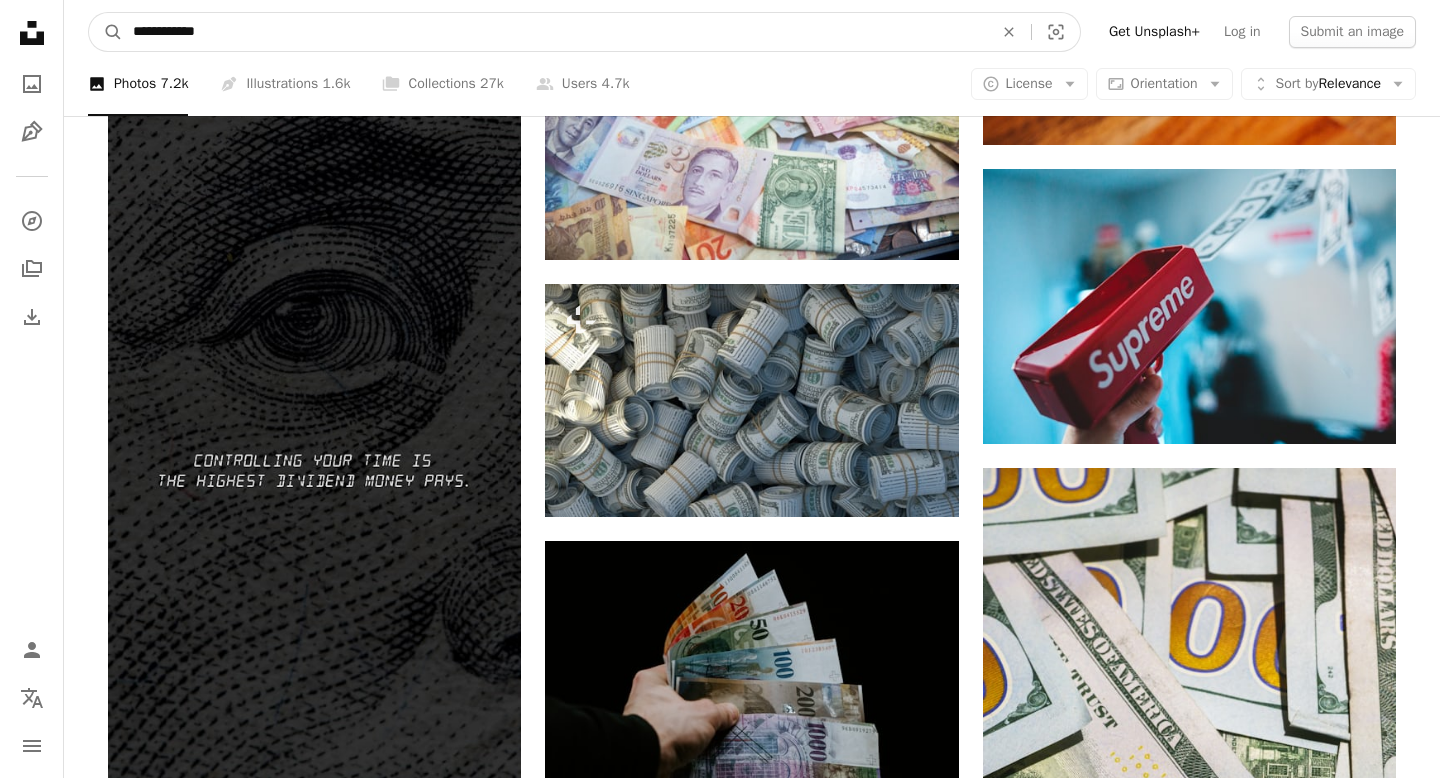 click on "A magnifying glass" at bounding box center (106, 32) 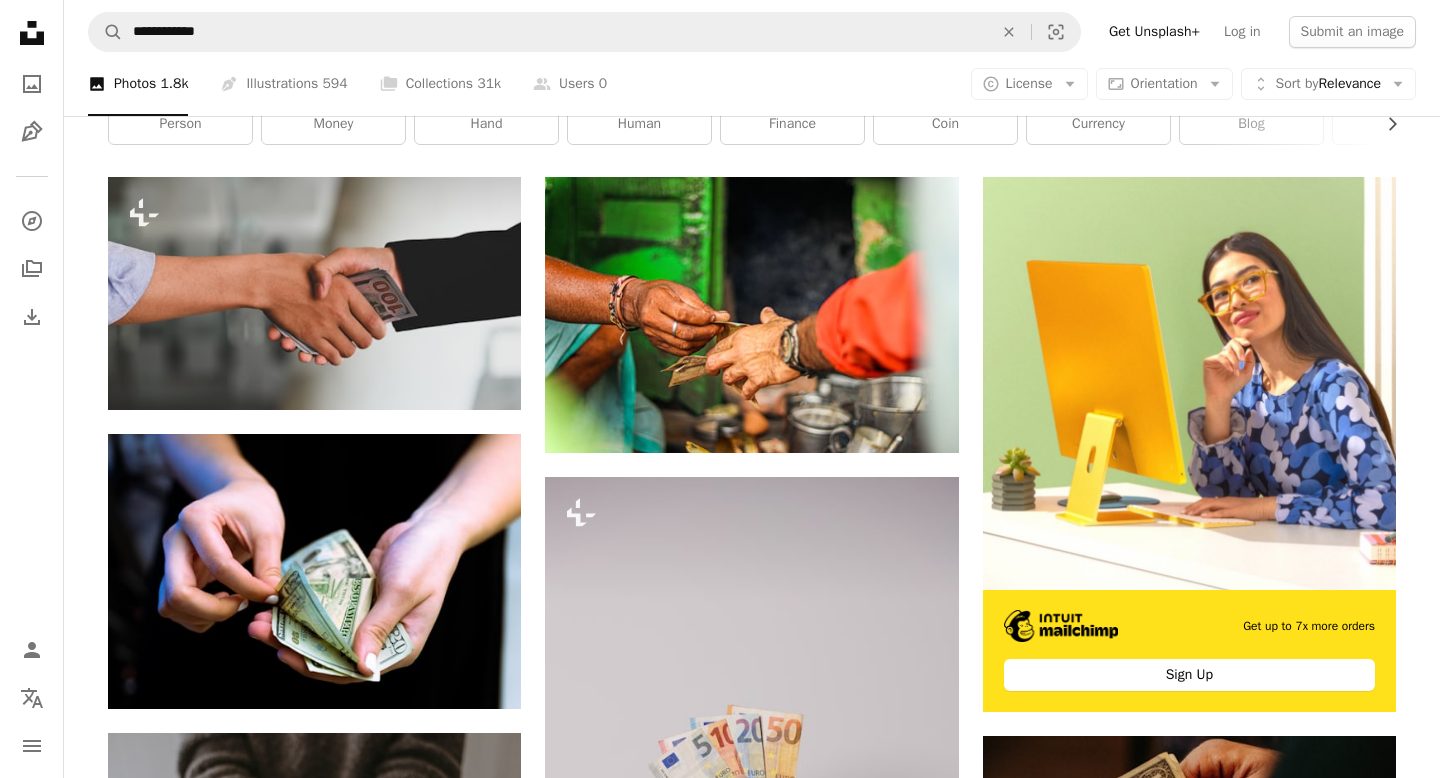 scroll, scrollTop: 298, scrollLeft: 0, axis: vertical 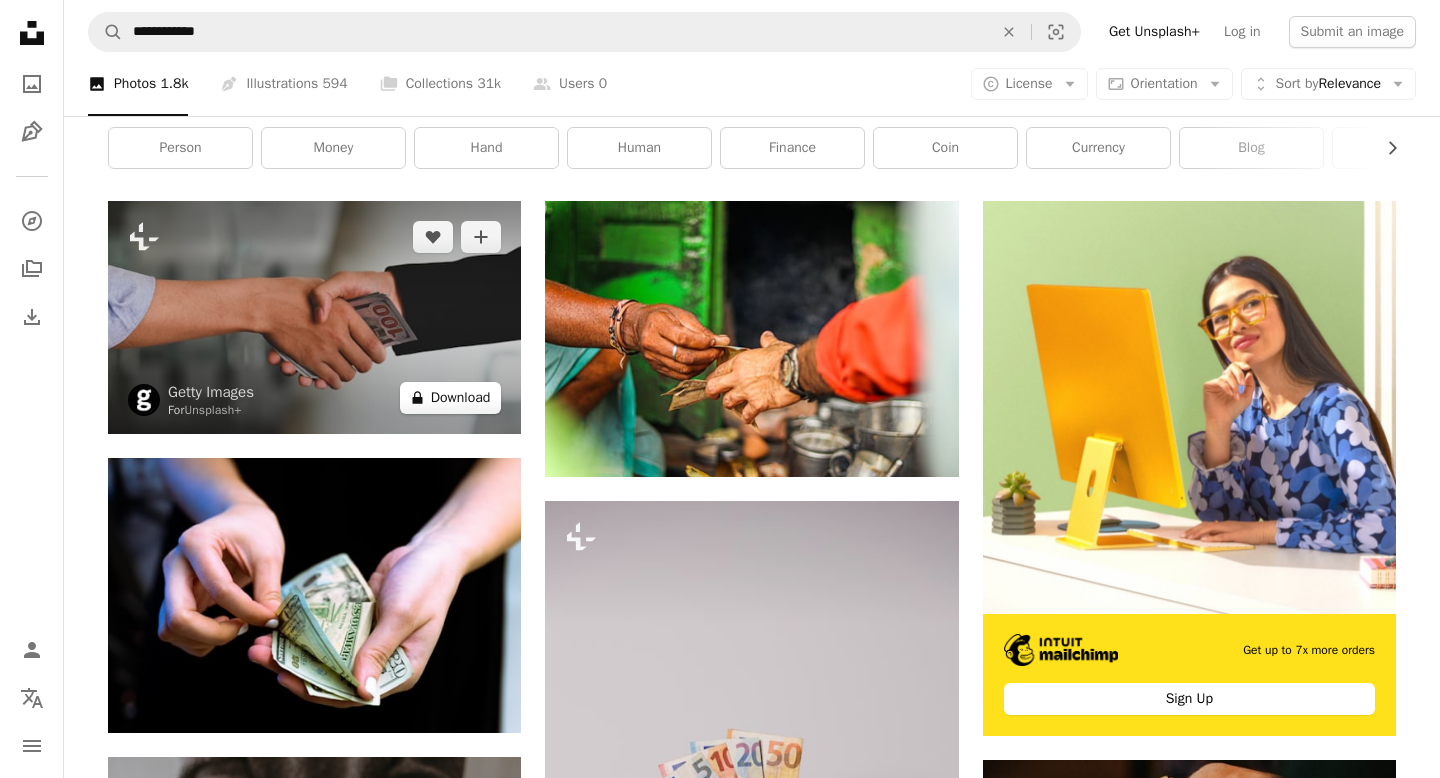 click on "A lock Download" at bounding box center [451, 398] 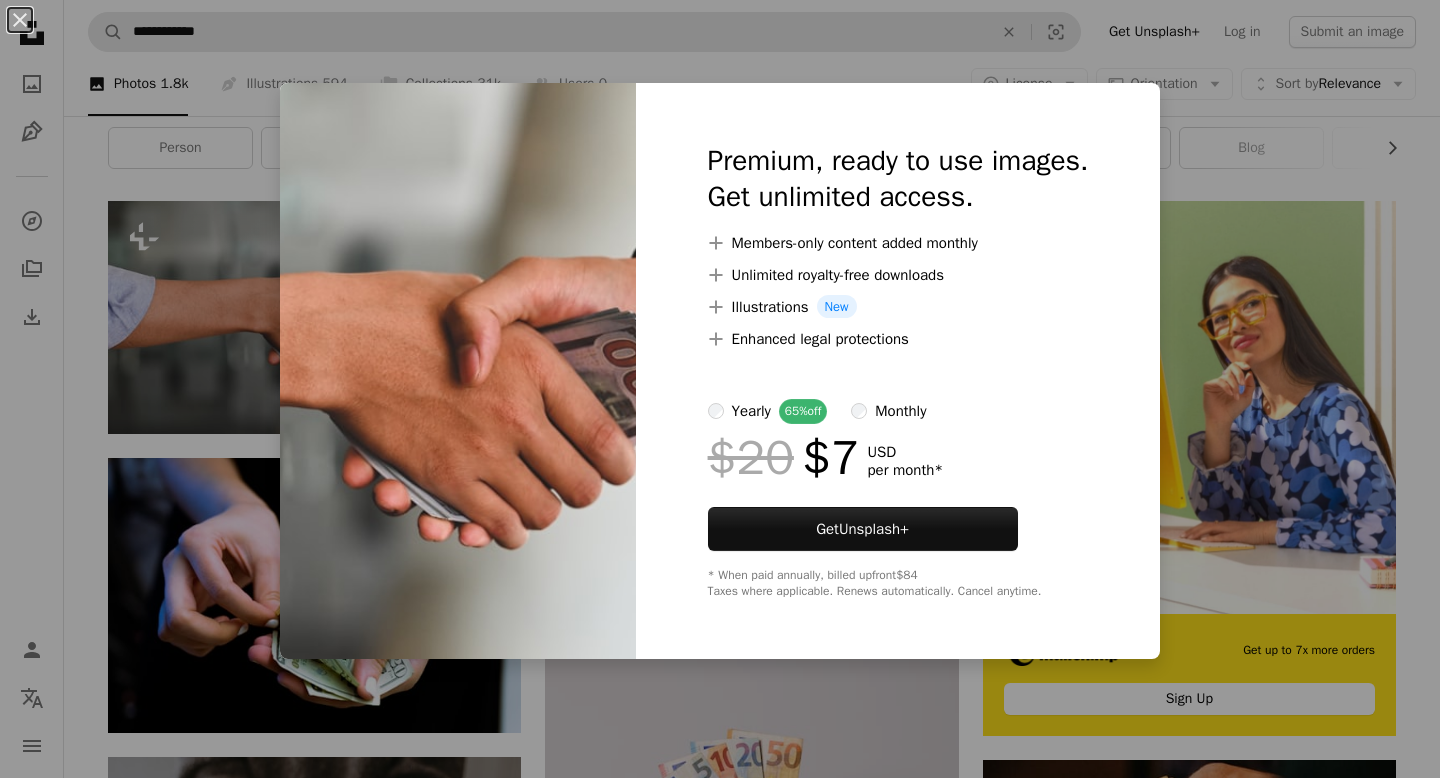 click on "An X shape Premium, ready to use images. Get unlimited access. A plus sign Members-only content added monthly A plus sign Unlimited royalty-free downloads A plus sign Illustrations  New A plus sign Enhanced legal protections yearly 65%  off monthly $20   $7 USD per month * Get  Unsplash+ * When paid annually, billed upfront  $84 Taxes where applicable. Renews automatically. Cancel anytime." at bounding box center (720, 389) 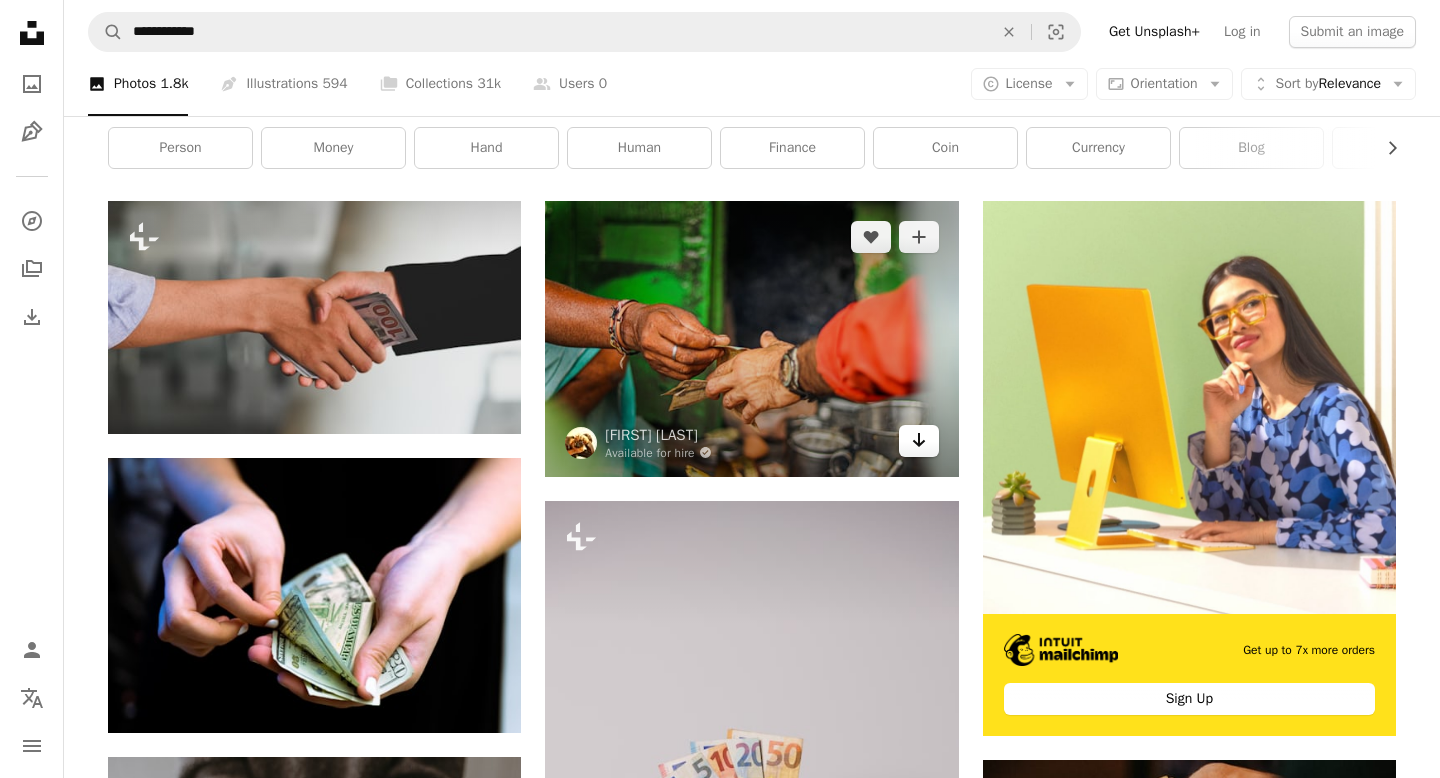 click on "Arrow pointing down" at bounding box center [919, 441] 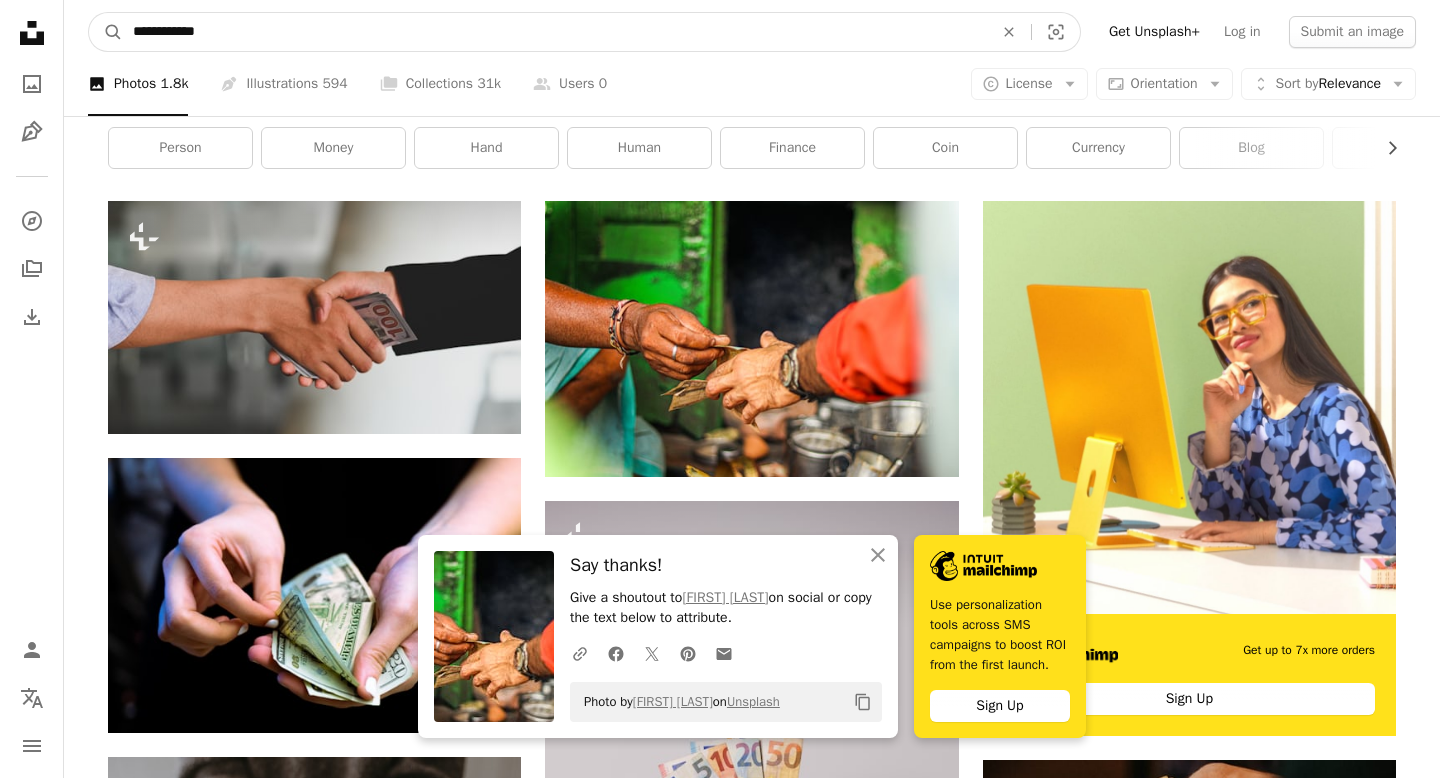 click on "**********" at bounding box center (555, 32) 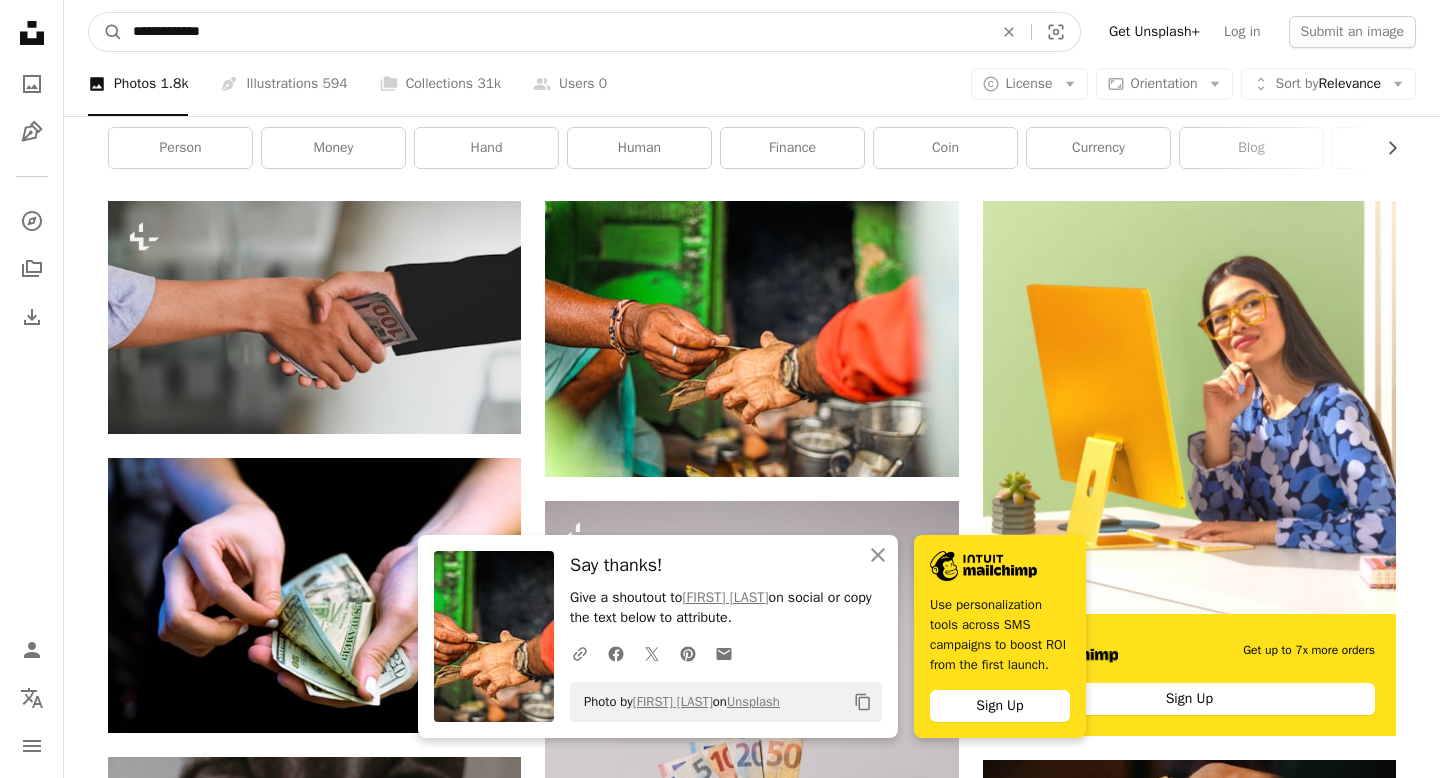 click on "A magnifying glass" at bounding box center (106, 32) 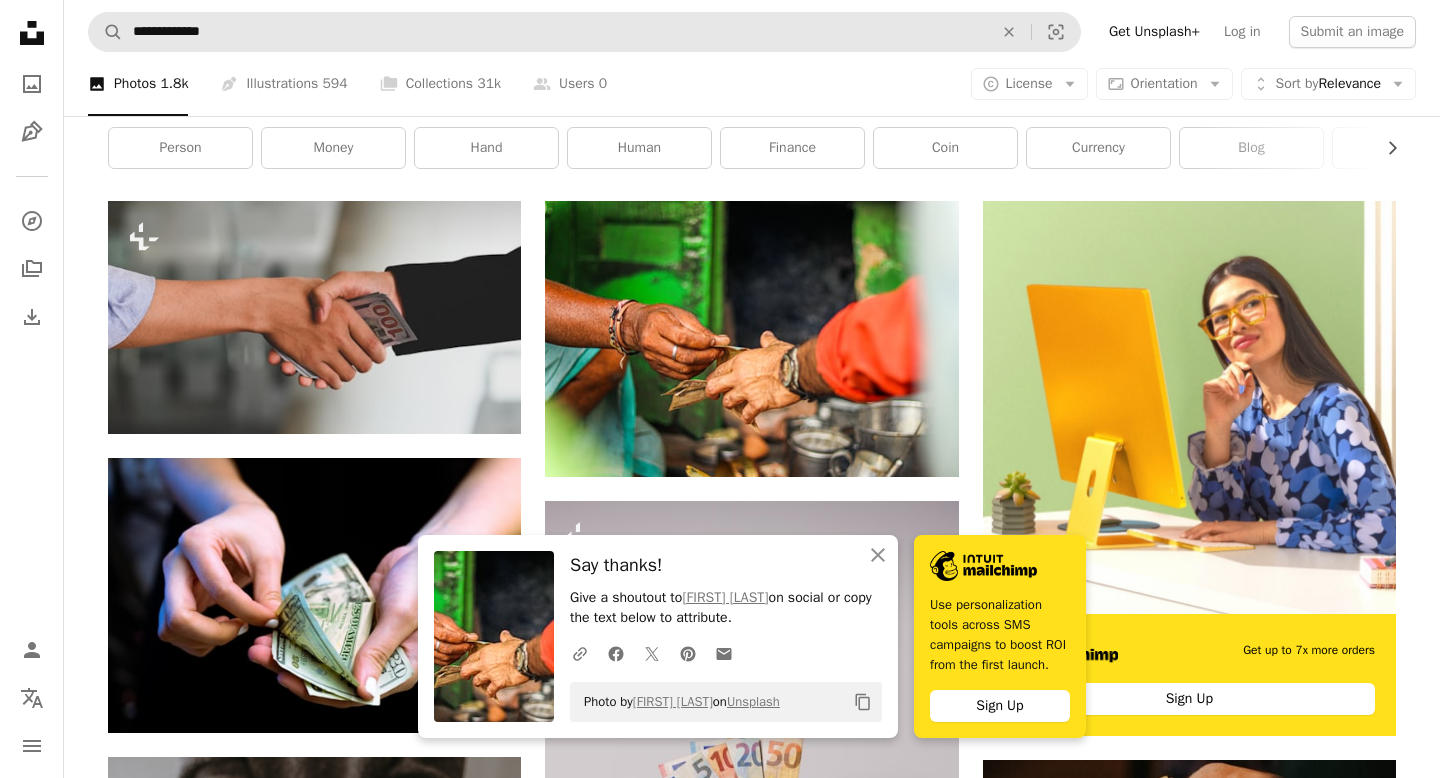 scroll, scrollTop: 0, scrollLeft: 0, axis: both 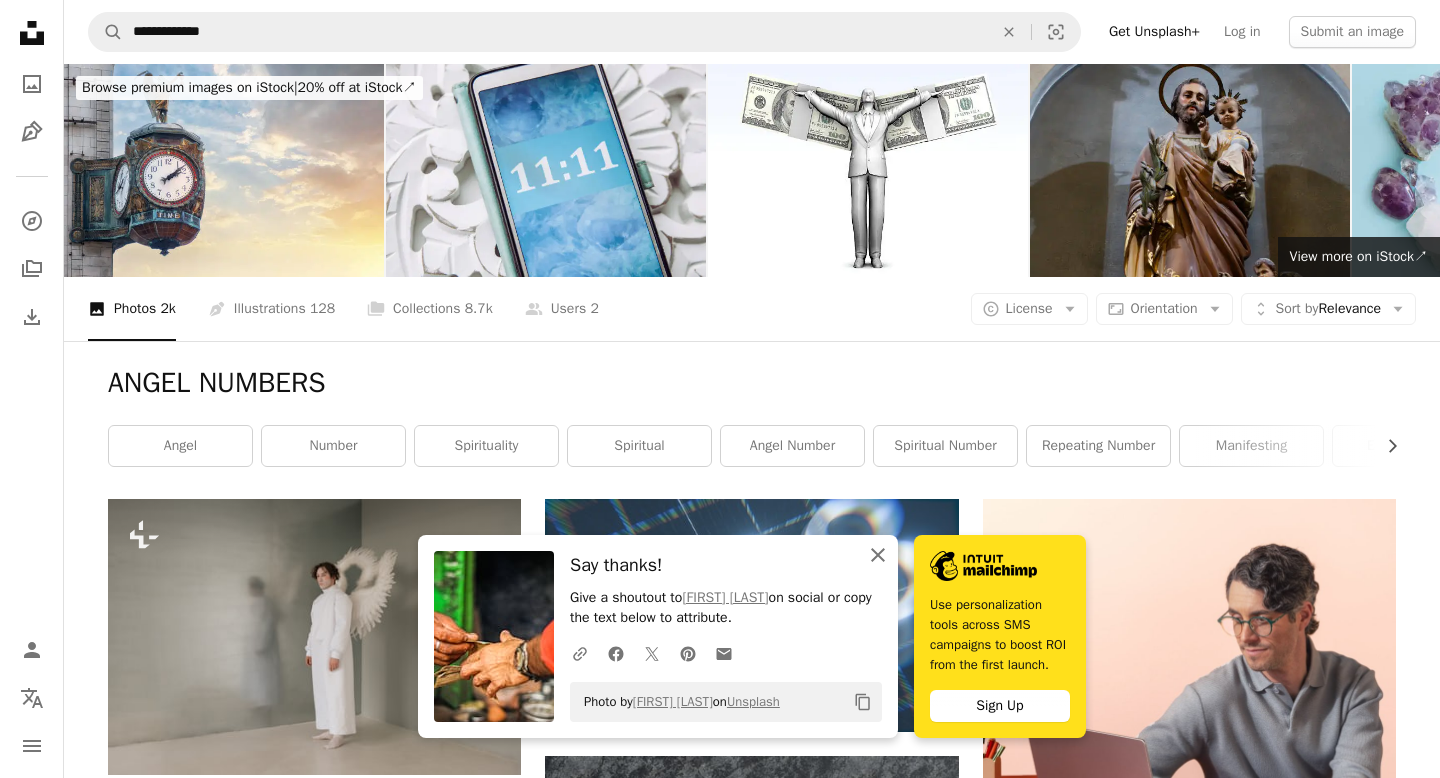 click on "An X shape" 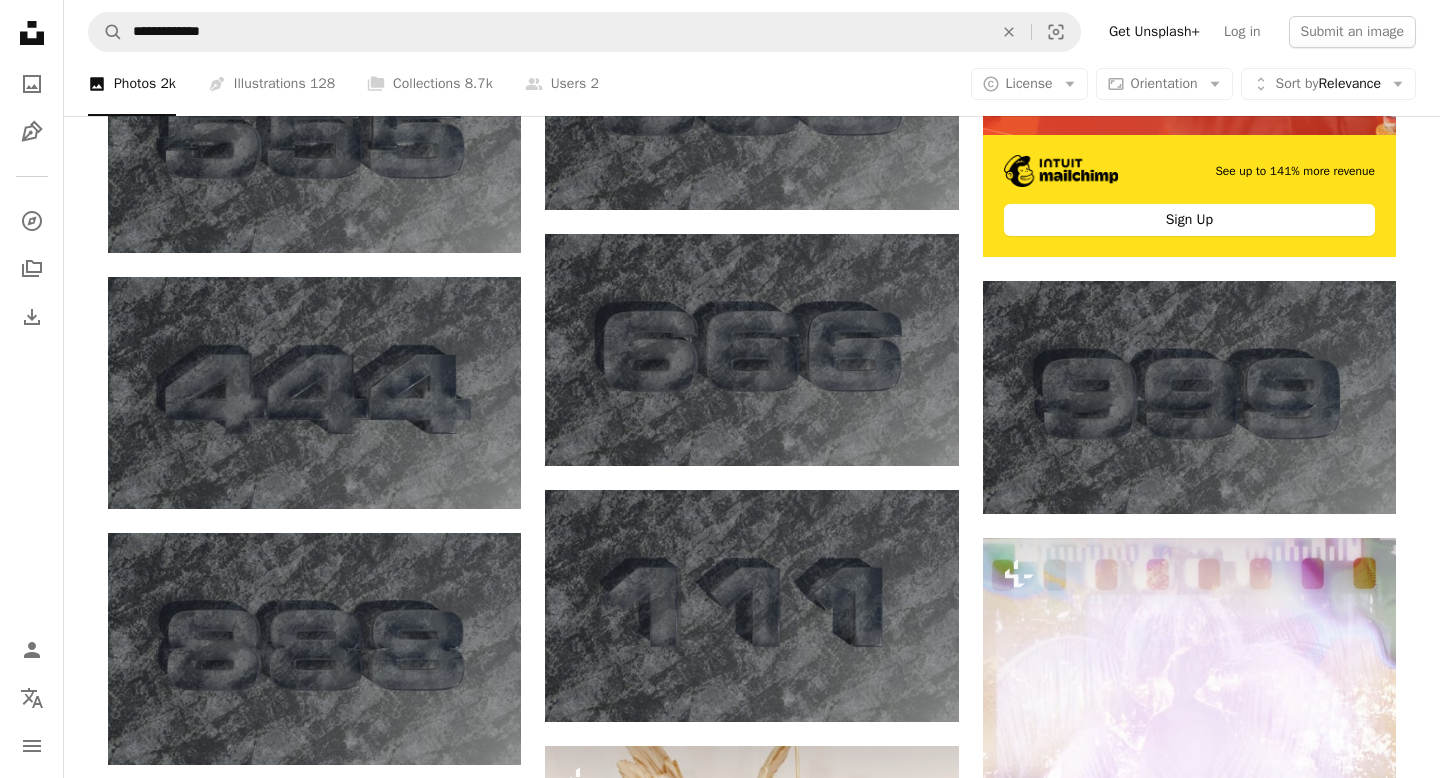 scroll, scrollTop: 330, scrollLeft: 0, axis: vertical 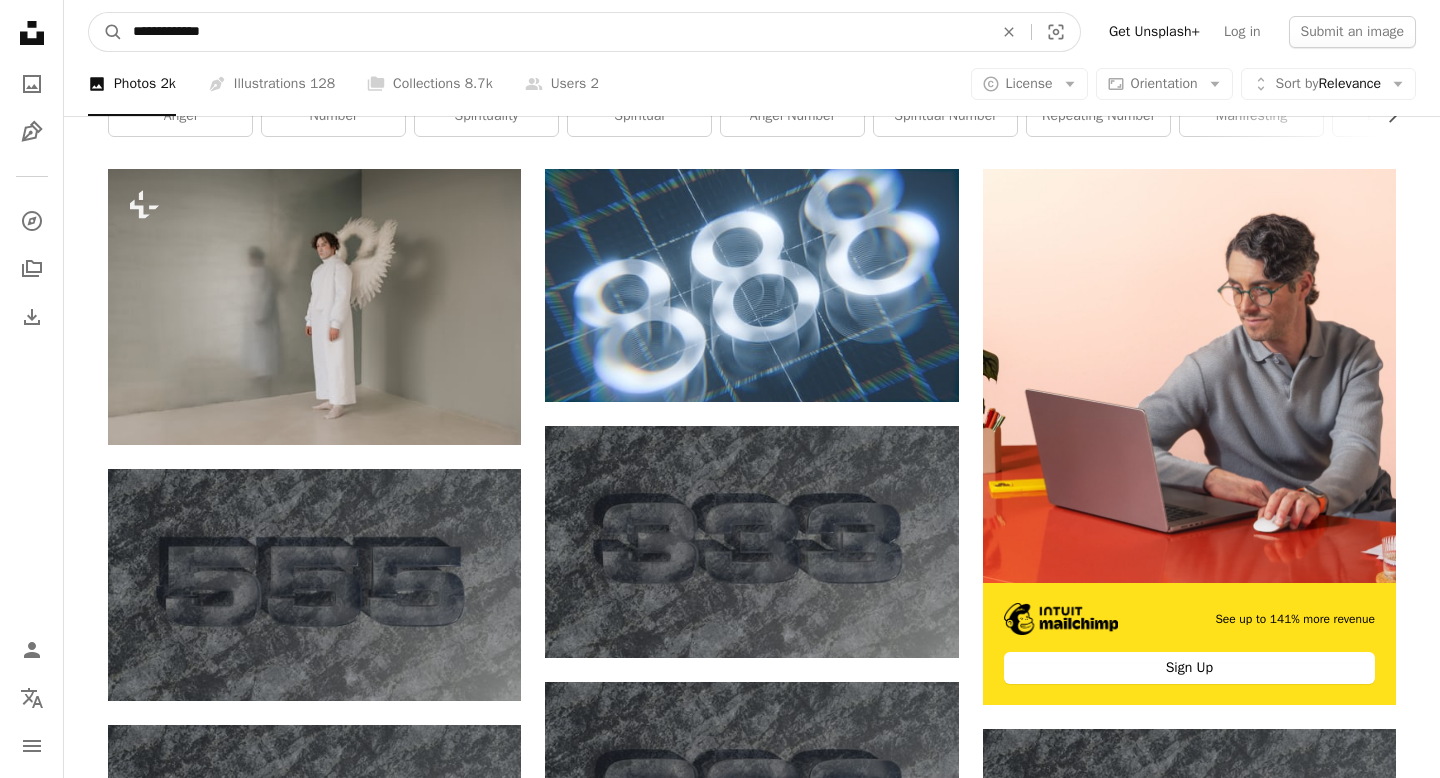 click on "**********" at bounding box center [555, 32] 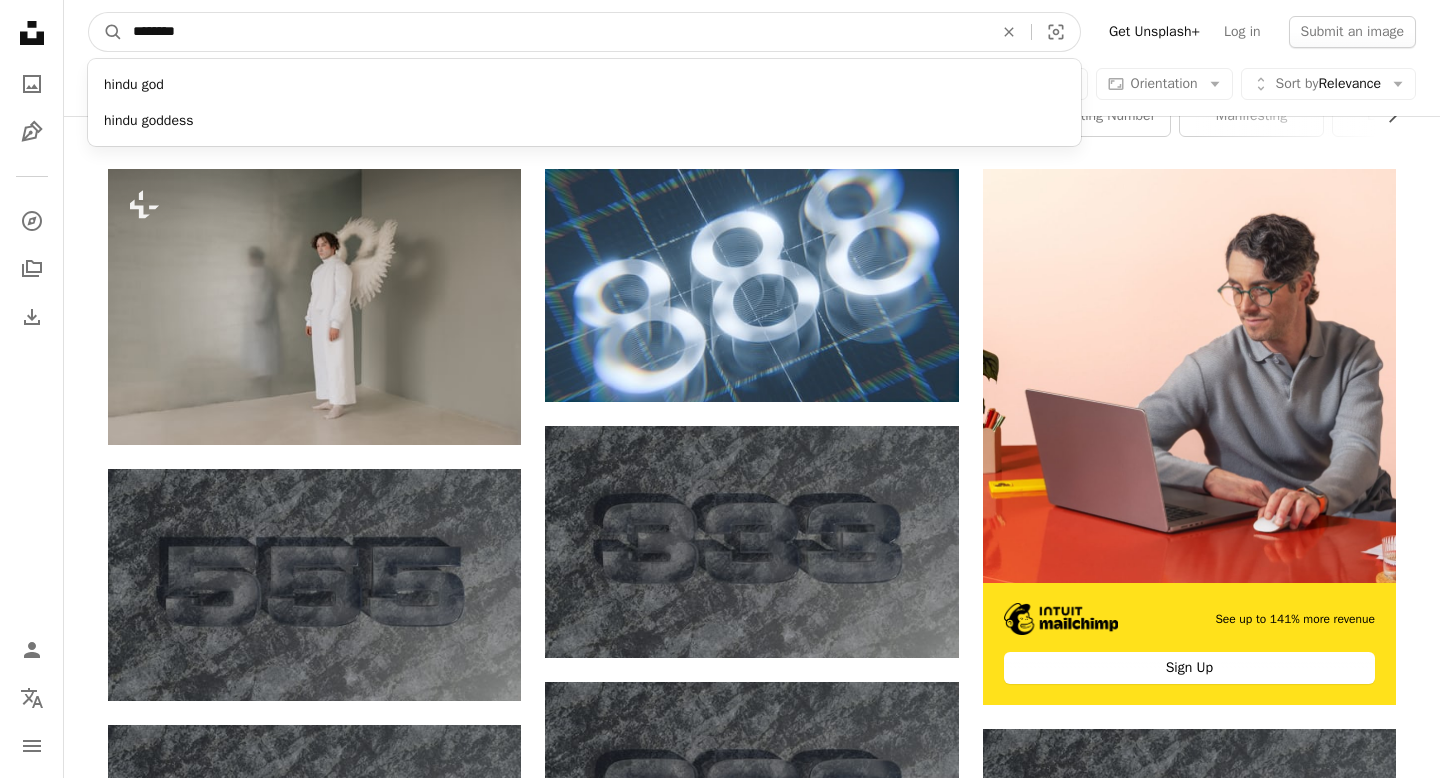 type on "*********" 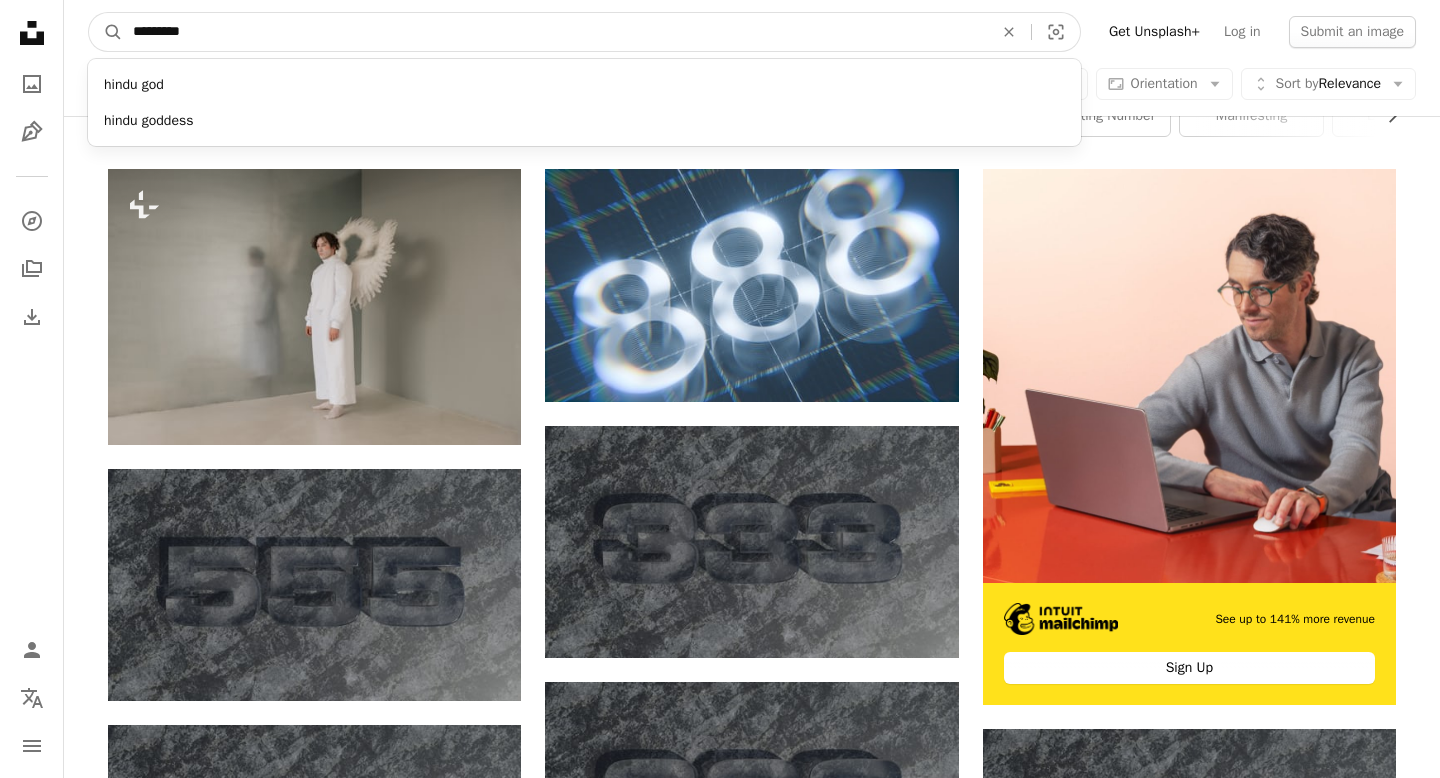 click on "A magnifying glass" at bounding box center [106, 32] 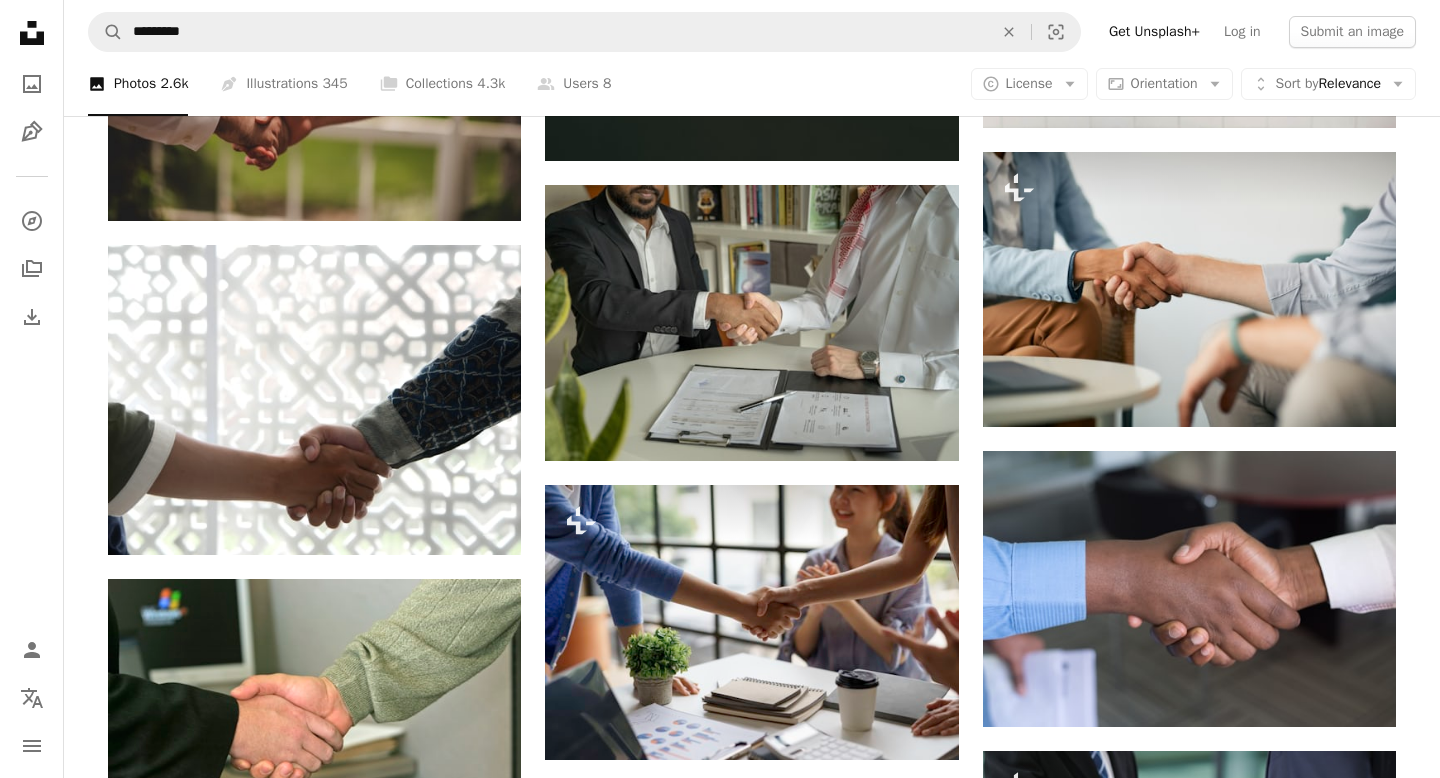 scroll, scrollTop: 1817, scrollLeft: 0, axis: vertical 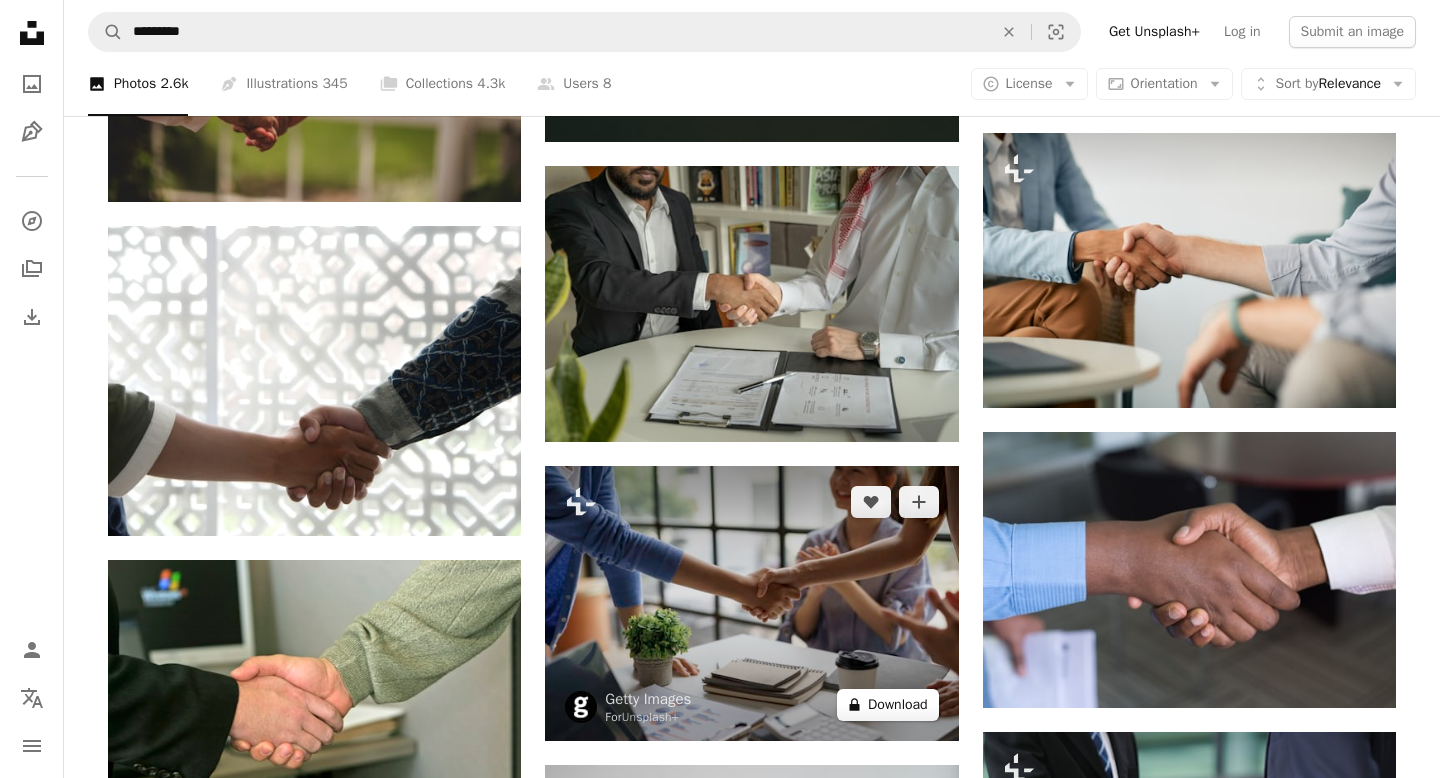 click on "A lock Download" at bounding box center (888, 705) 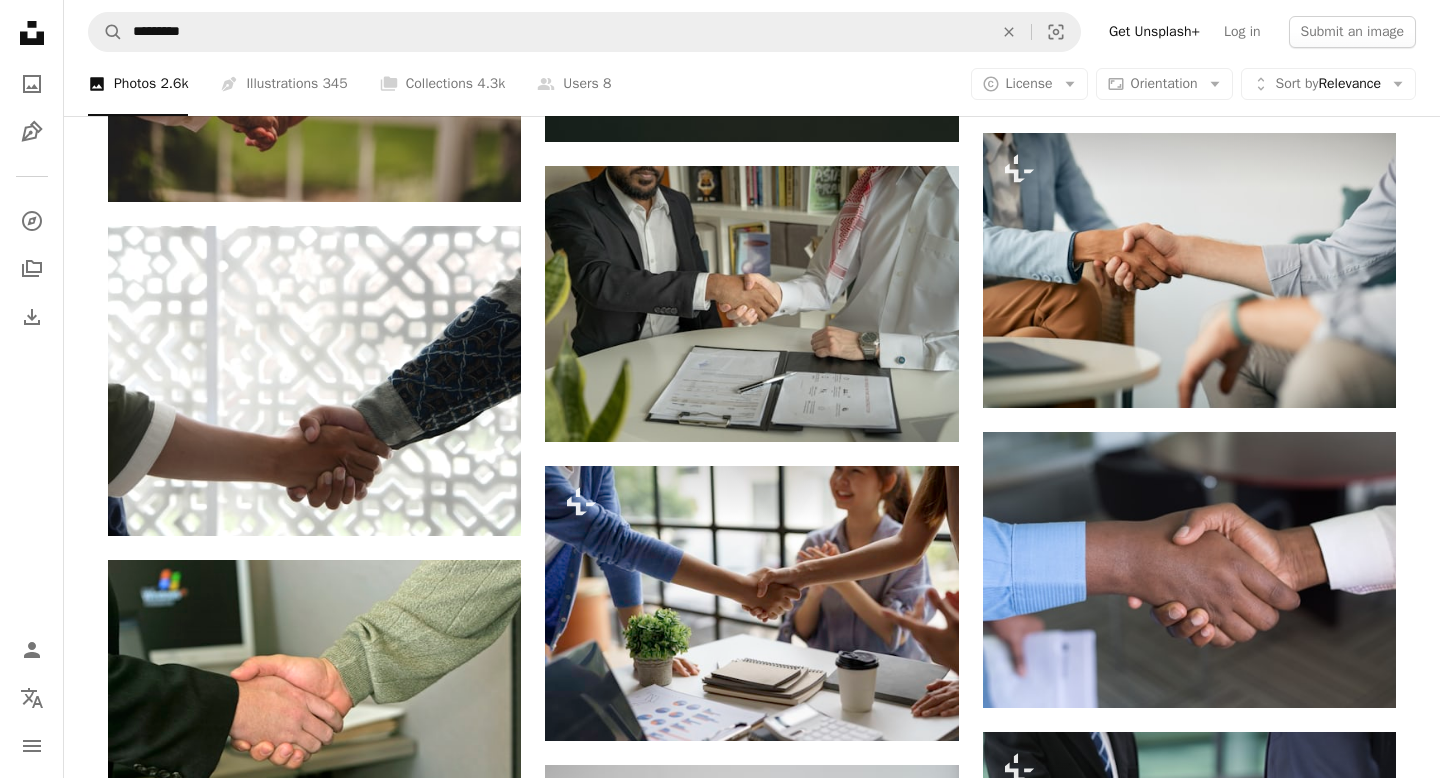 click on "An X shape Premium, ready to use images. Get unlimited access. A plus sign Members-only content added monthly A plus sign Unlimited royalty-free downloads A plus sign Illustrations  New A plus sign Enhanced legal protections yearly 65%  off monthly $20   $7 USD per month * Get  Unsplash+ * When paid annually, billed upfront  $84 Taxes where applicable. Renews automatically. Cancel anytime." at bounding box center (720, 2915) 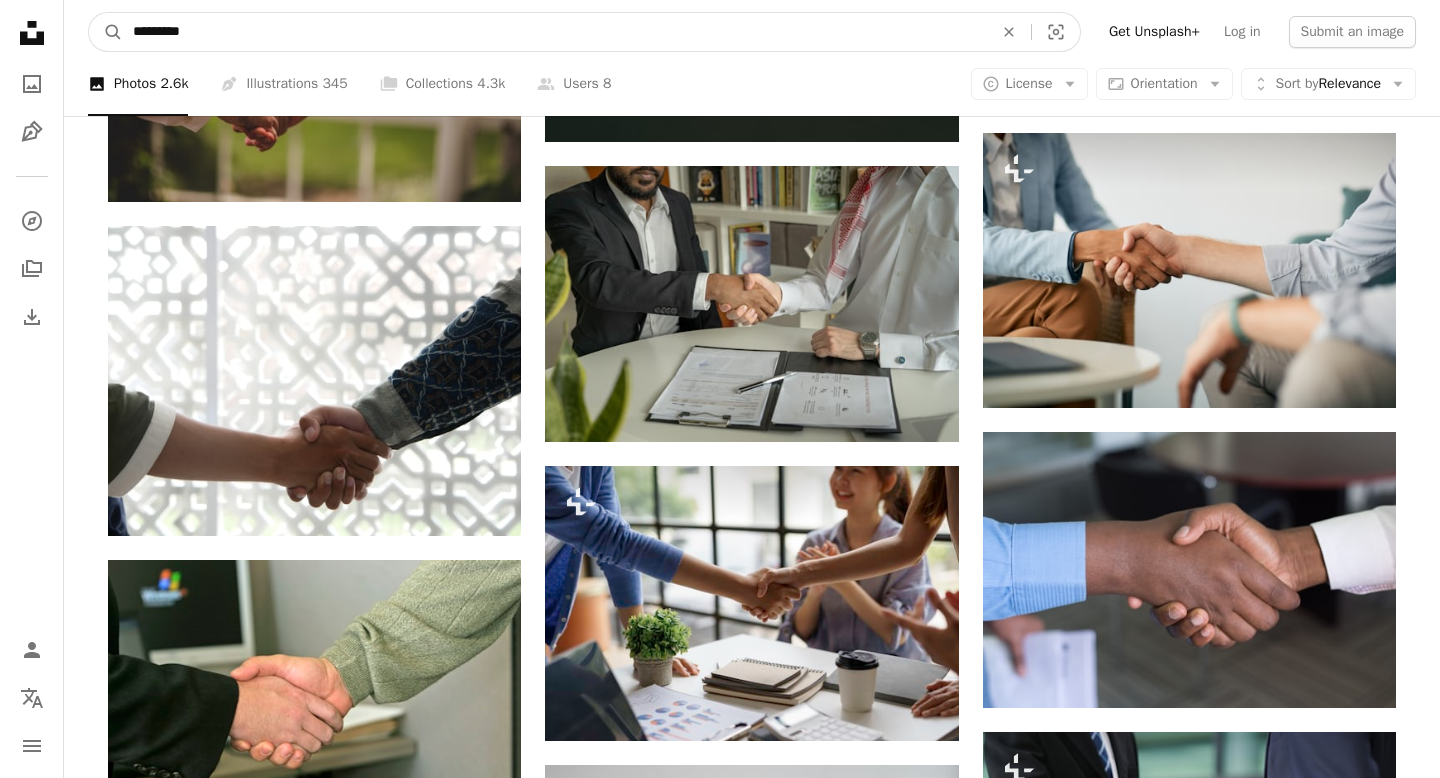 click on "*********" at bounding box center (555, 32) 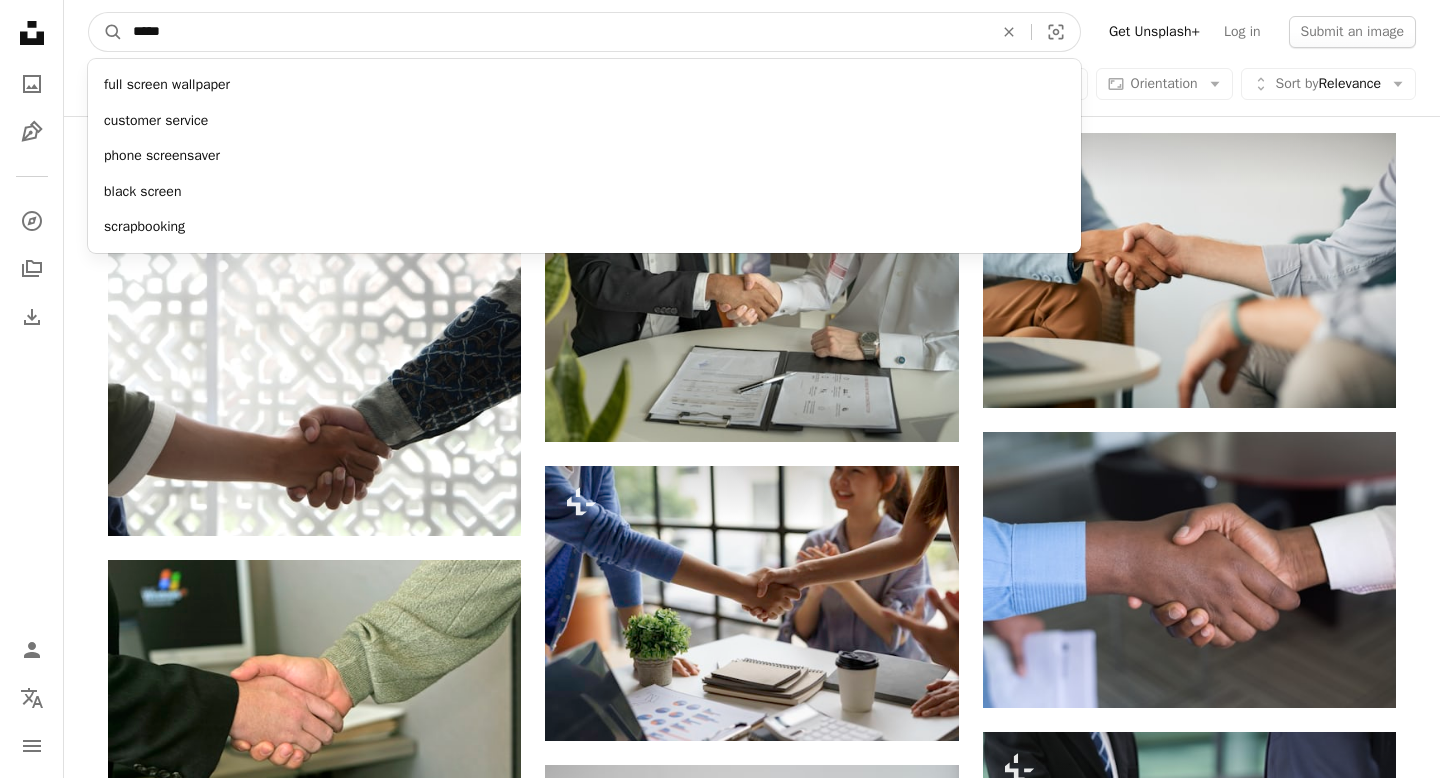 type on "******" 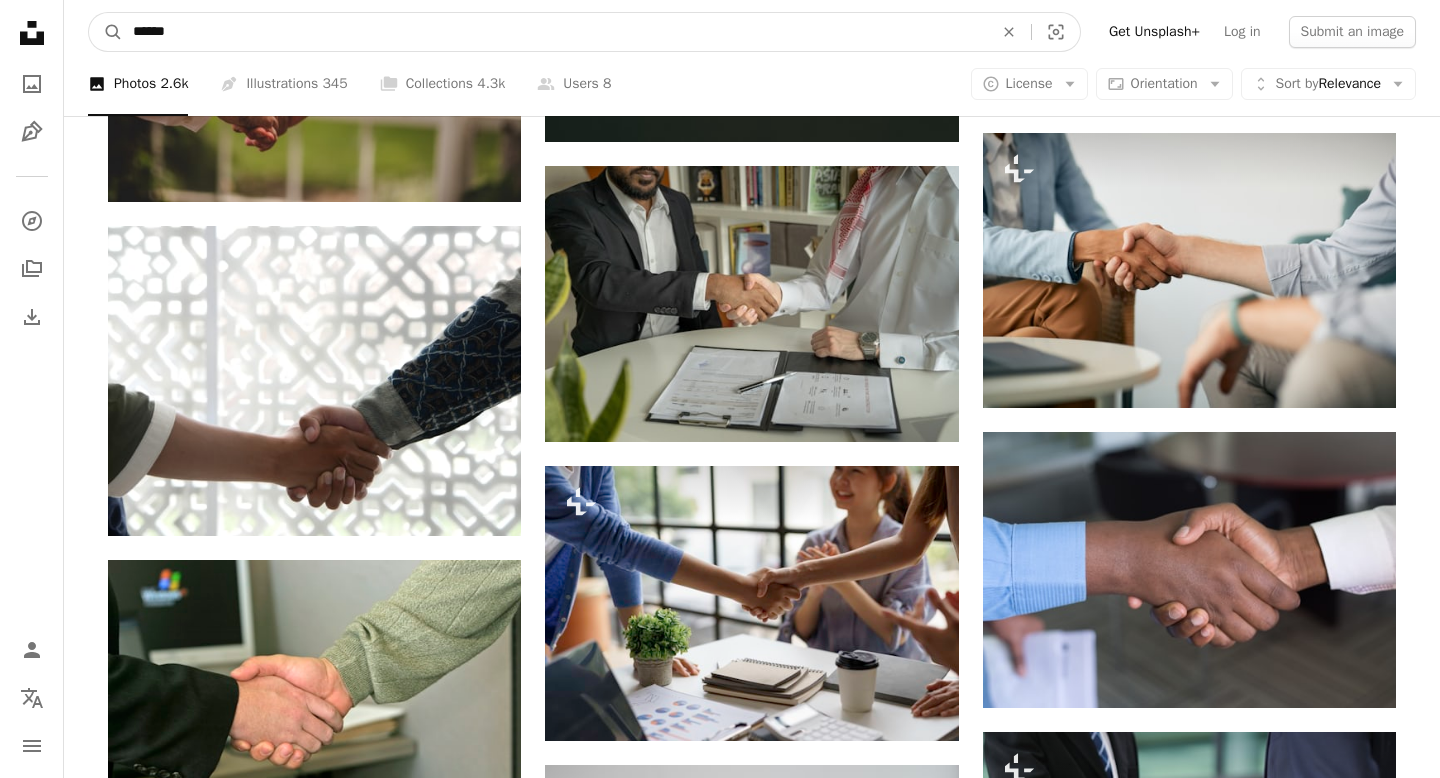click on "A magnifying glass" at bounding box center (106, 32) 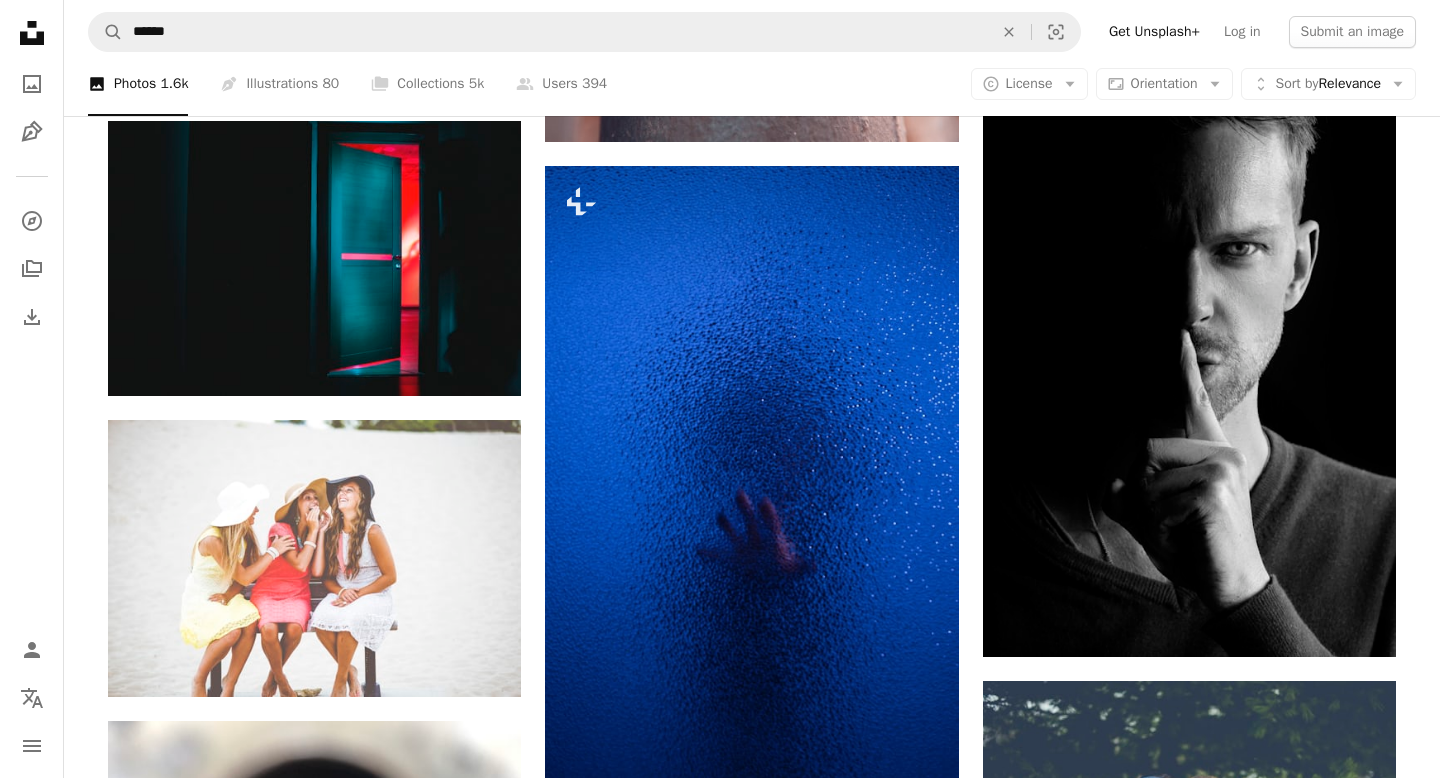 scroll, scrollTop: 1625, scrollLeft: 0, axis: vertical 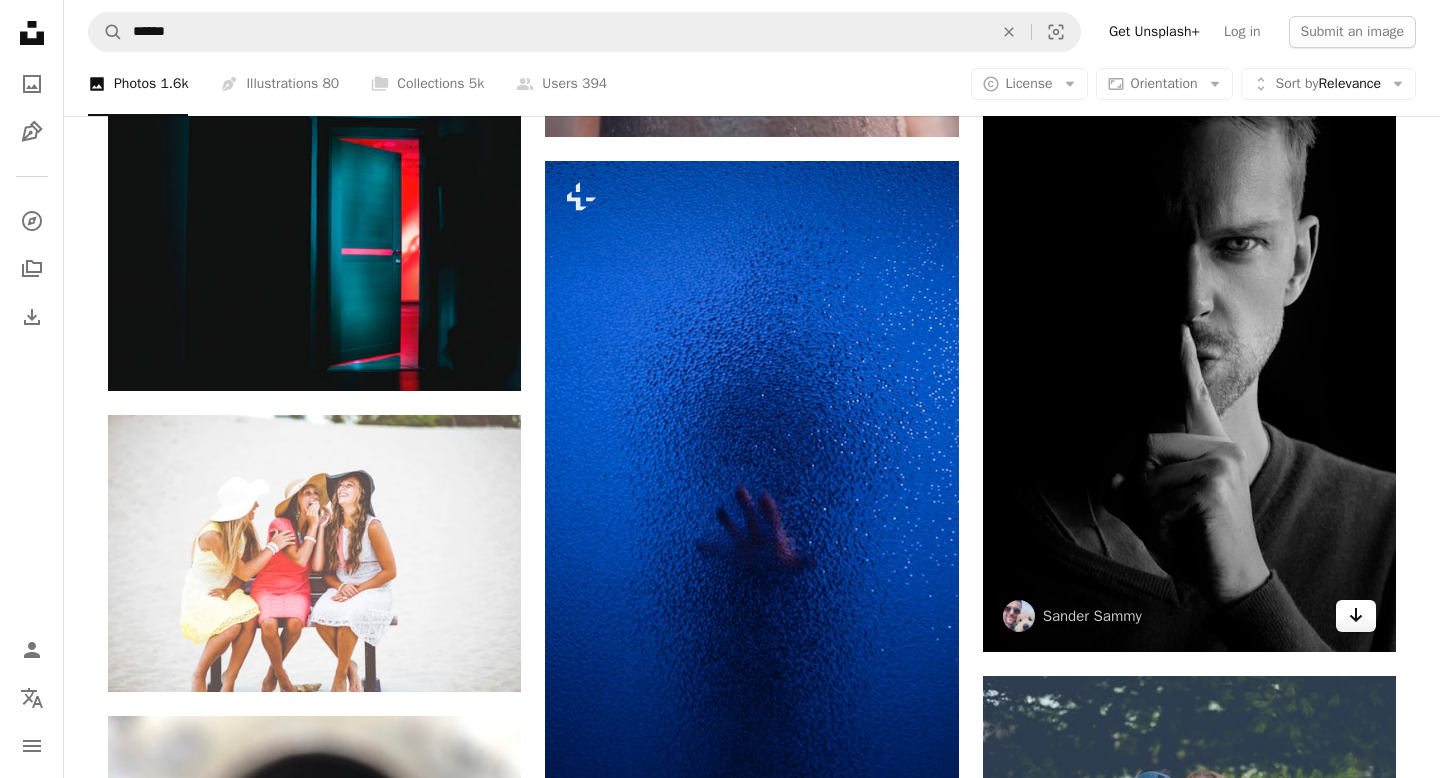 click 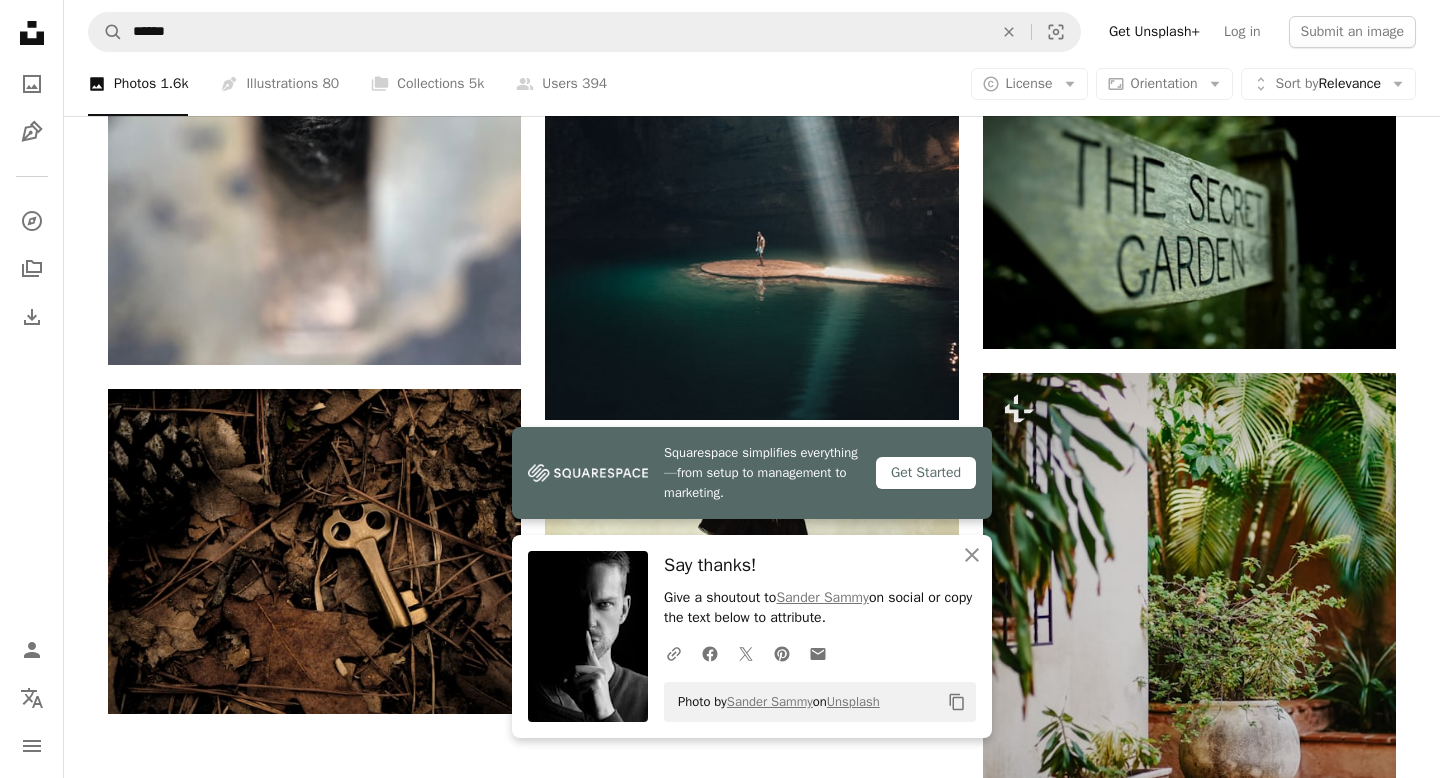 scroll, scrollTop: 2499, scrollLeft: 0, axis: vertical 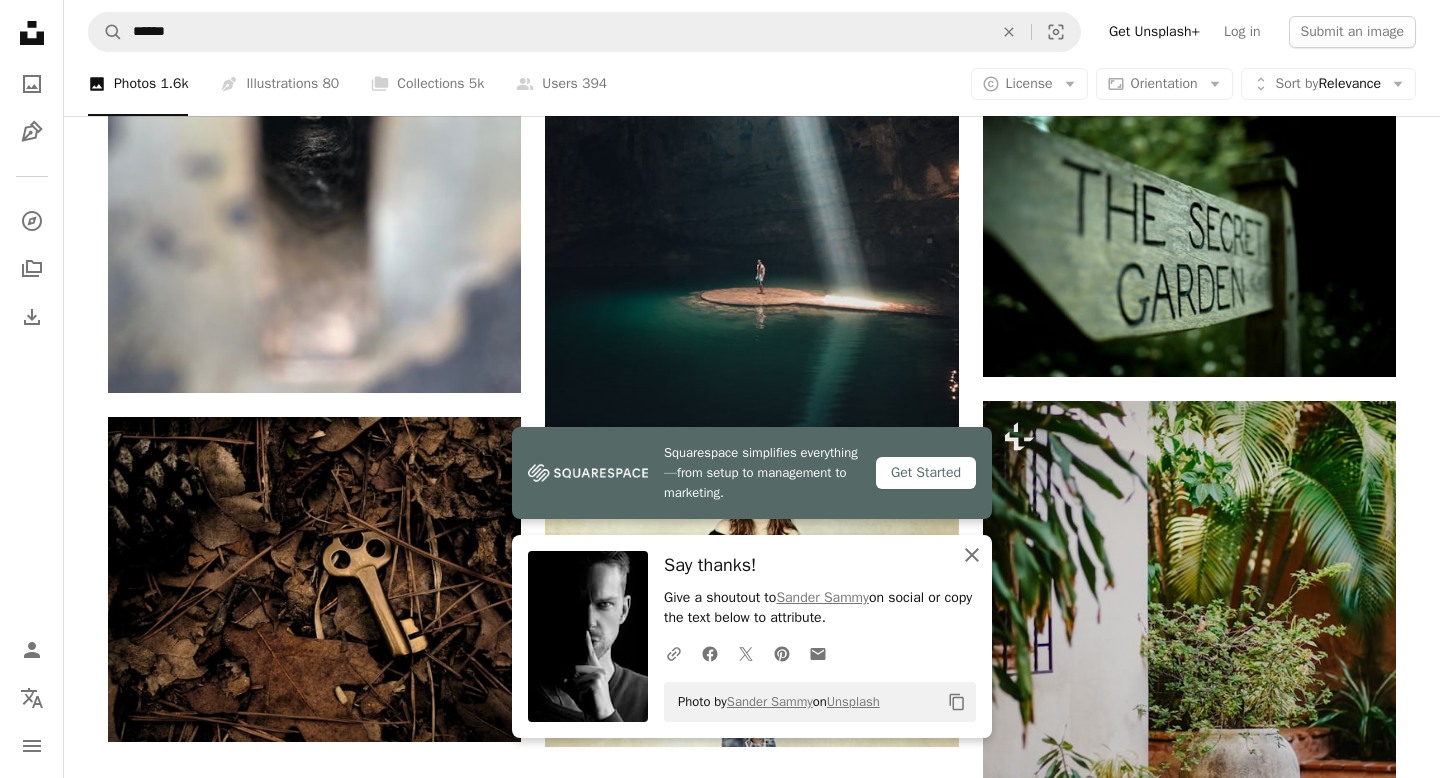 click 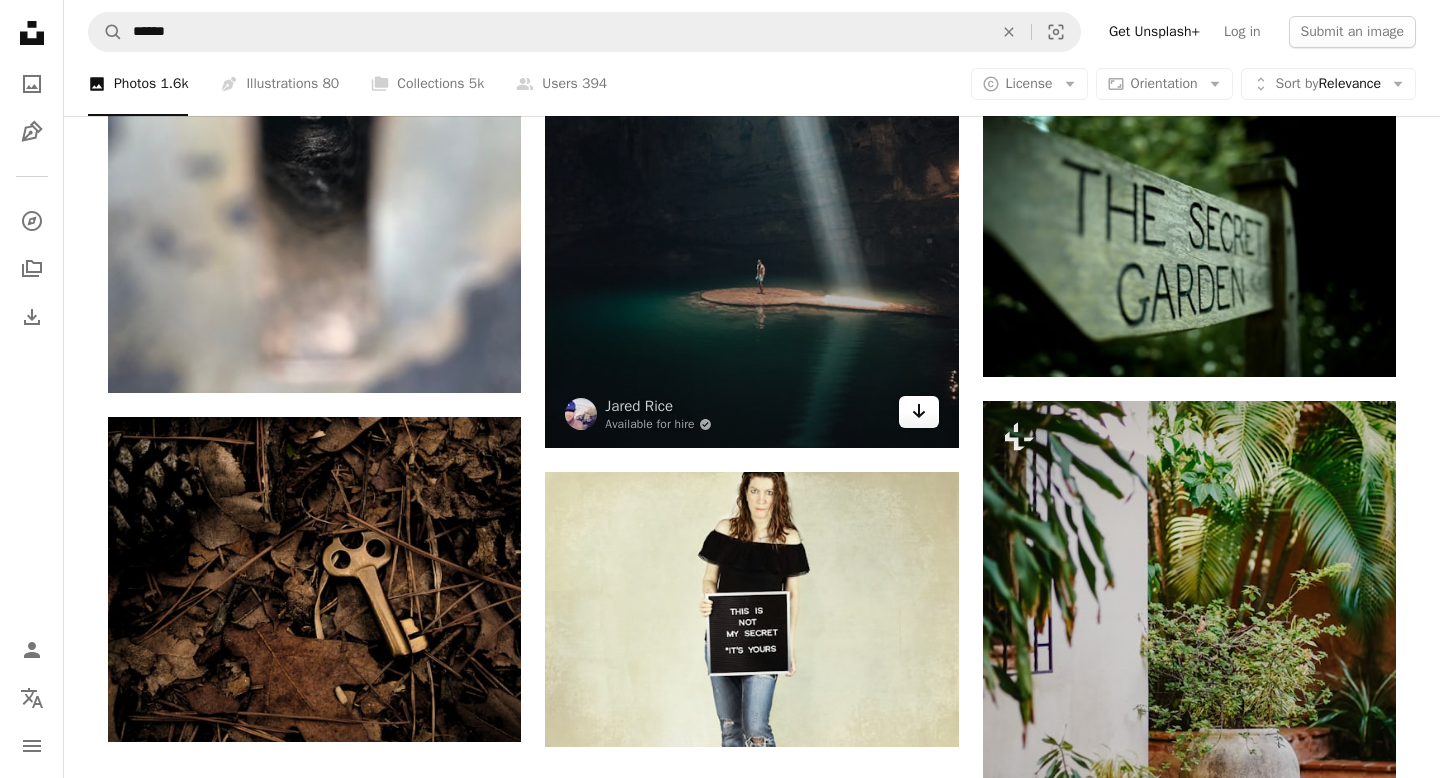 click on "Arrow pointing down" 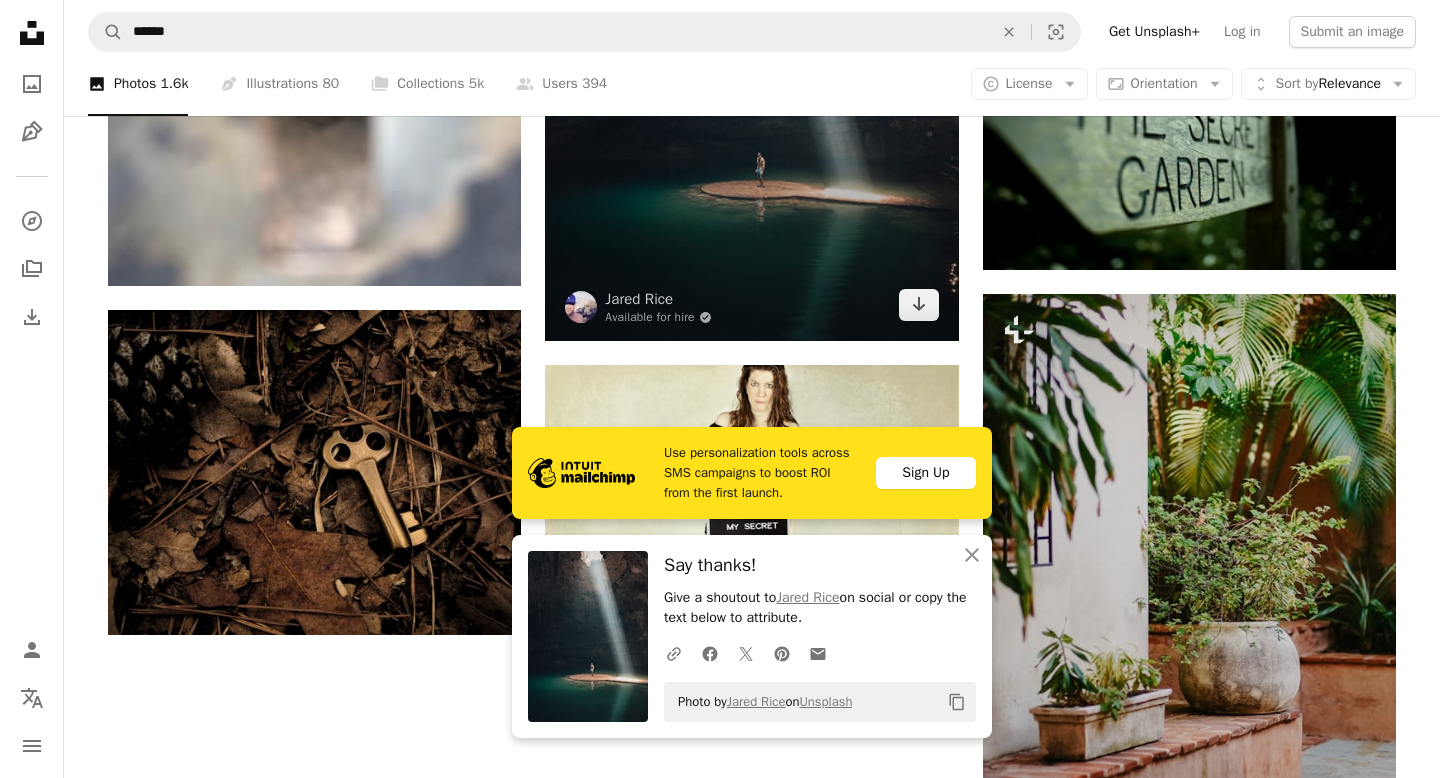 scroll, scrollTop: 2621, scrollLeft: 0, axis: vertical 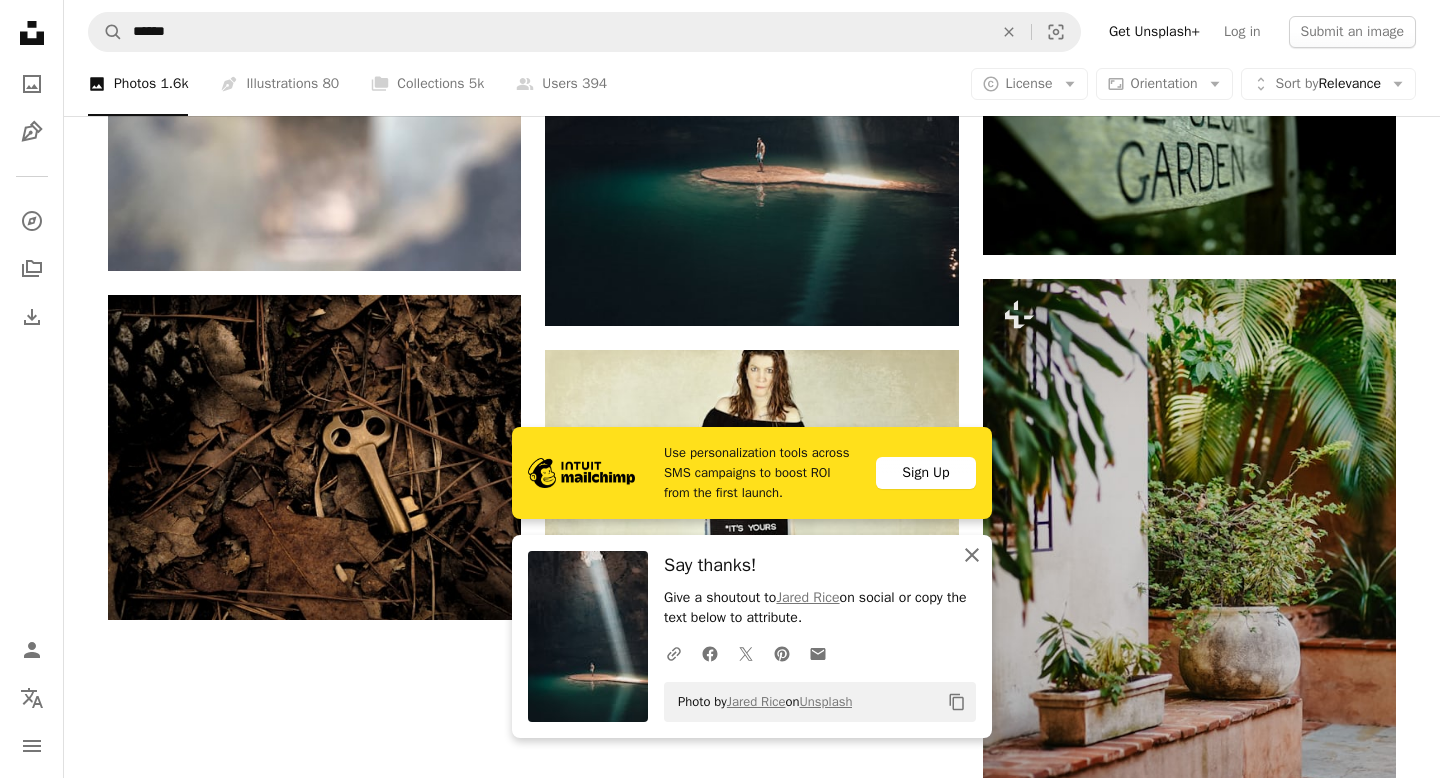 click on "An X shape" 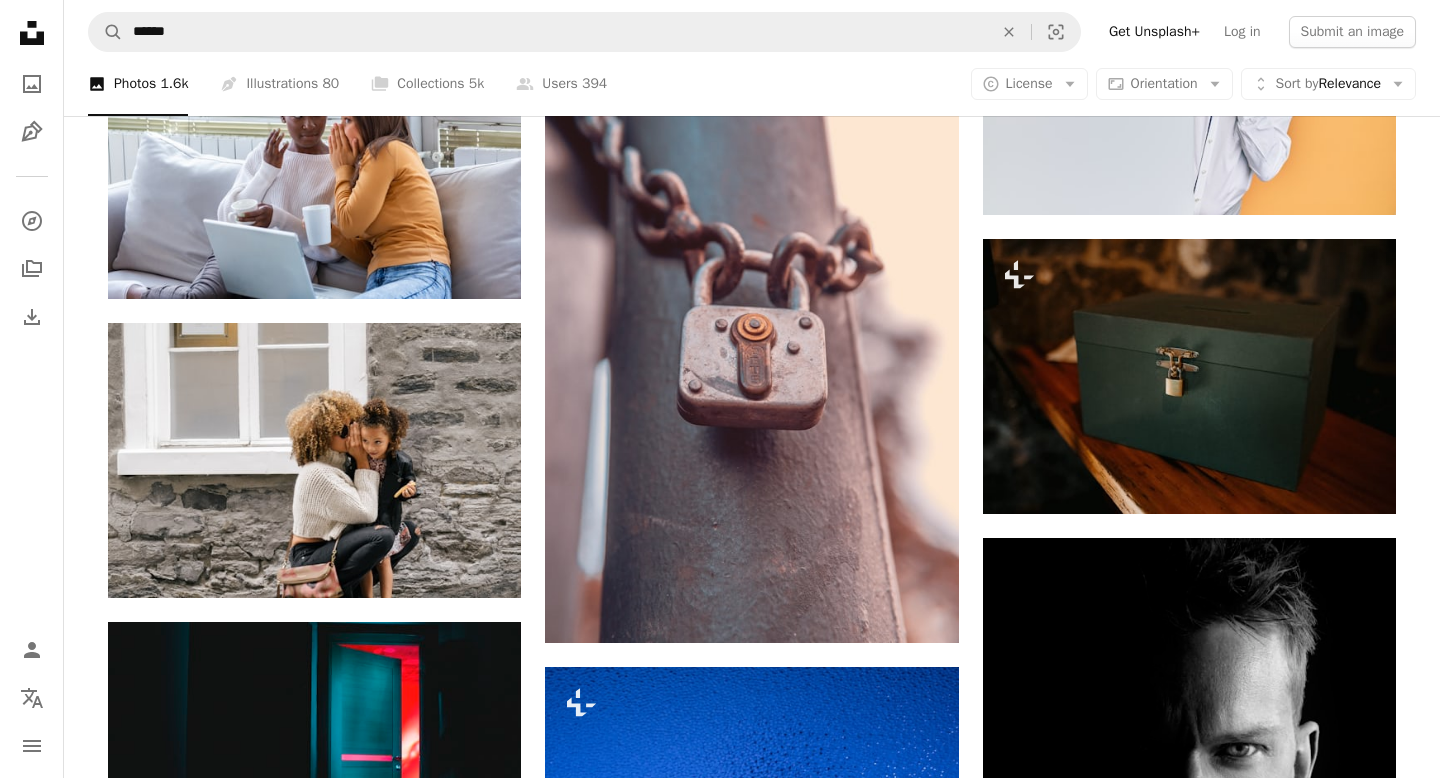 scroll, scrollTop: 1118, scrollLeft: 0, axis: vertical 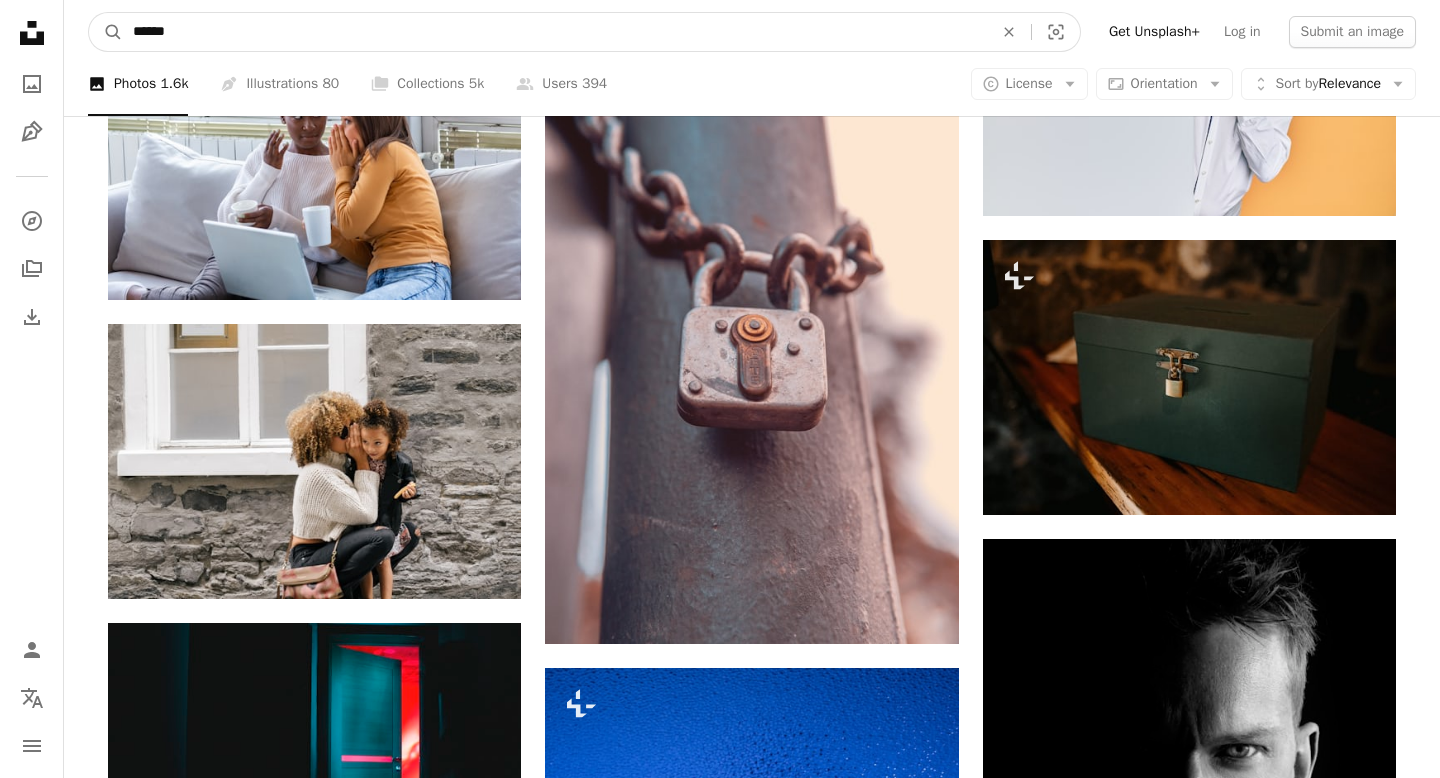 click on "******" at bounding box center (555, 32) 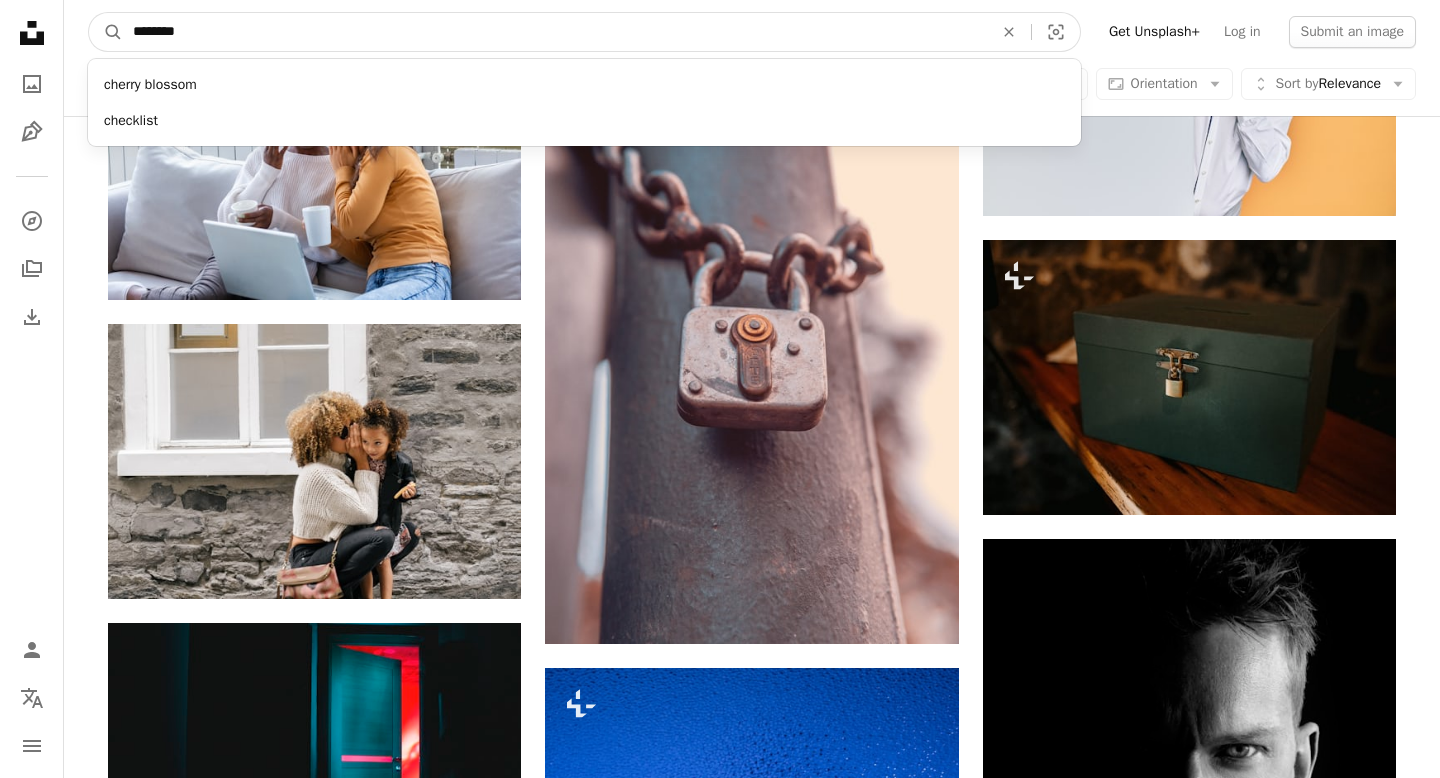 type on "********" 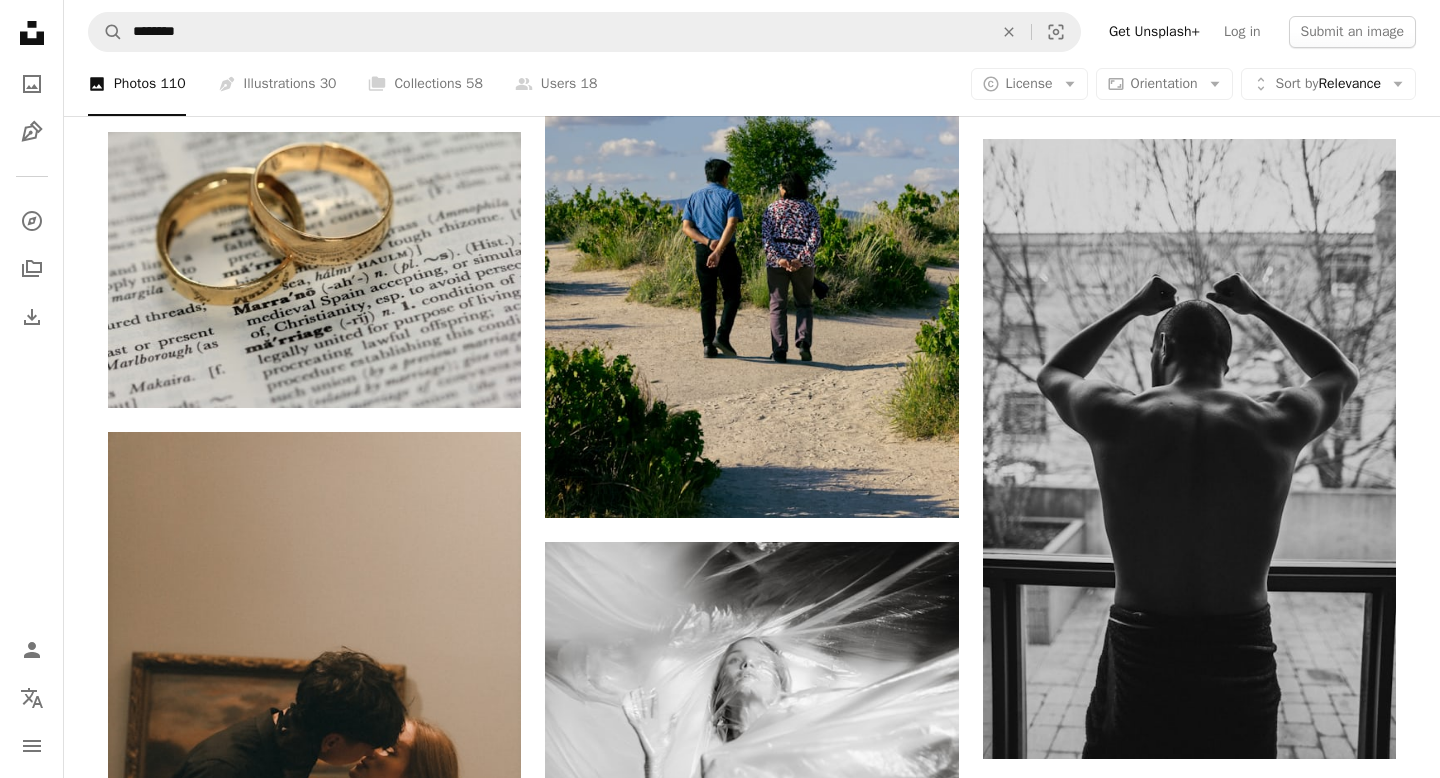 scroll, scrollTop: 243, scrollLeft: 0, axis: vertical 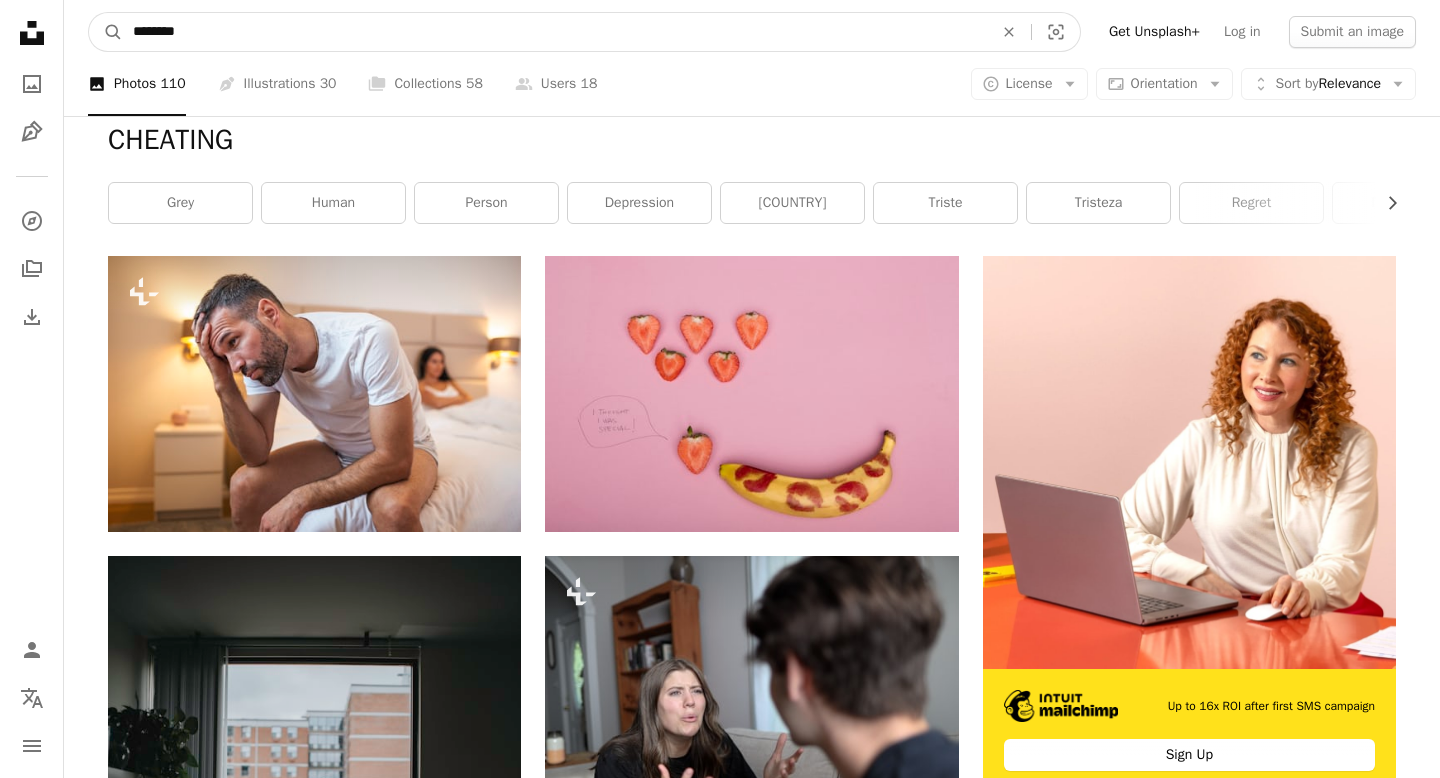 click on "********" at bounding box center [555, 32] 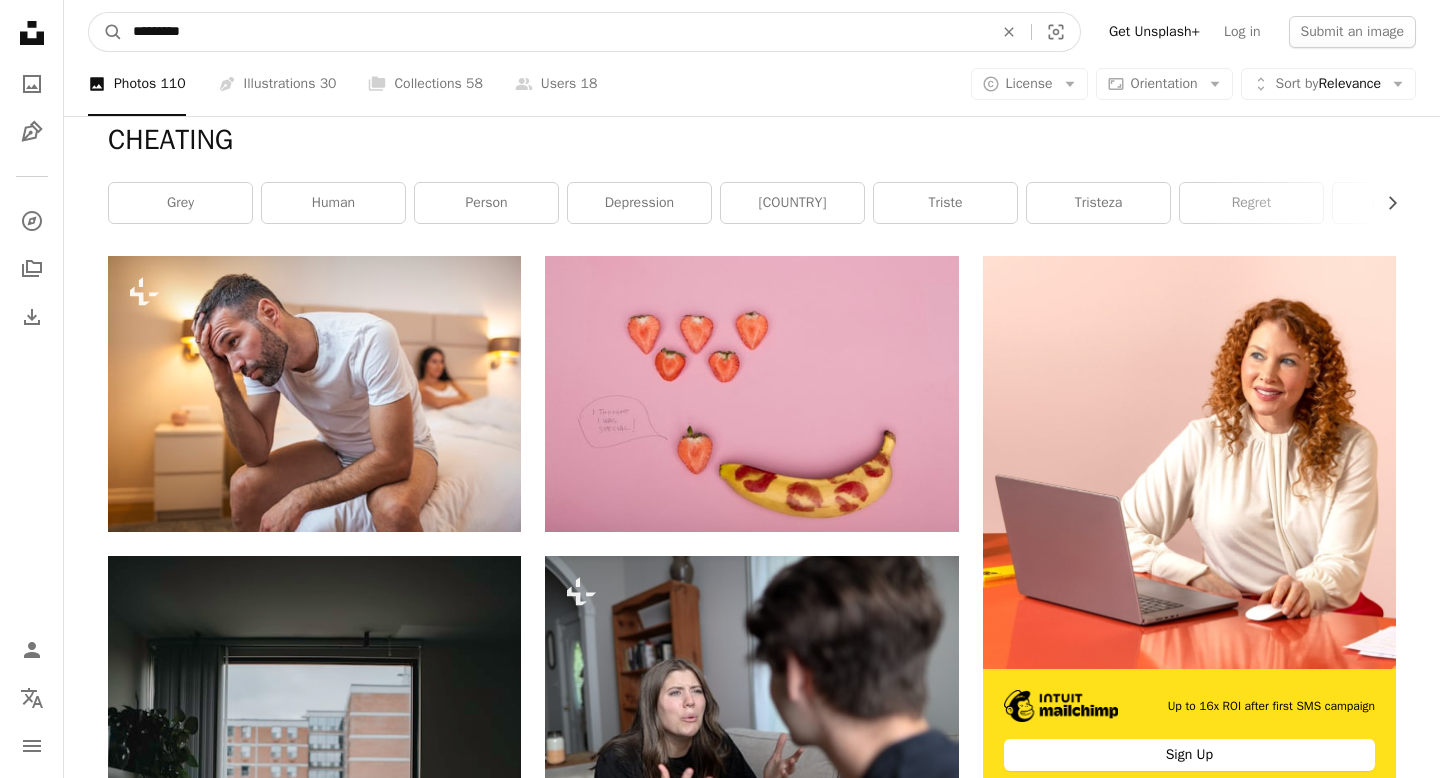 type on "**********" 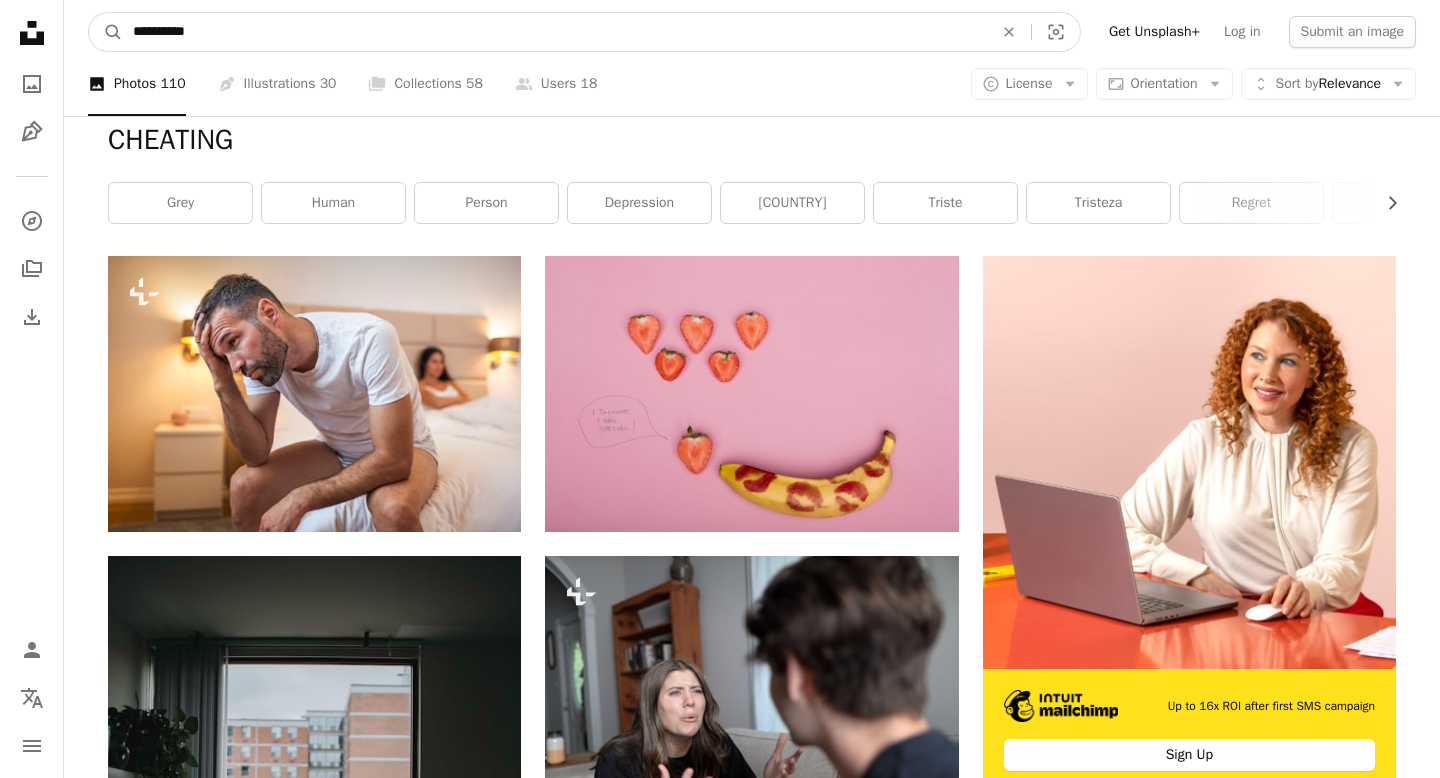 click on "A magnifying glass" at bounding box center (106, 32) 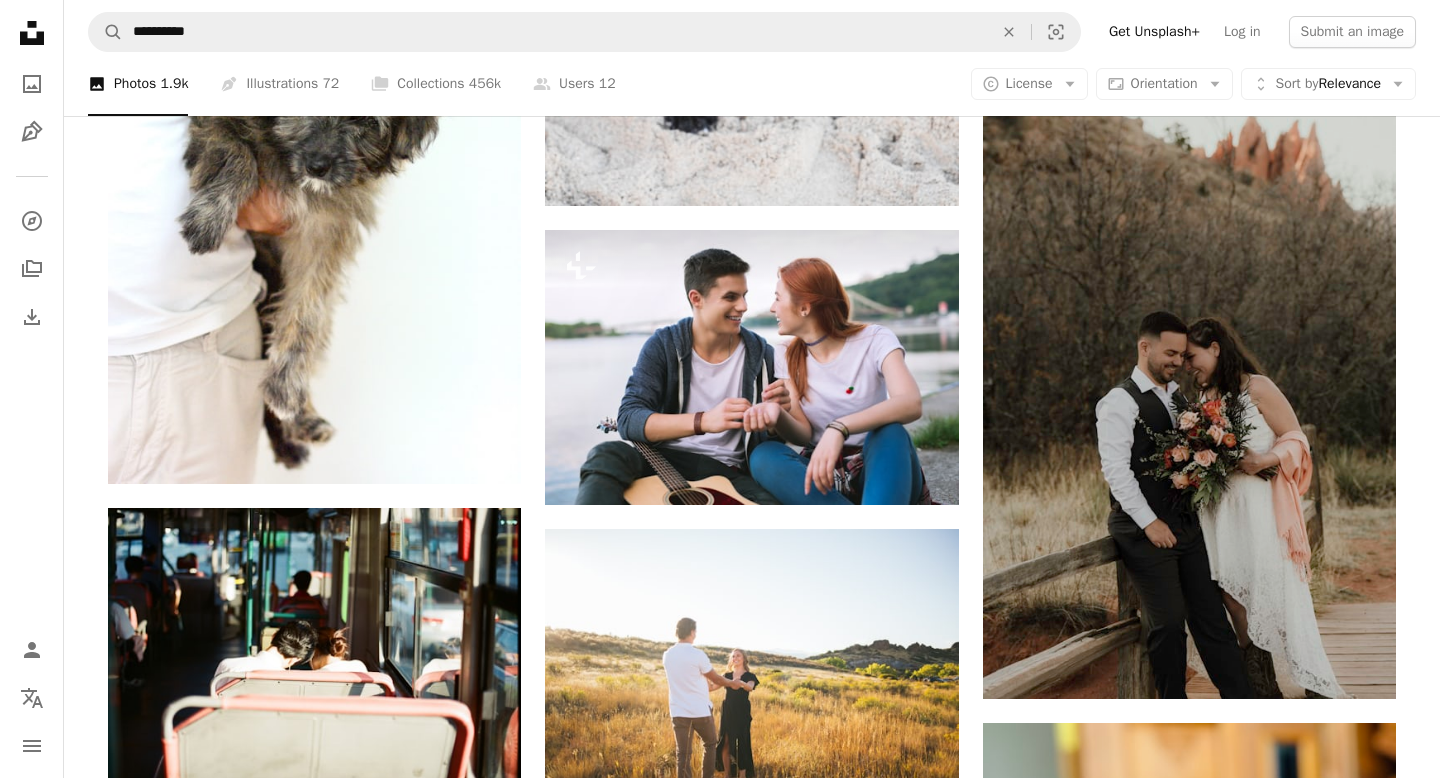 scroll, scrollTop: 2140, scrollLeft: 0, axis: vertical 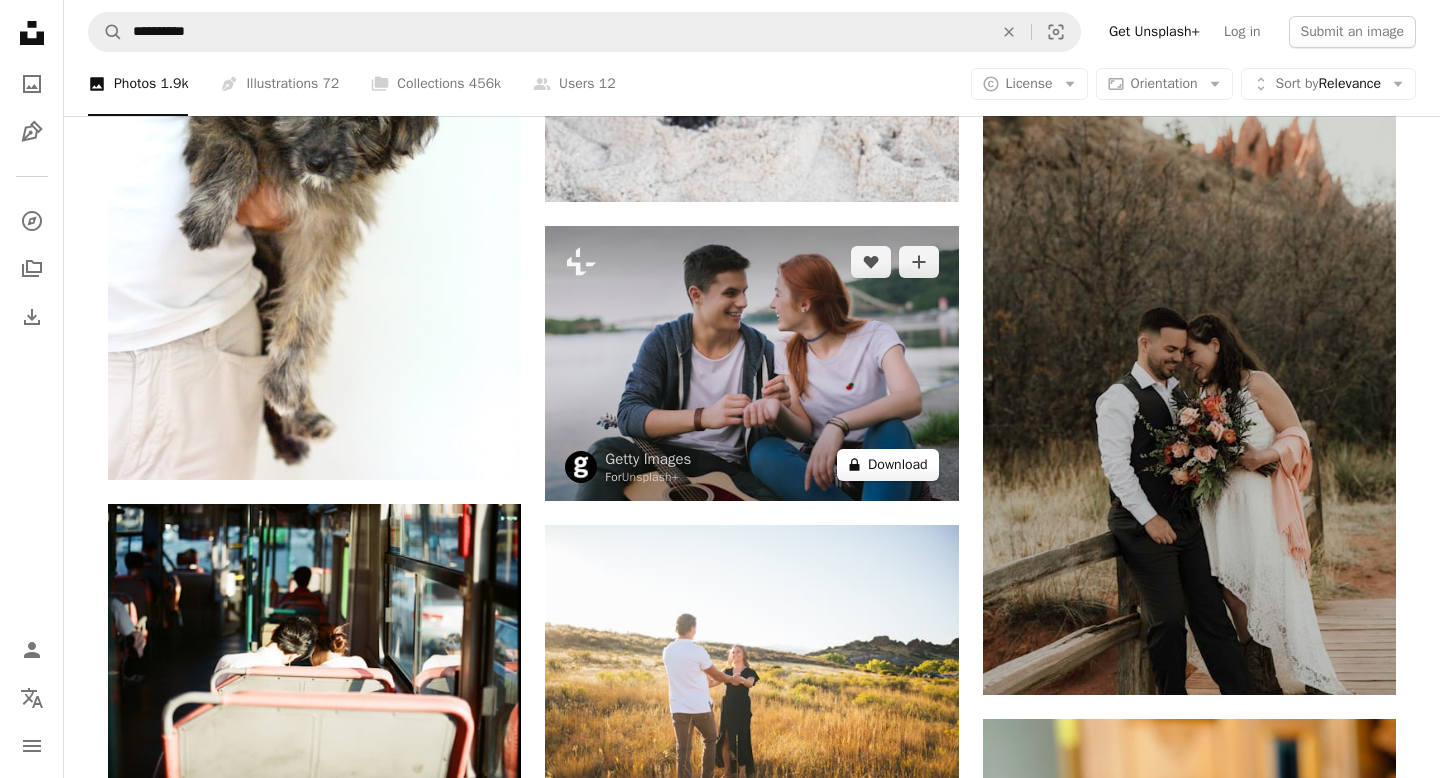 click on "A lock Download" at bounding box center [888, 465] 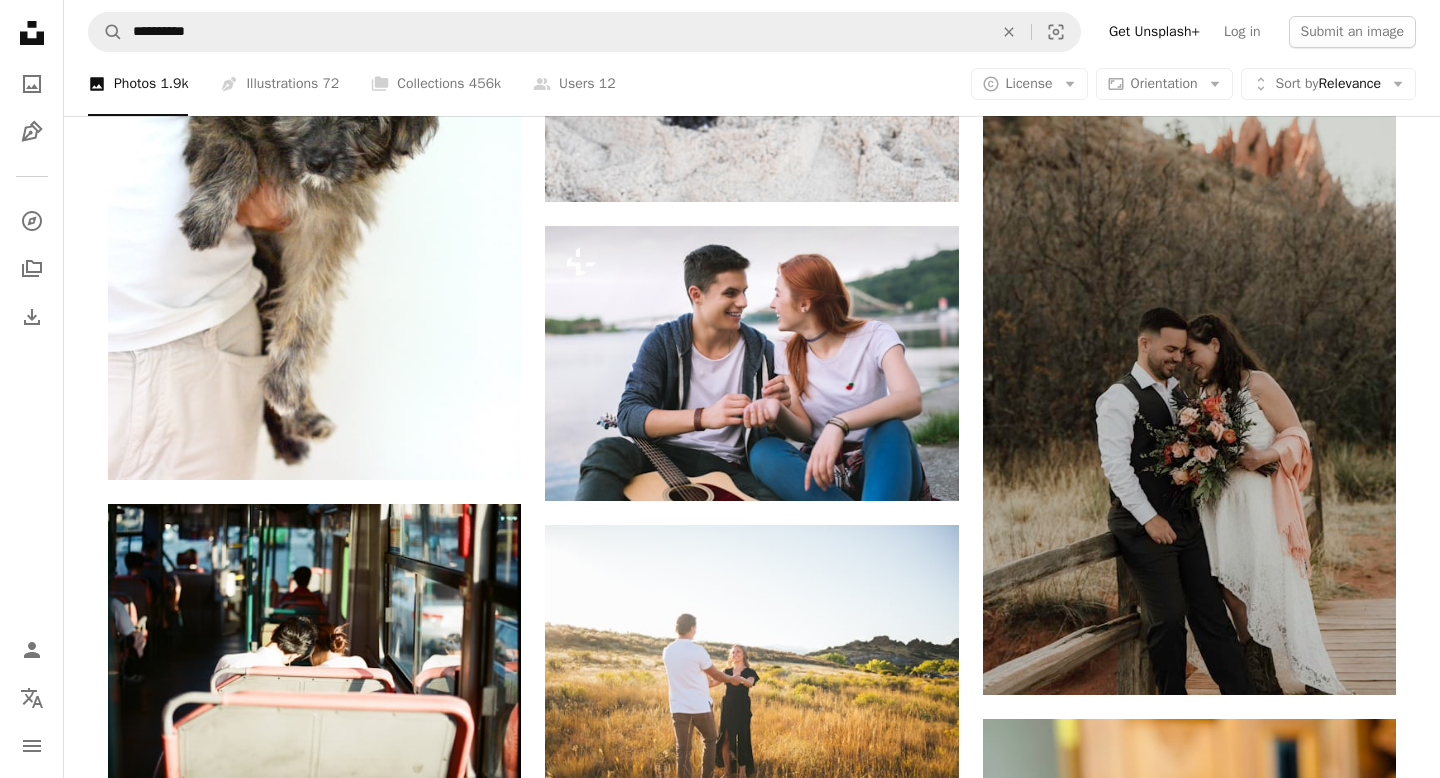 click on "An X shape Premium, ready to use images. Get unlimited access. A plus sign Members-only content added monthly A plus sign Unlimited royalty-free downloads A plus sign Illustrations  New A plus sign Enhanced legal protections yearly 65%  off monthly $20   $7 USD per month * Get  Unsplash+ * When paid annually, billed upfront  $84 Taxes where applicable. Renews automatically. Cancel anytime." at bounding box center [720, 3335] 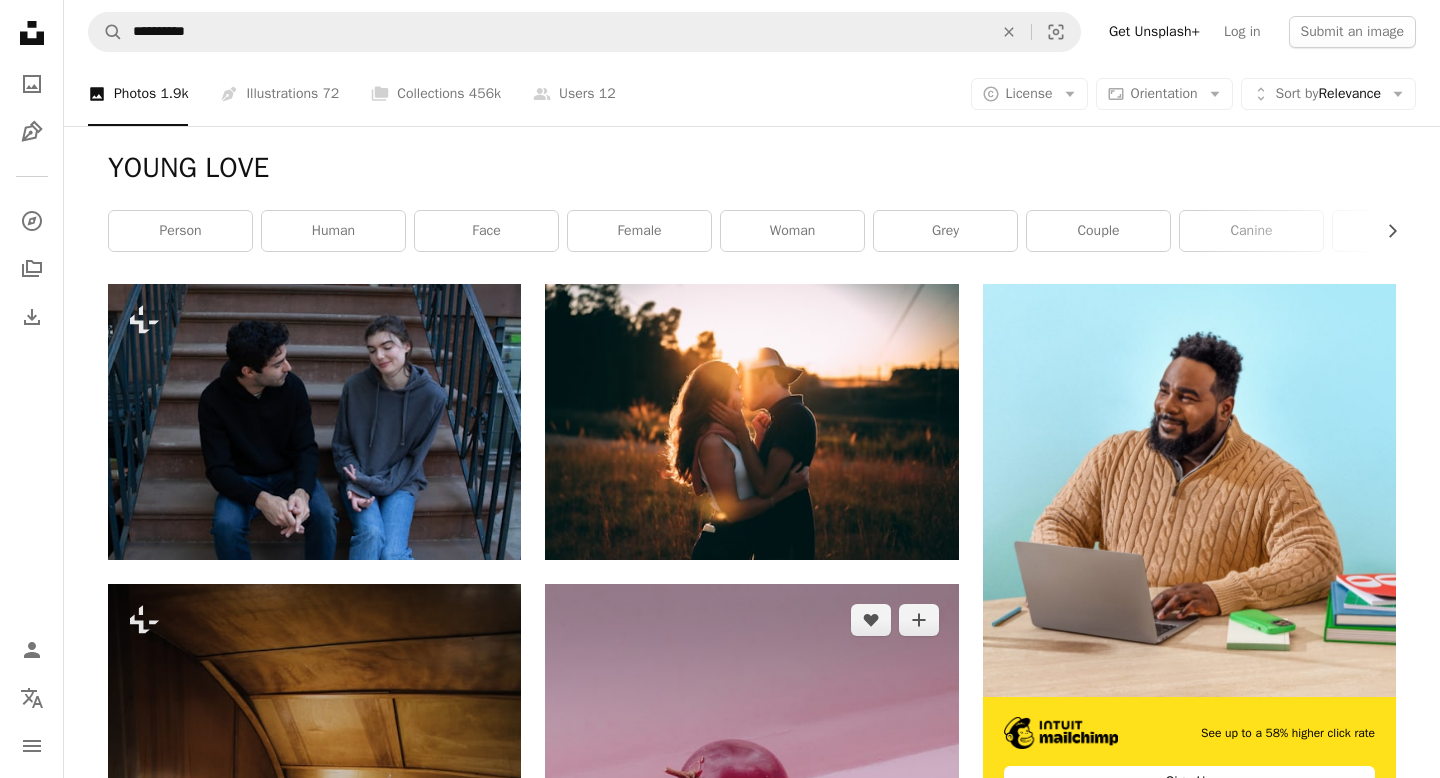scroll, scrollTop: 216, scrollLeft: 0, axis: vertical 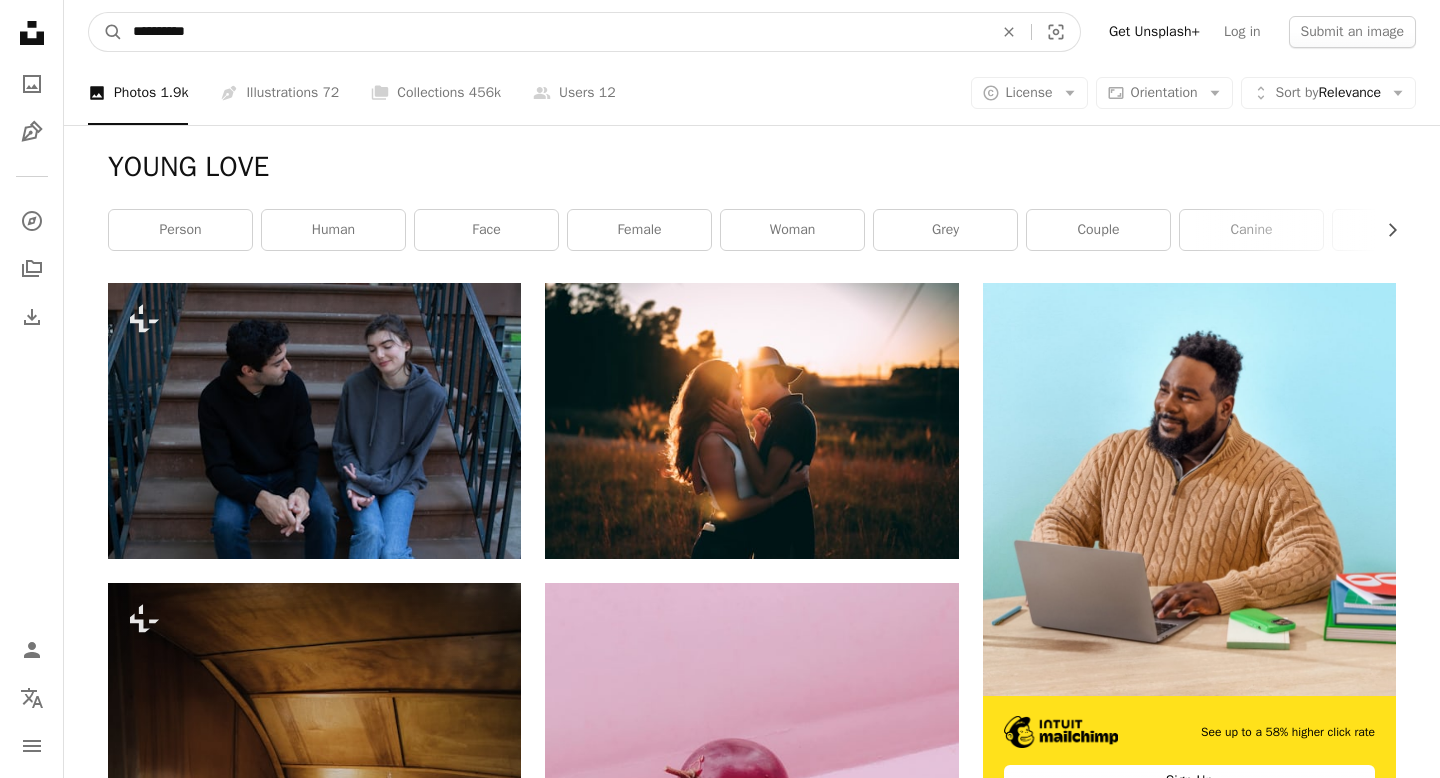 click on "**********" at bounding box center [555, 32] 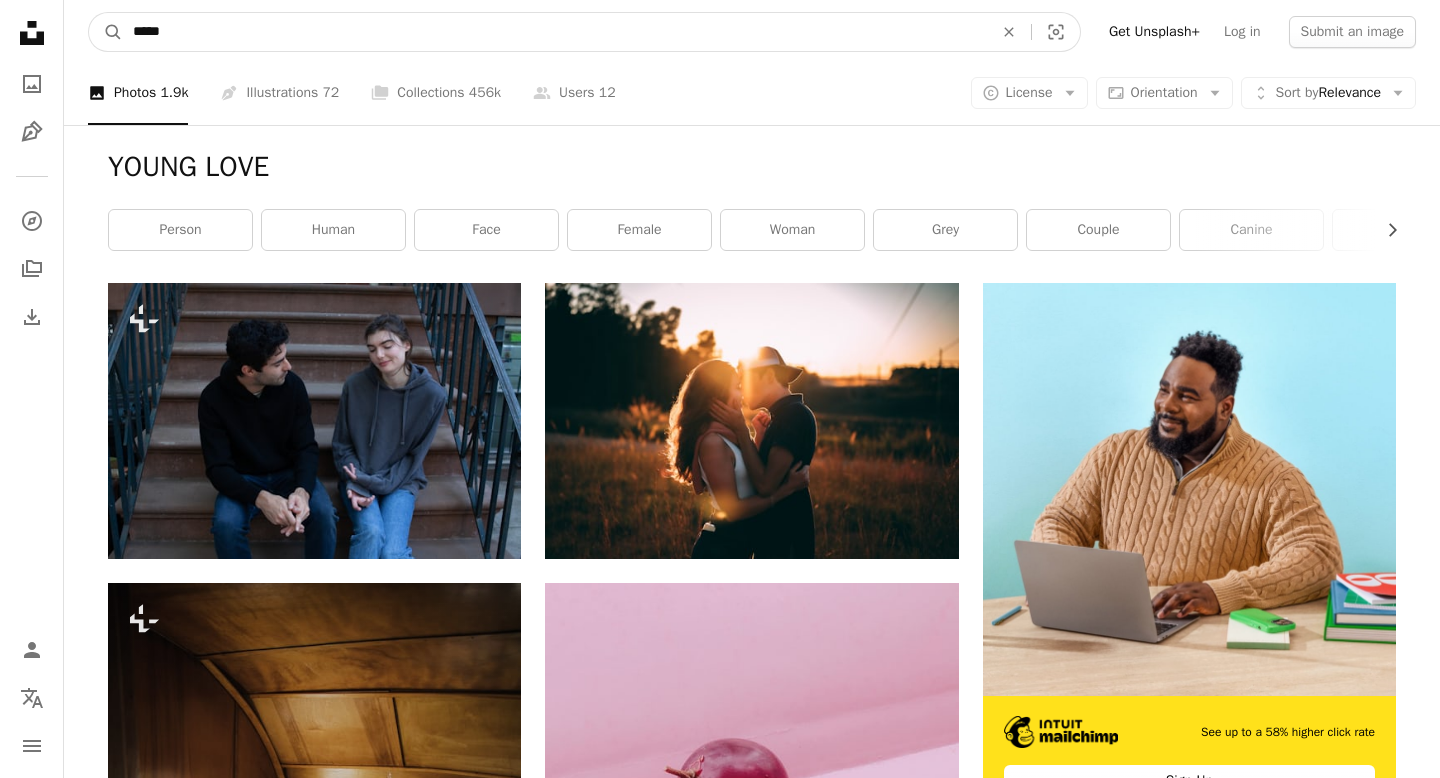 type on "******" 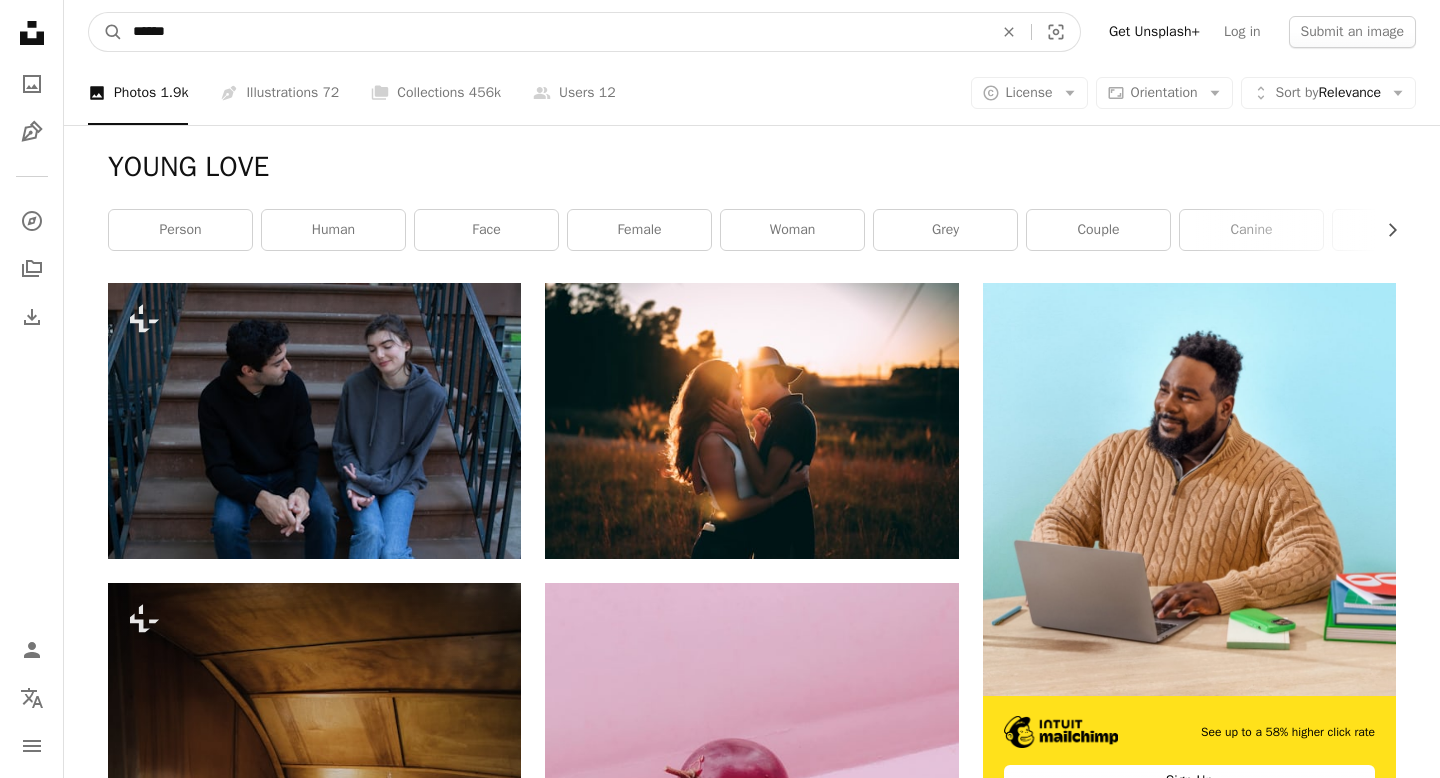 click on "A magnifying glass" at bounding box center [106, 32] 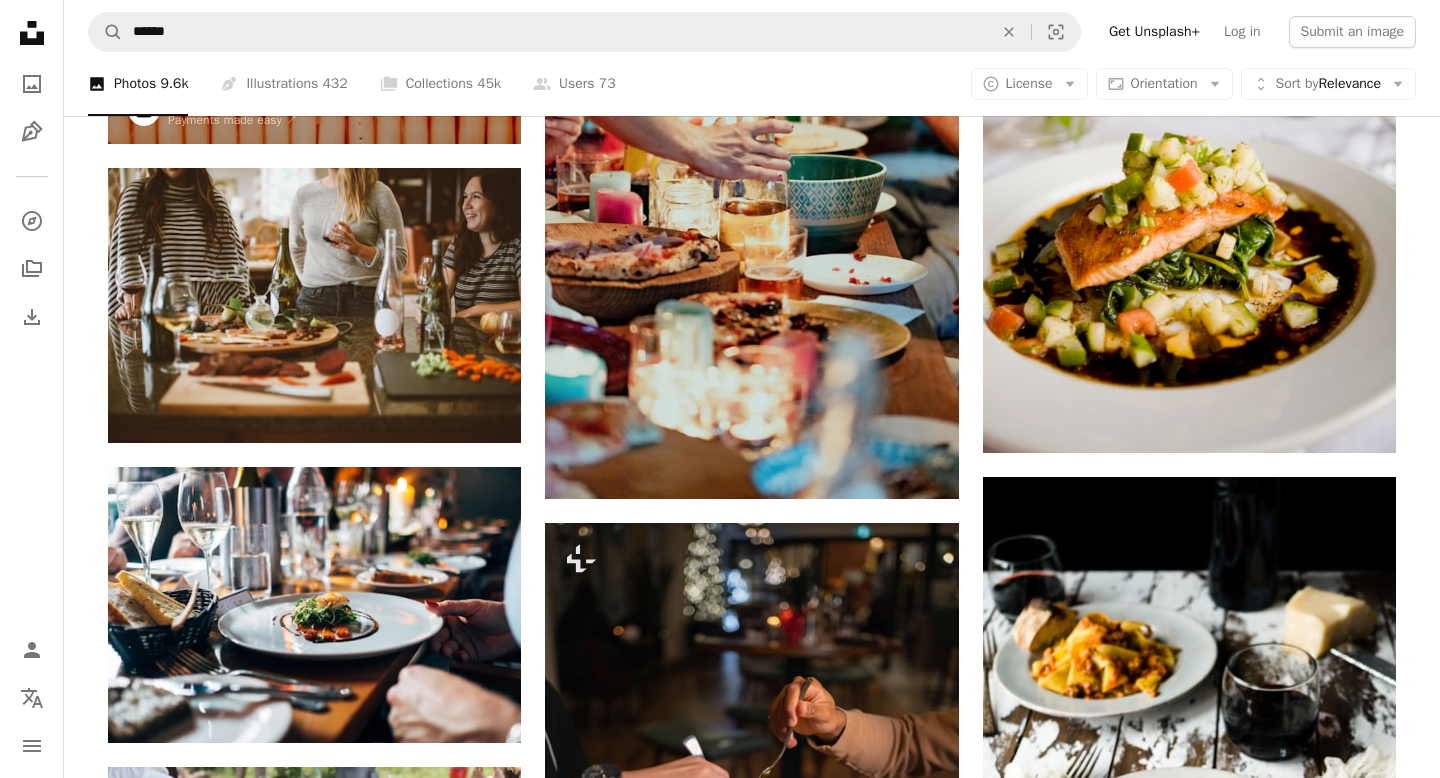 scroll, scrollTop: 1397, scrollLeft: 0, axis: vertical 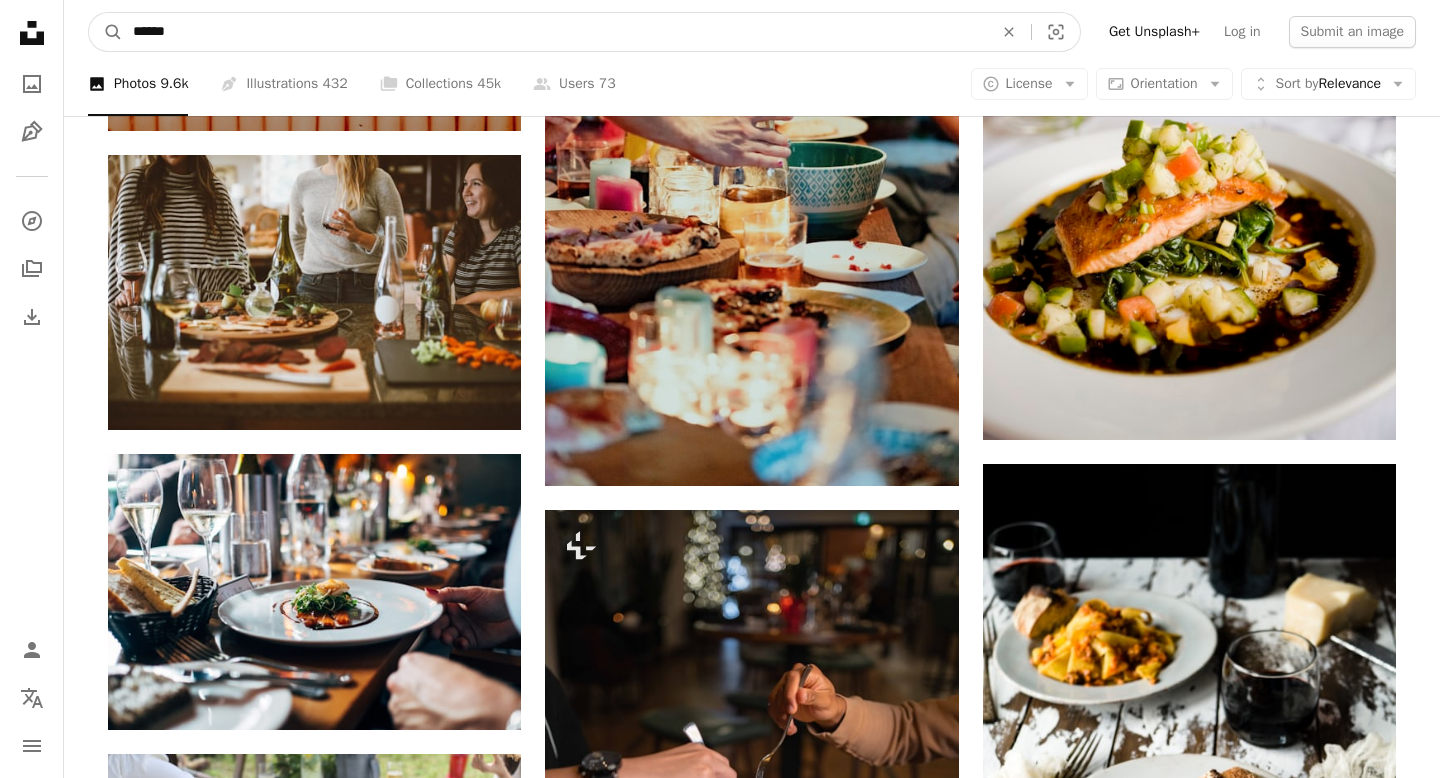 click on "******" at bounding box center [555, 32] 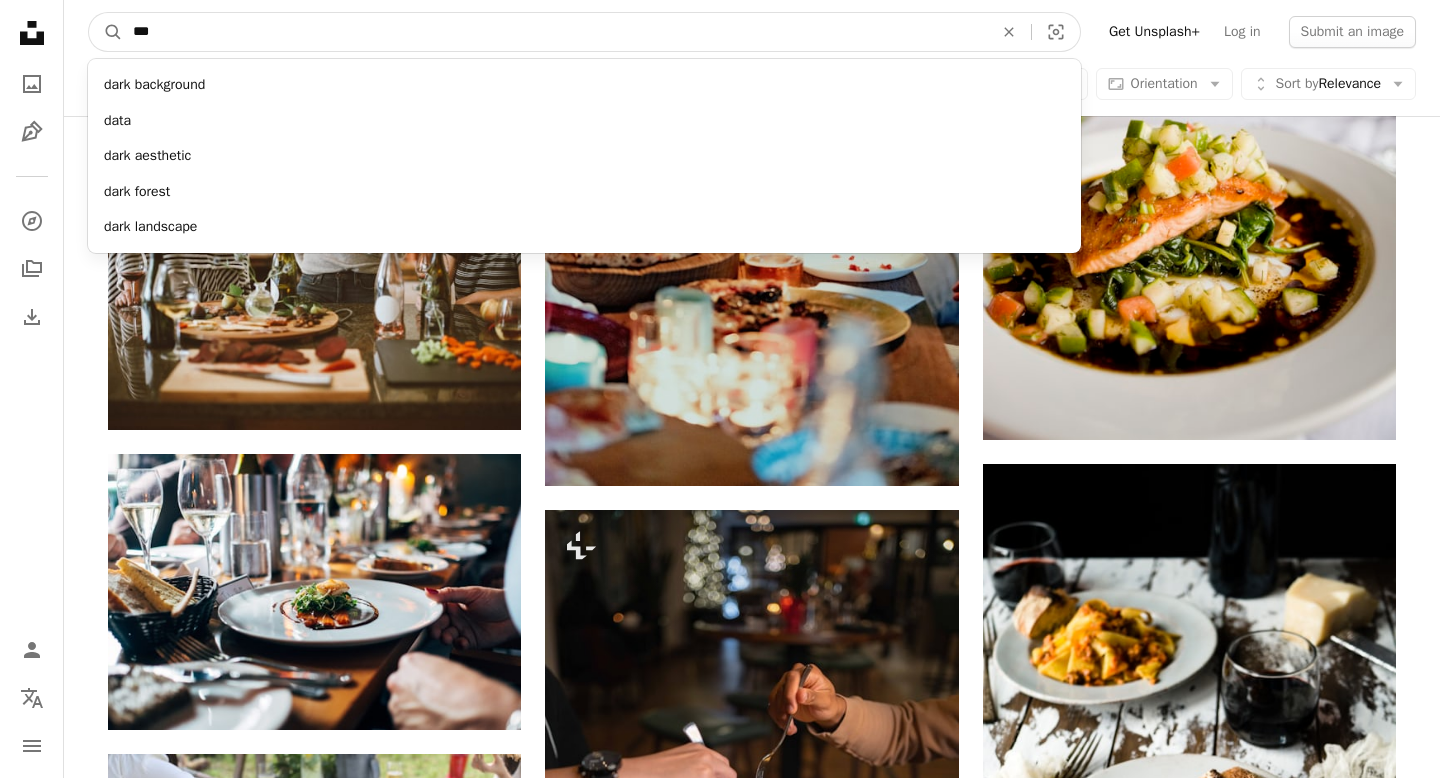 type on "****" 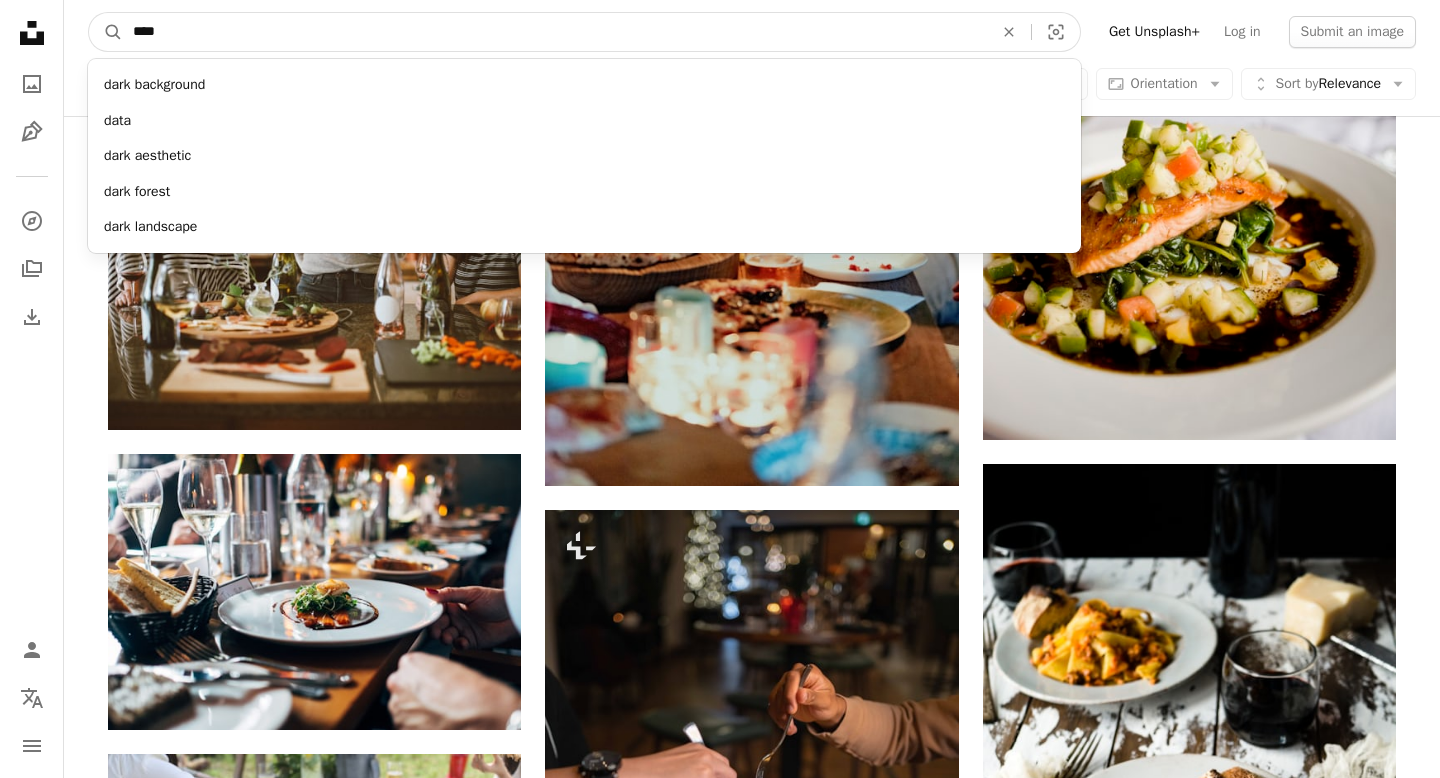 click on "A magnifying glass" at bounding box center (106, 32) 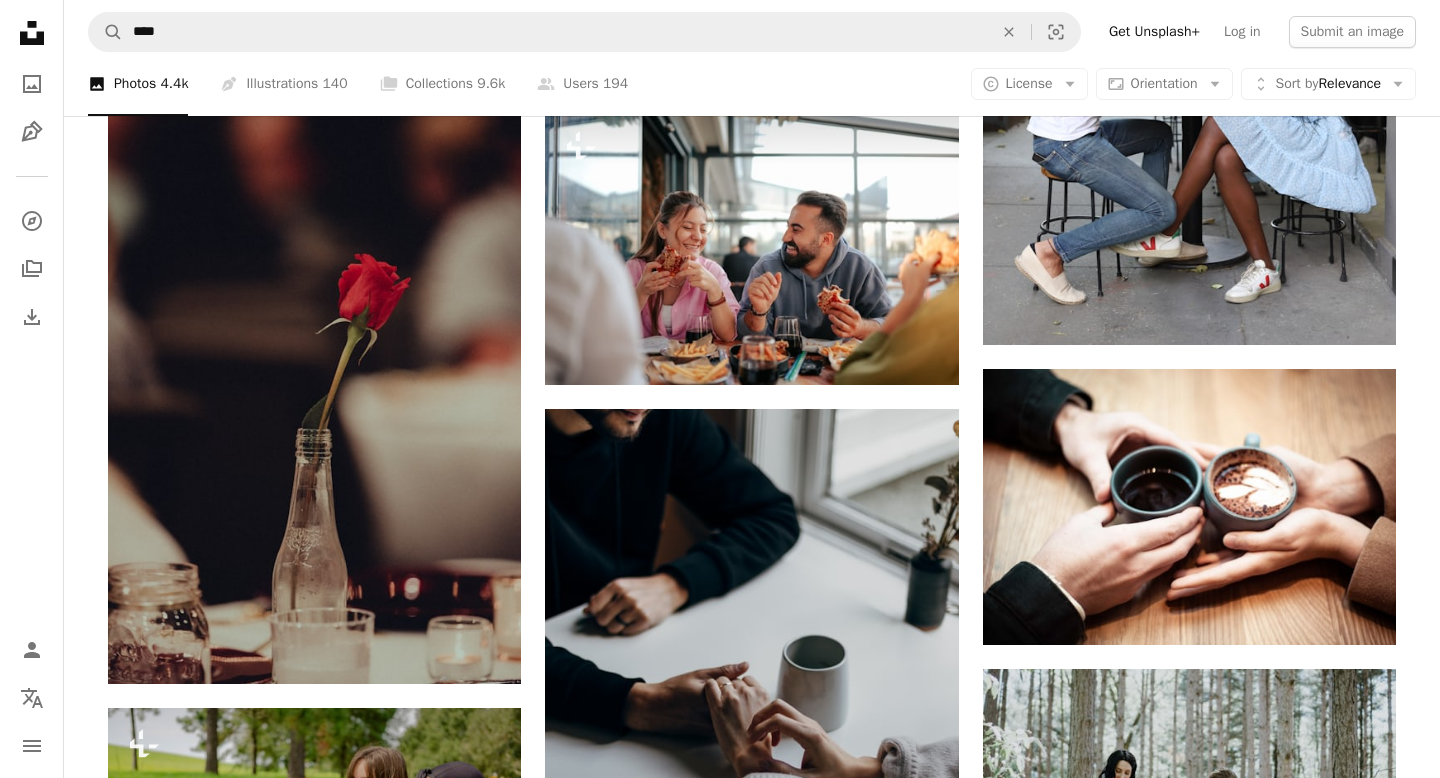 scroll, scrollTop: 1334, scrollLeft: 0, axis: vertical 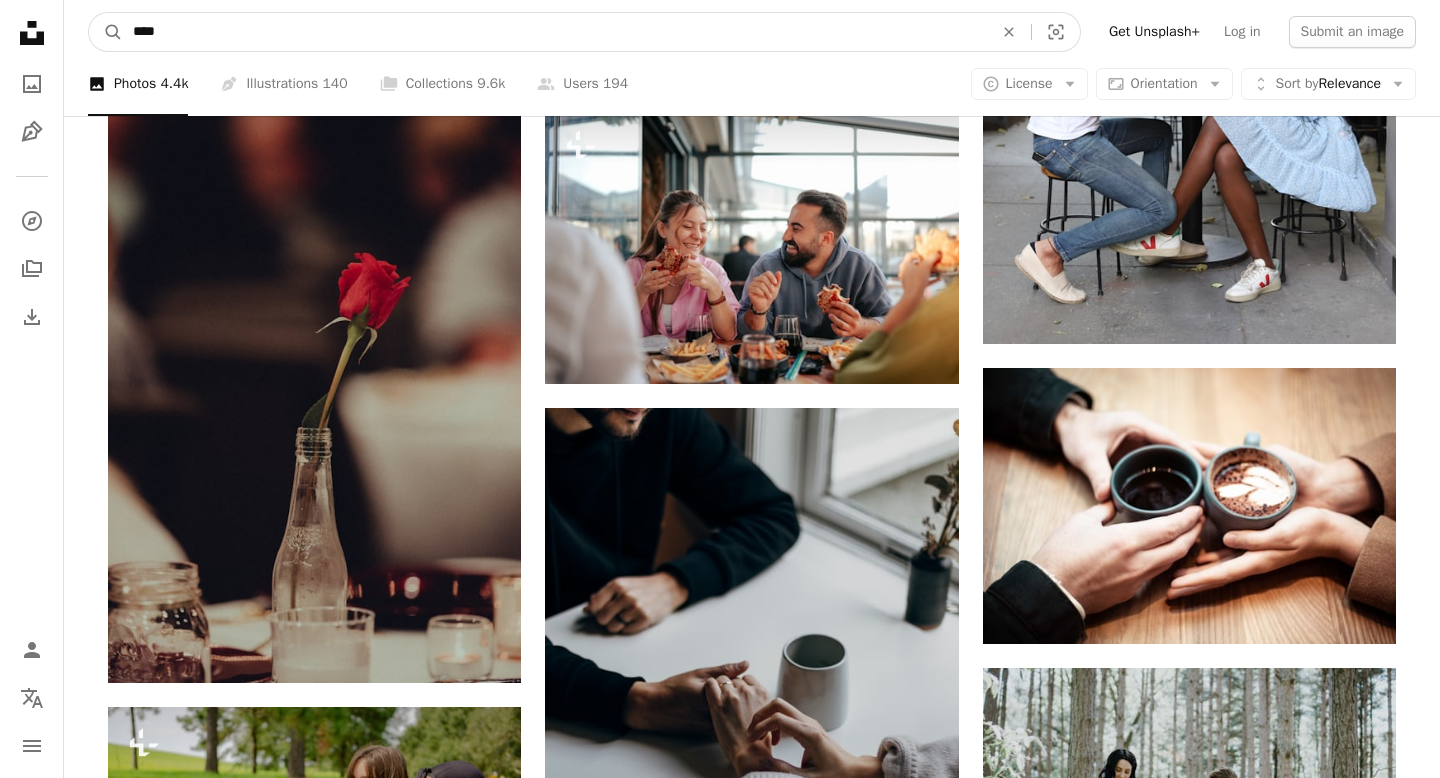 click on "****" at bounding box center [555, 32] 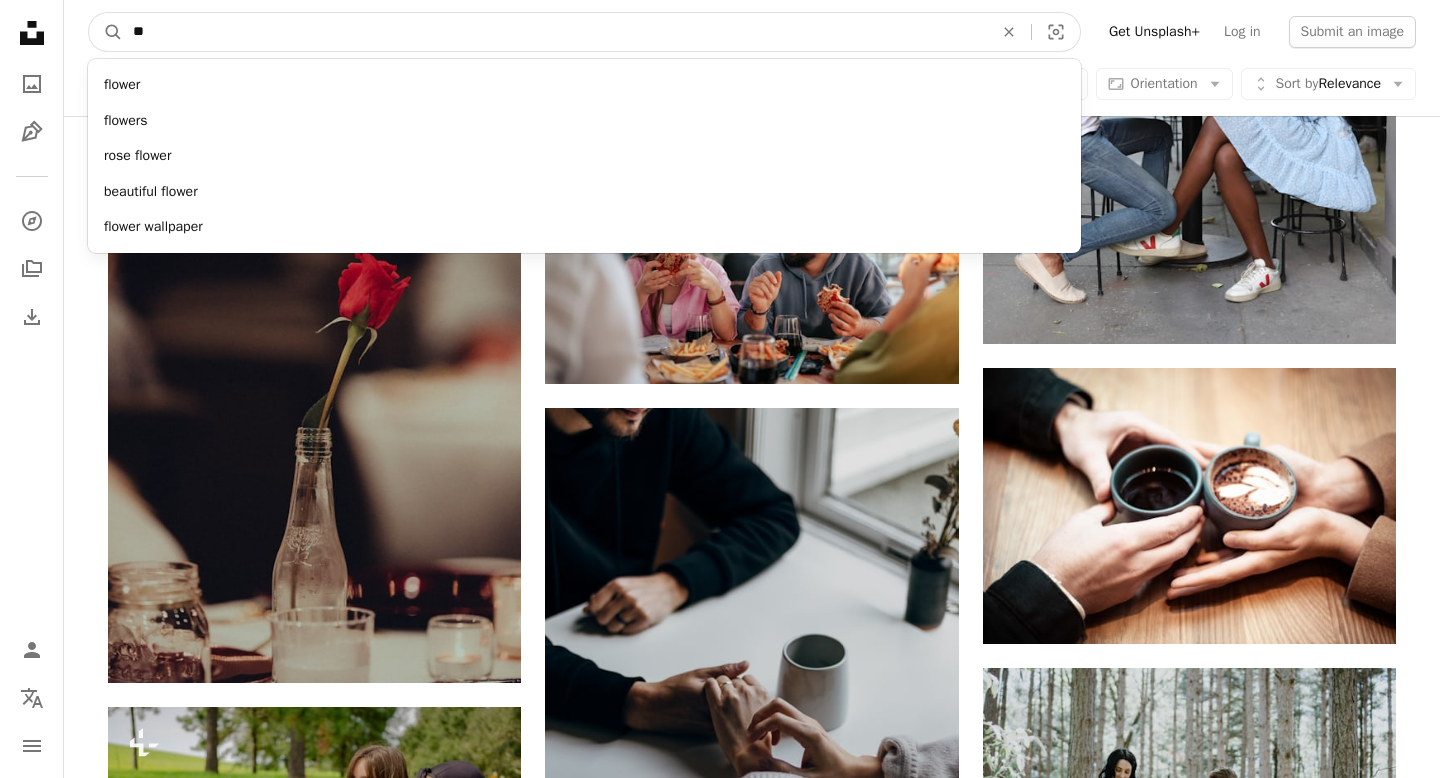 type on "*" 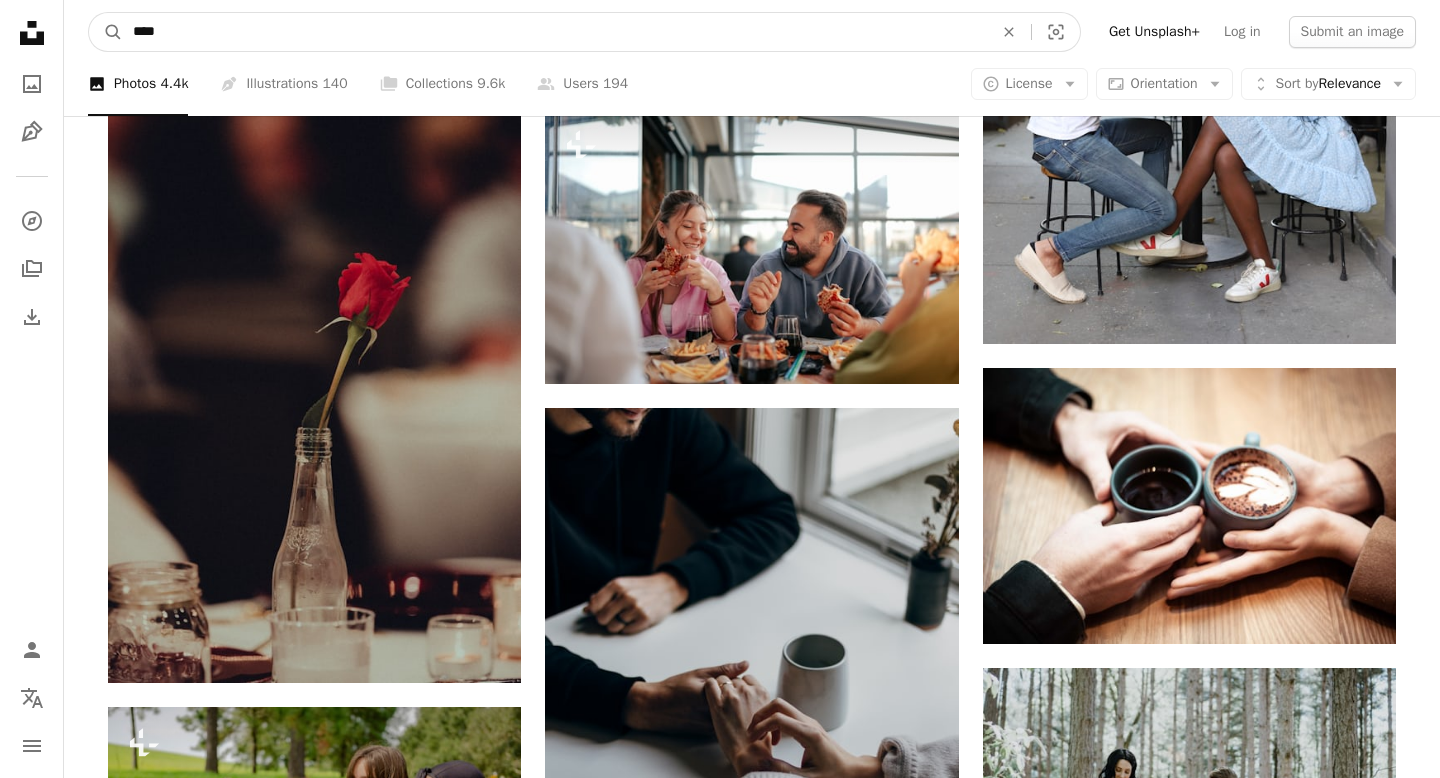 type on "*****" 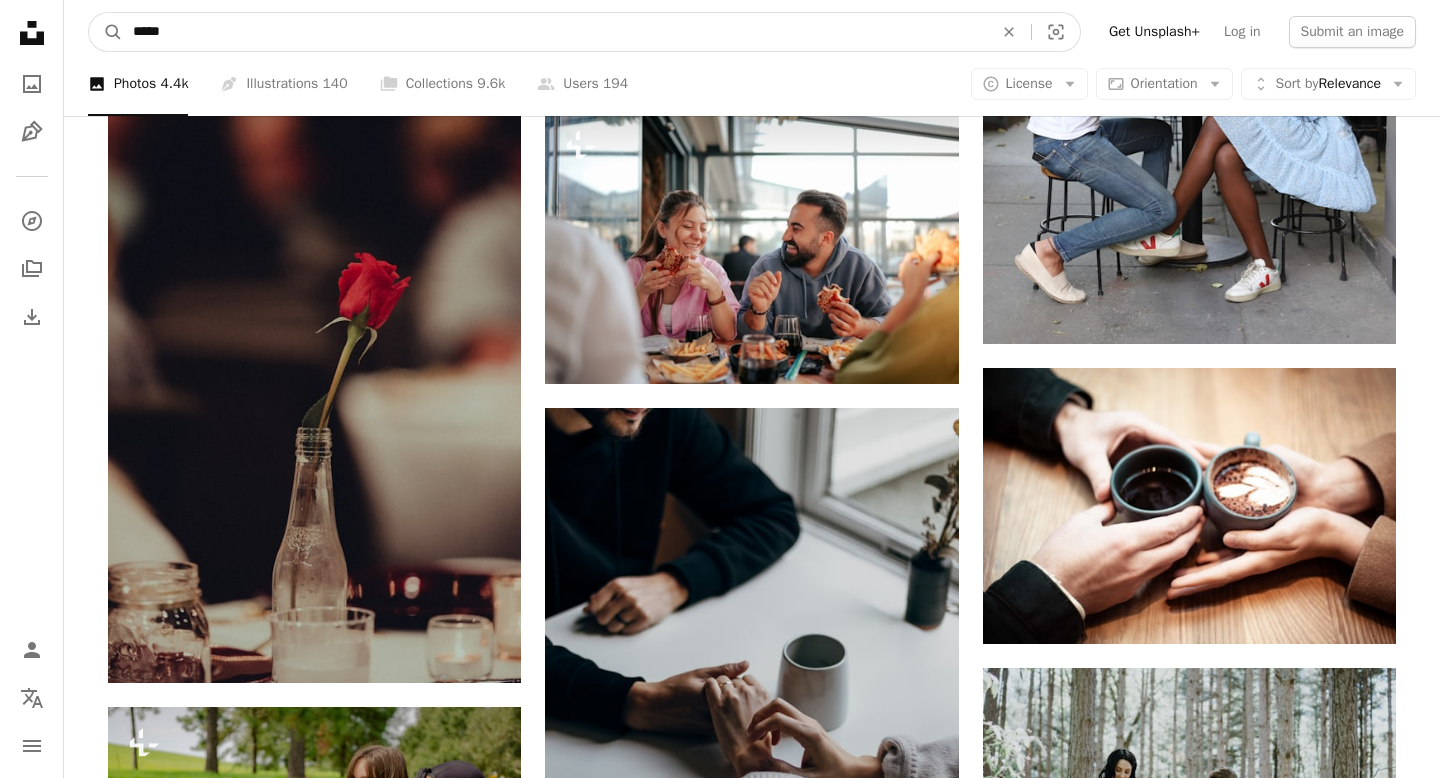 click on "A magnifying glass" at bounding box center [106, 32] 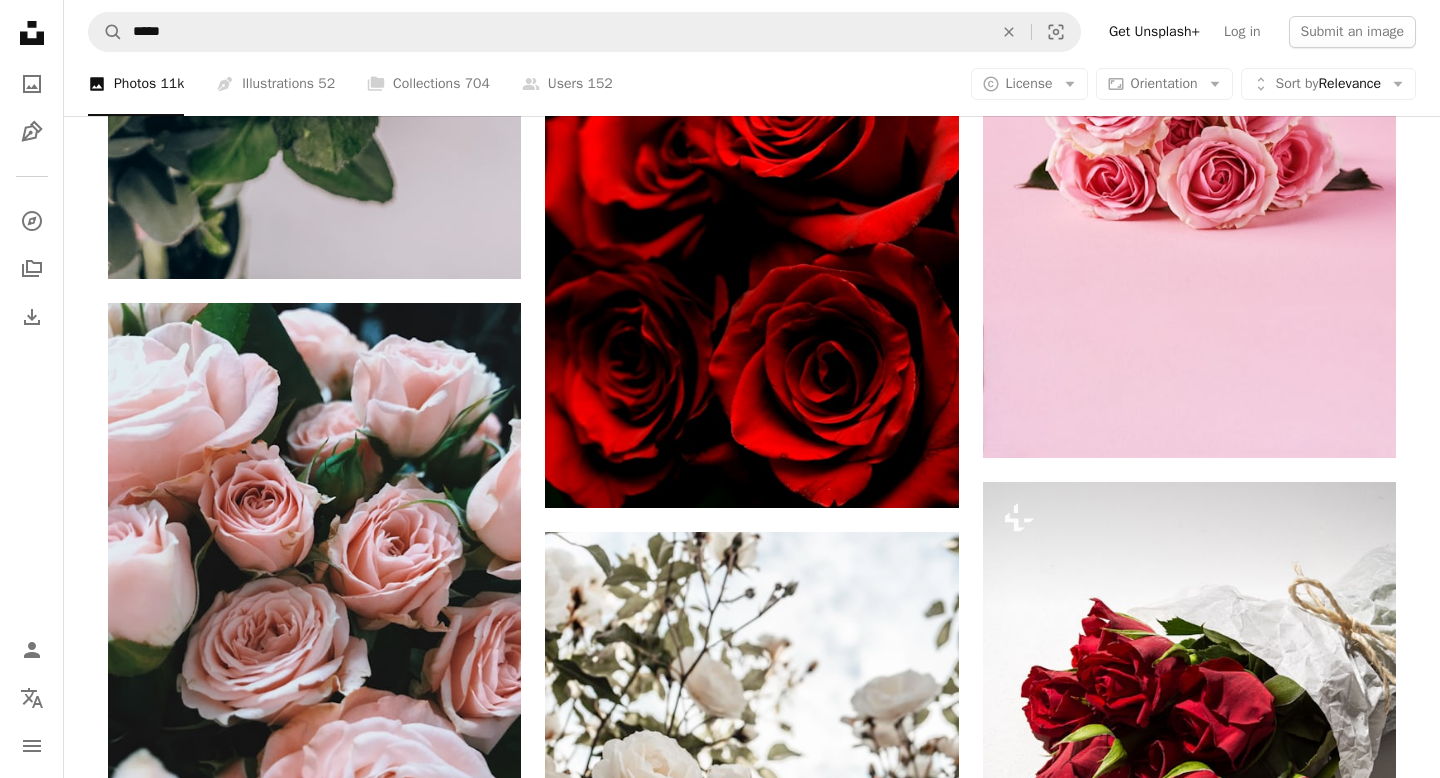 scroll, scrollTop: 1597, scrollLeft: 0, axis: vertical 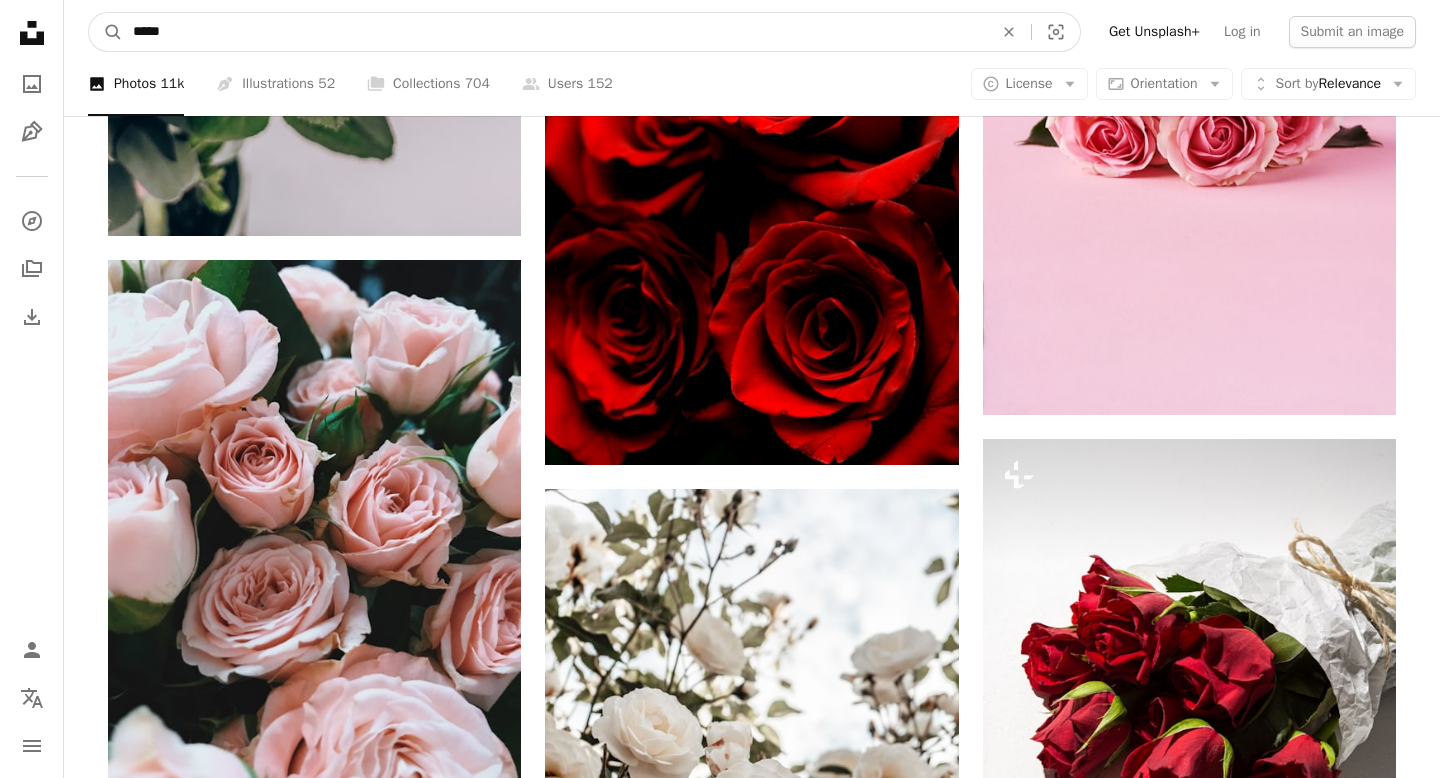 click on "*****" at bounding box center (555, 32) 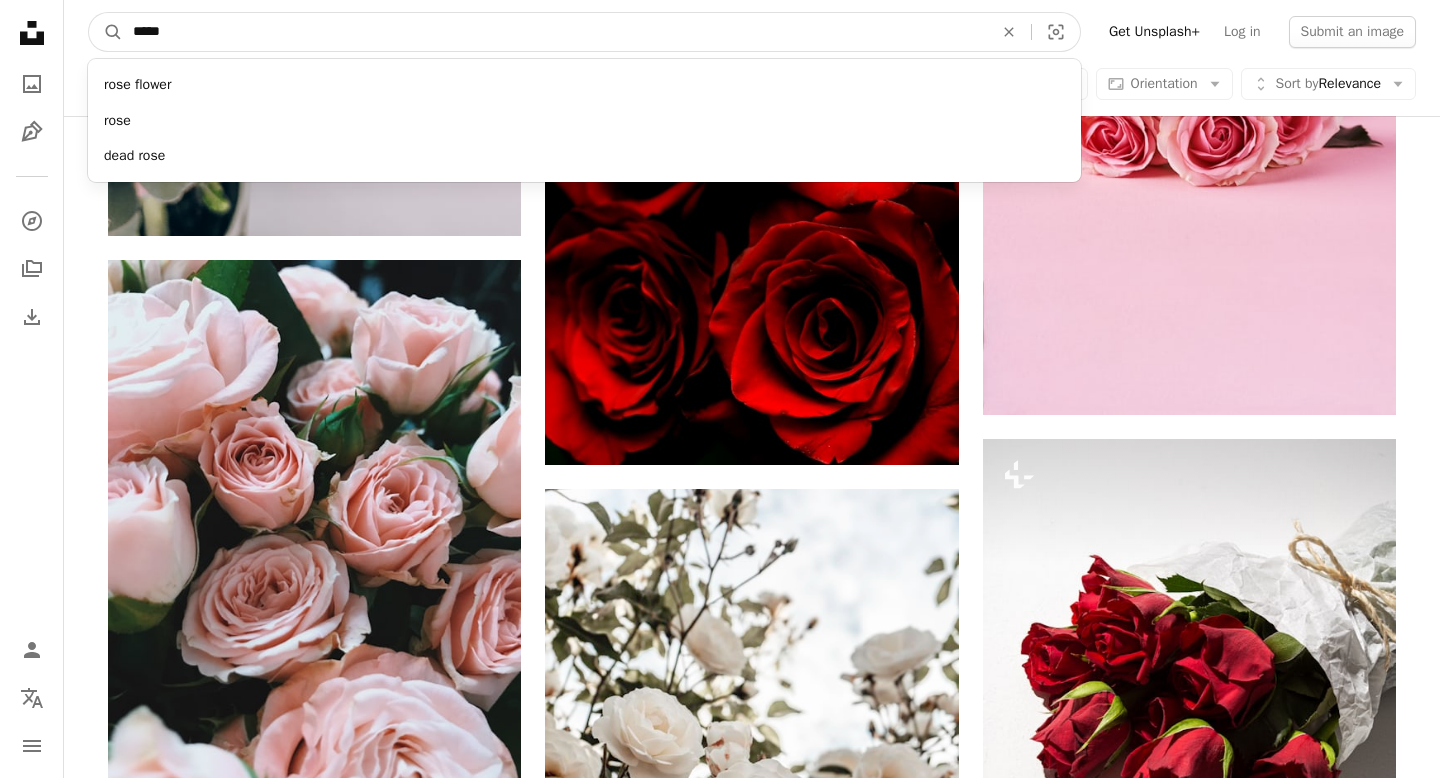 click on "*****" at bounding box center [555, 32] 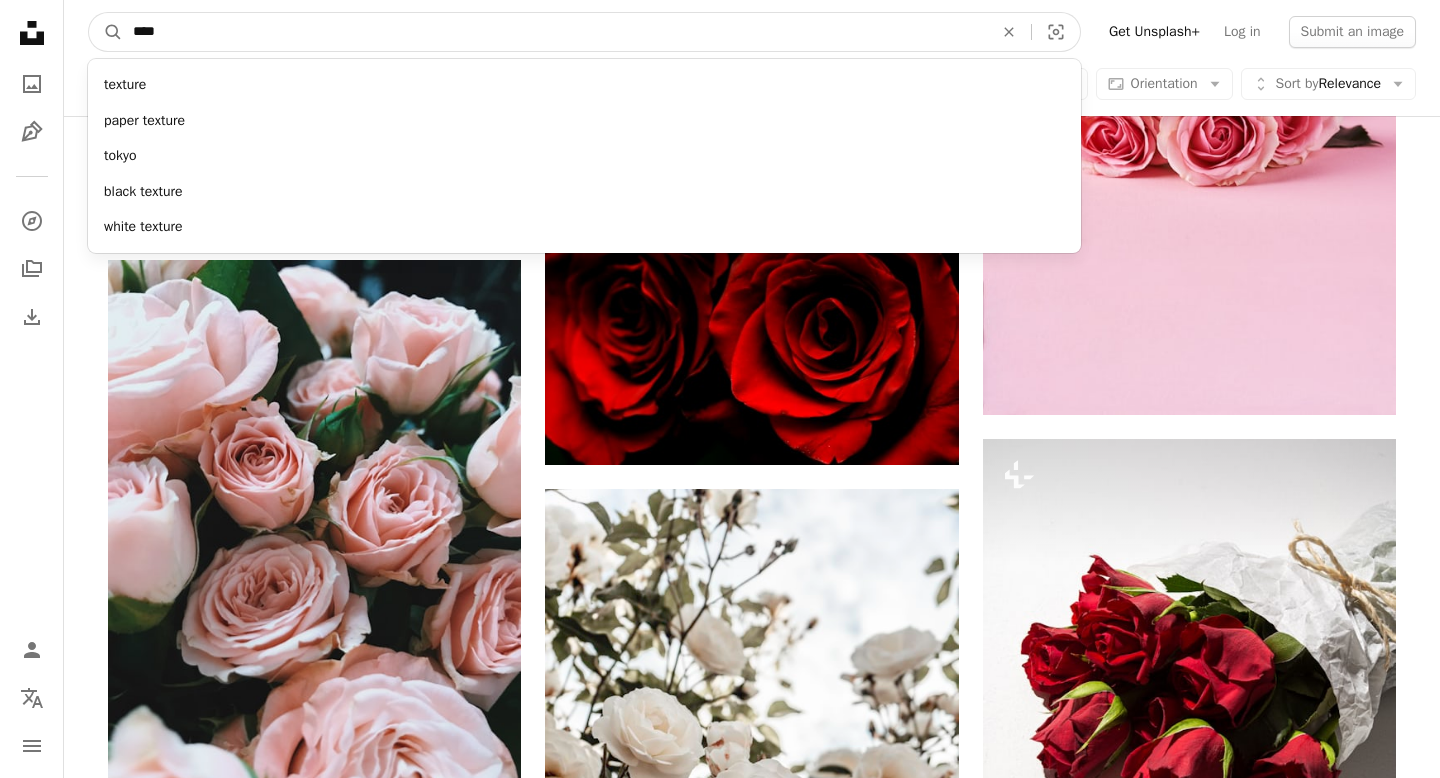 type on "*****" 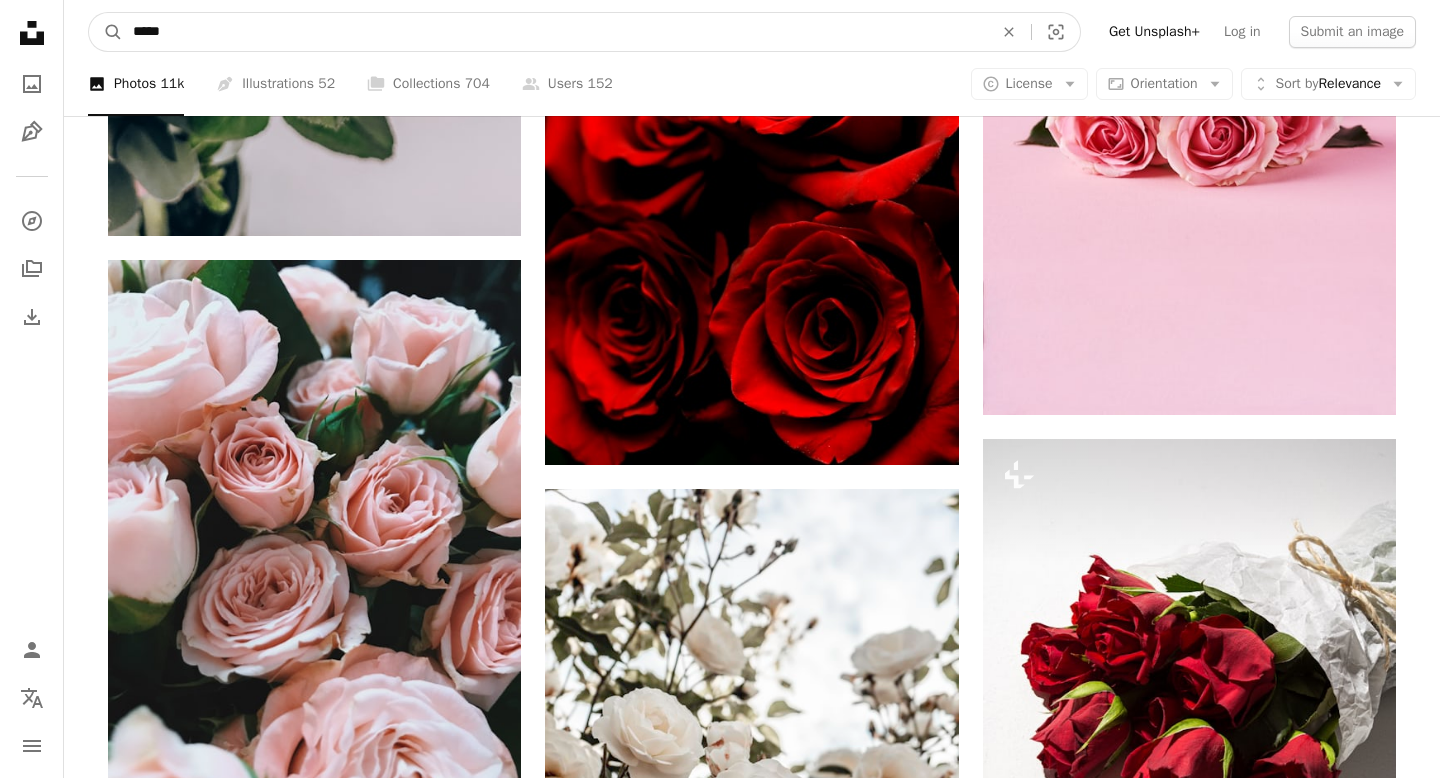 click on "A magnifying glass" at bounding box center [106, 32] 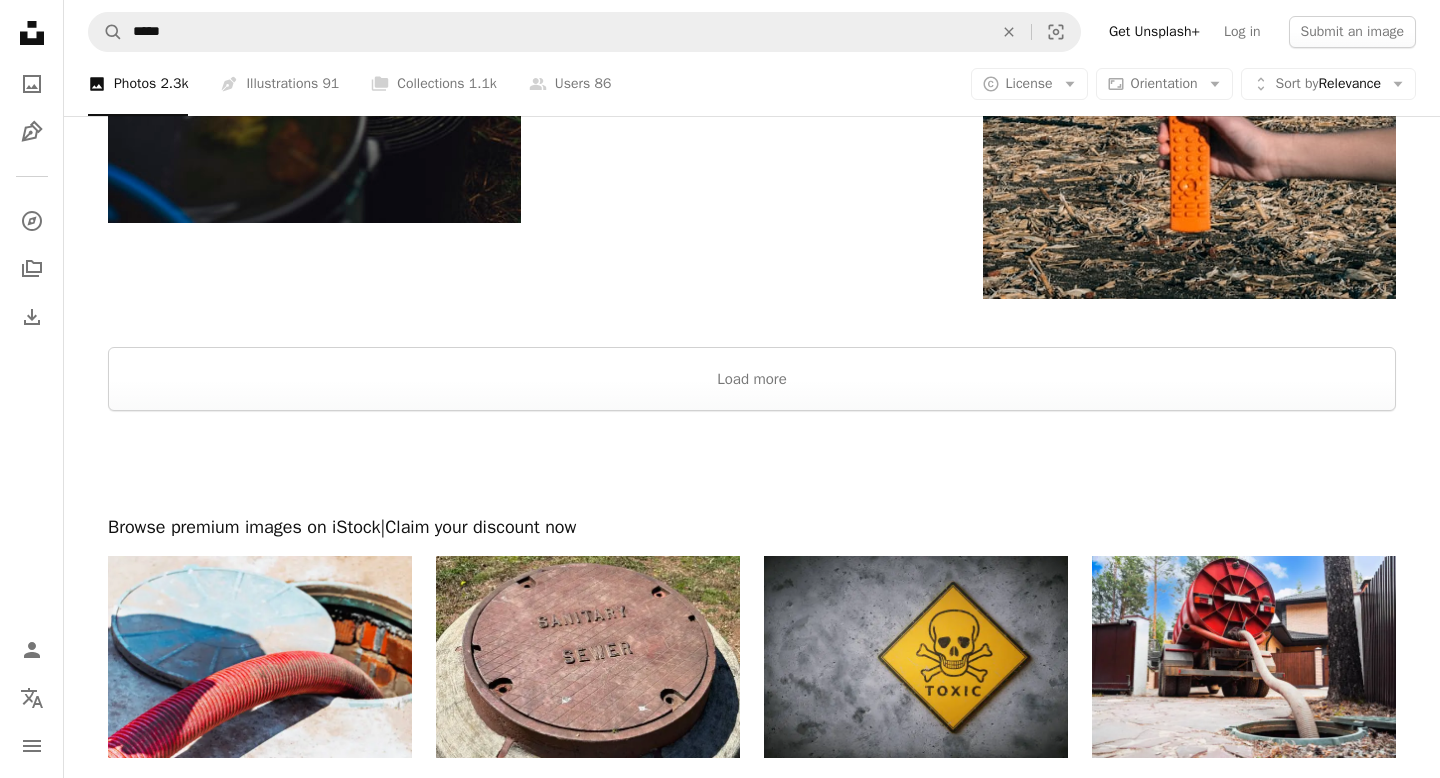scroll, scrollTop: 4051, scrollLeft: 0, axis: vertical 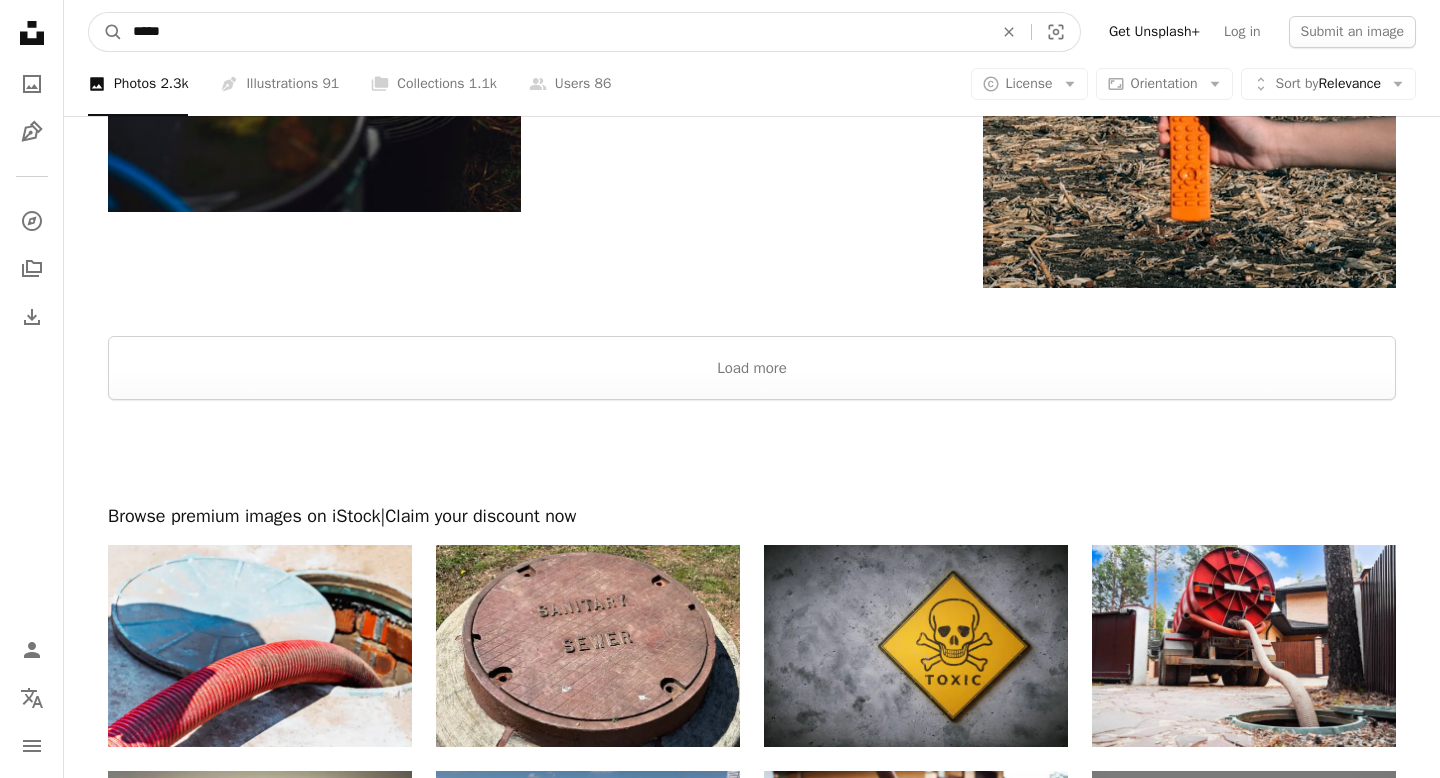 click on "*****" at bounding box center (555, 32) 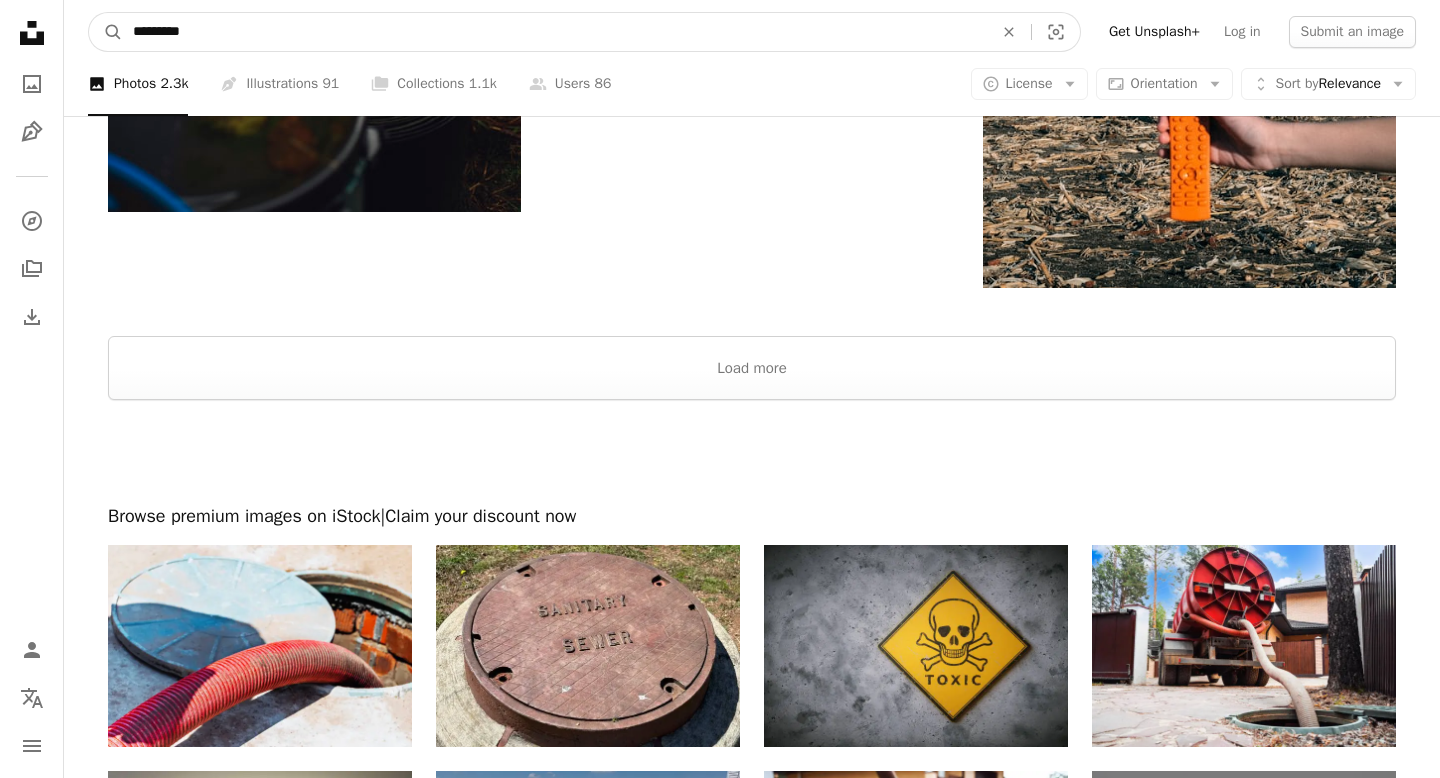 type on "**********" 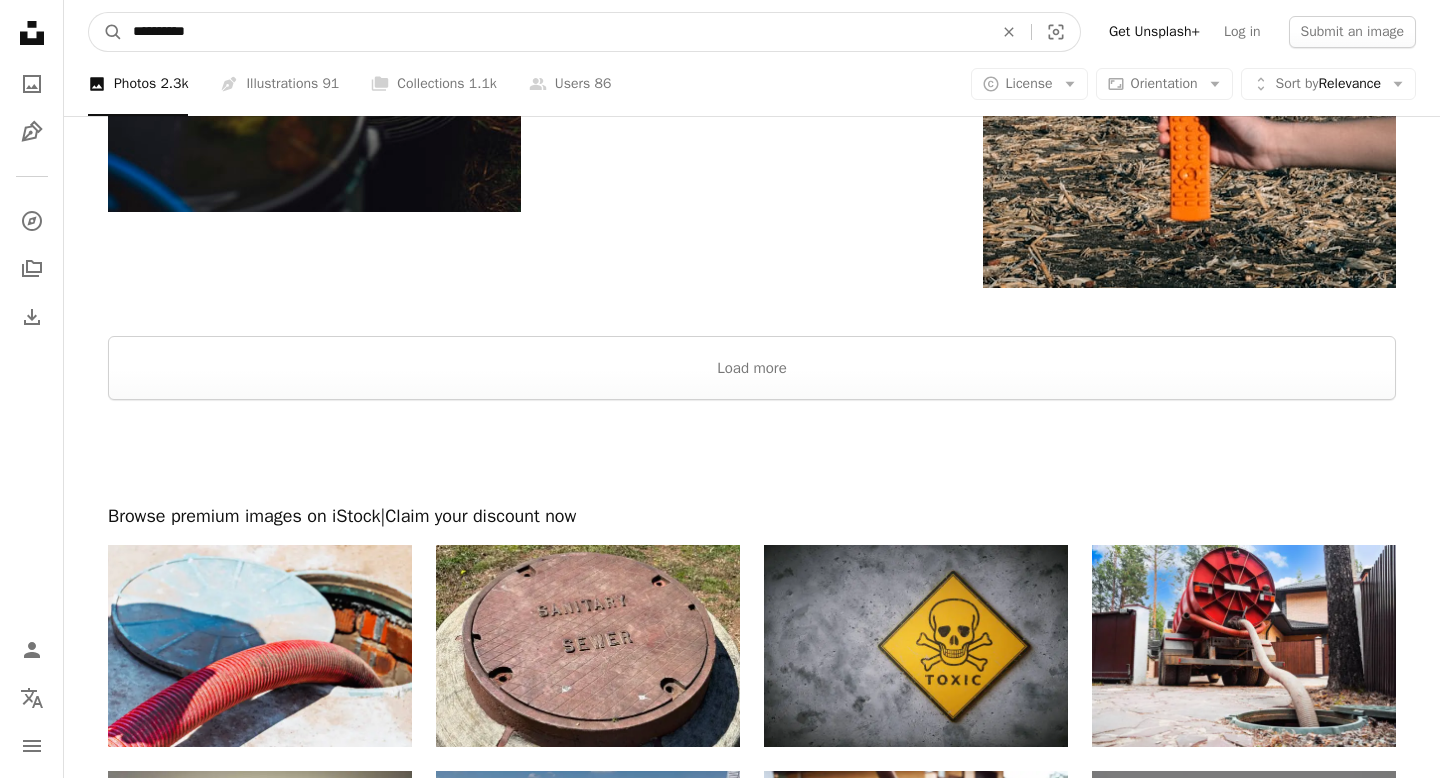 click on "A magnifying glass" at bounding box center [106, 32] 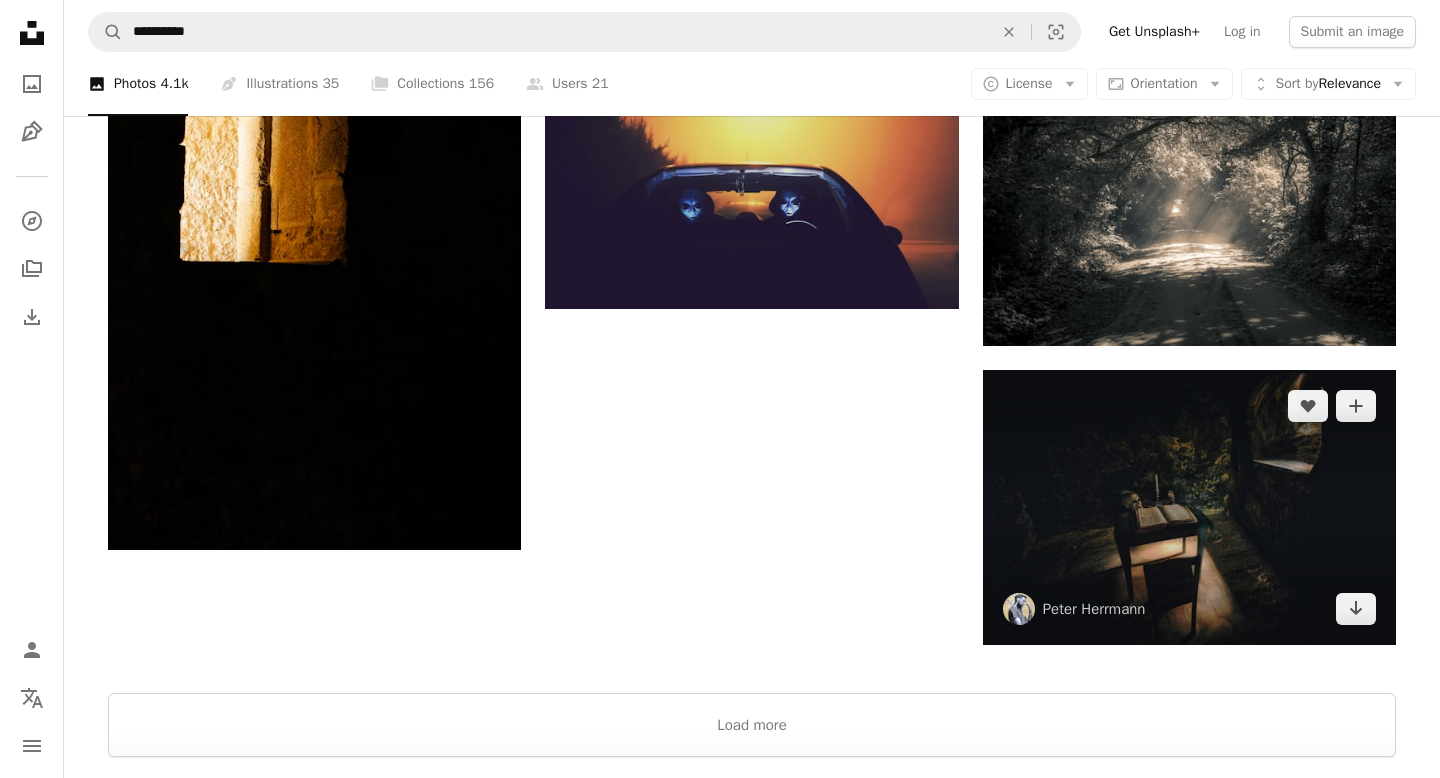 scroll, scrollTop: 2789, scrollLeft: 0, axis: vertical 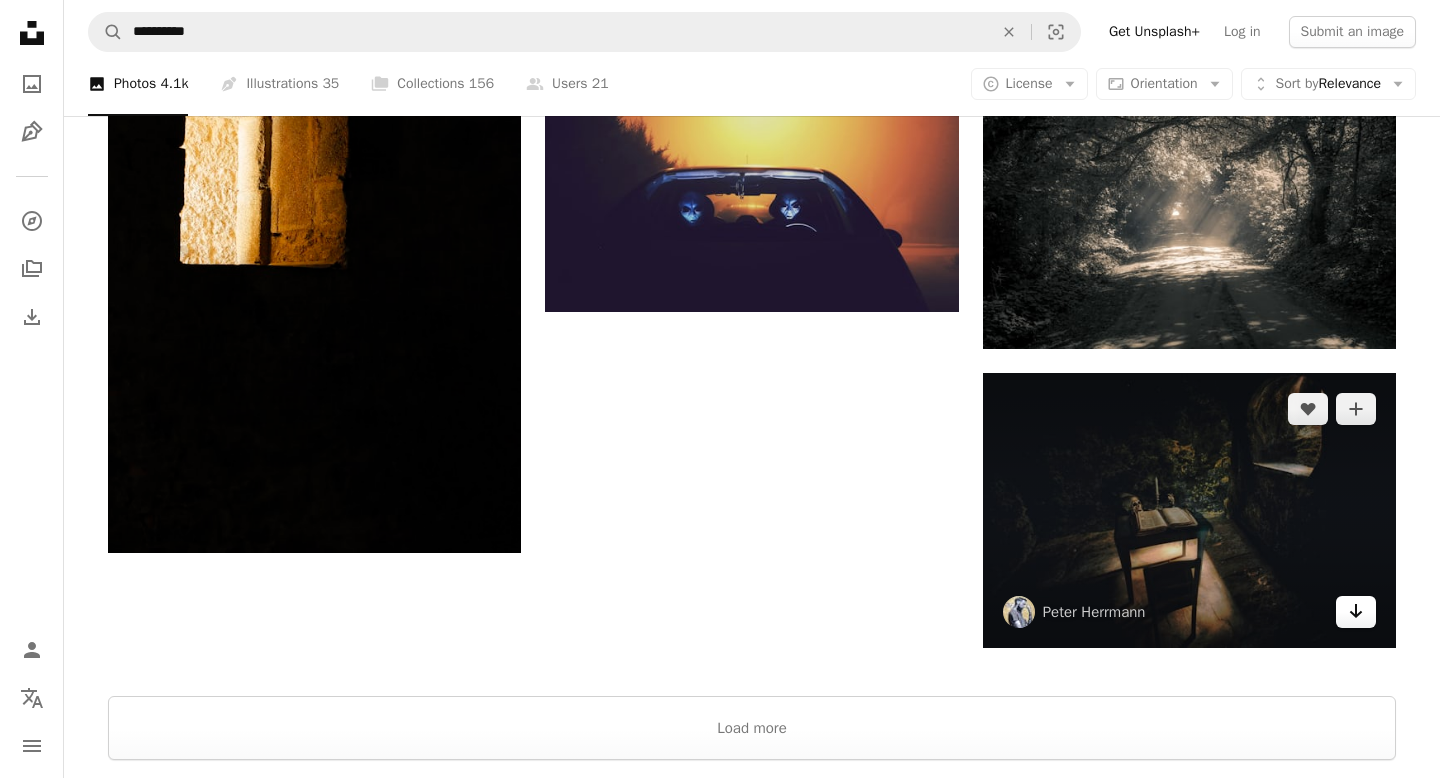 click on "Arrow pointing down" 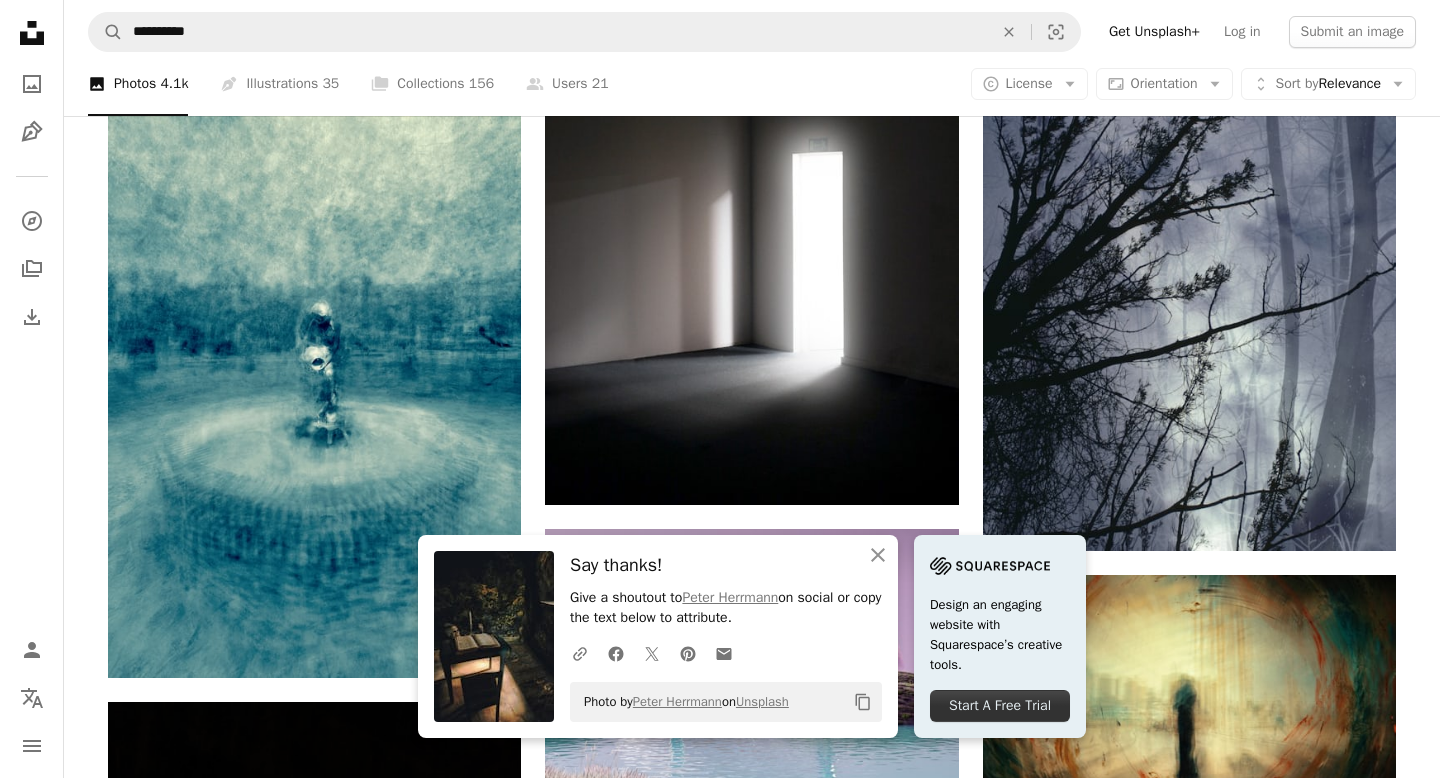 scroll, scrollTop: 1994, scrollLeft: 0, axis: vertical 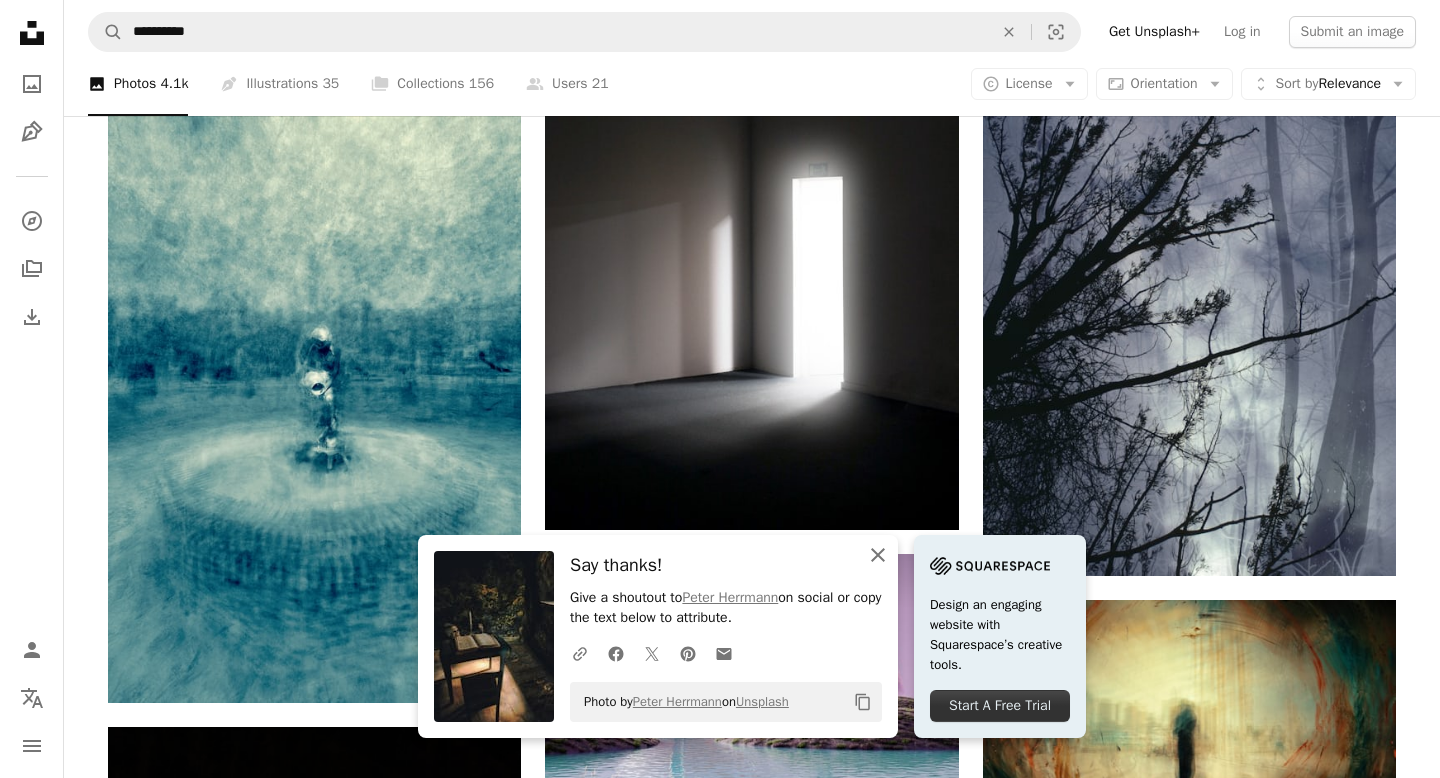 click 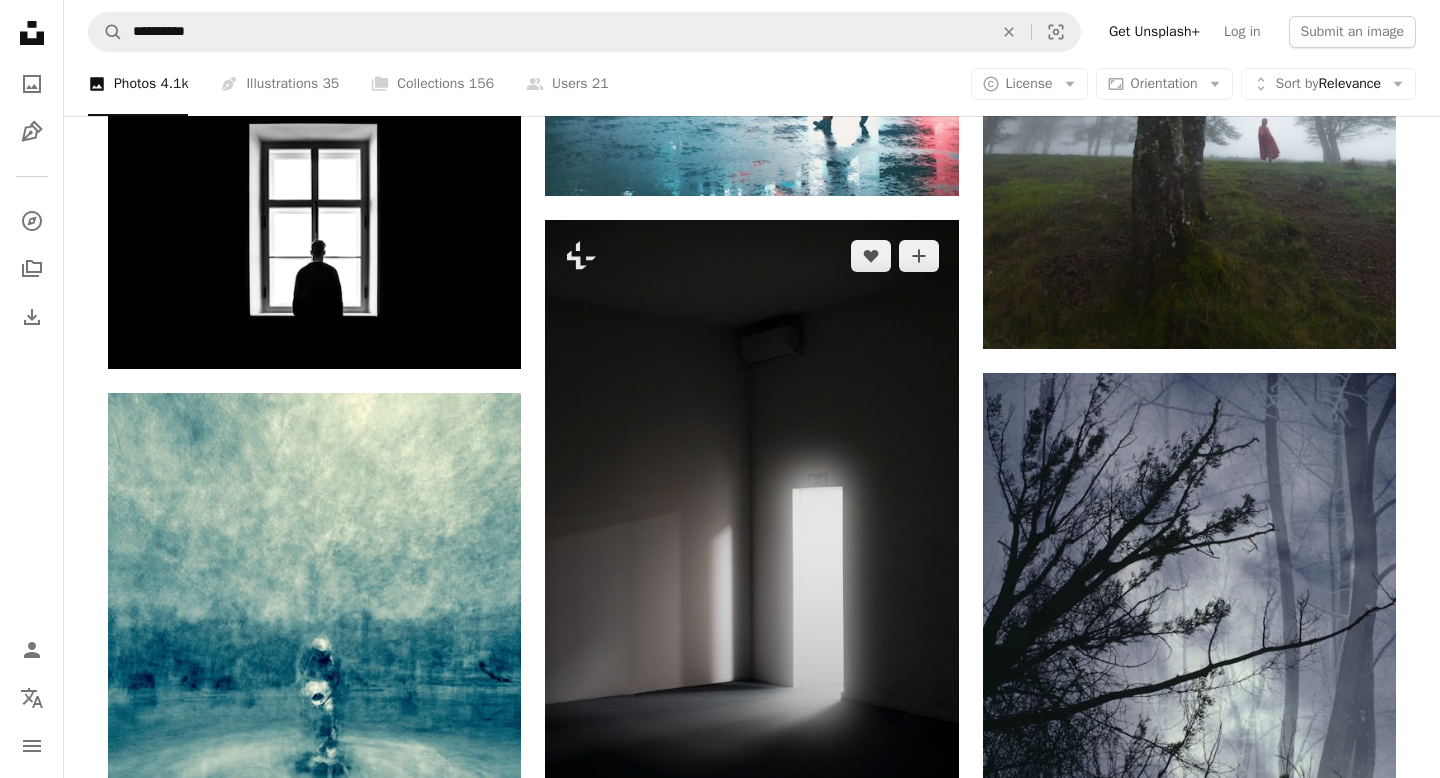 scroll, scrollTop: 1674, scrollLeft: 0, axis: vertical 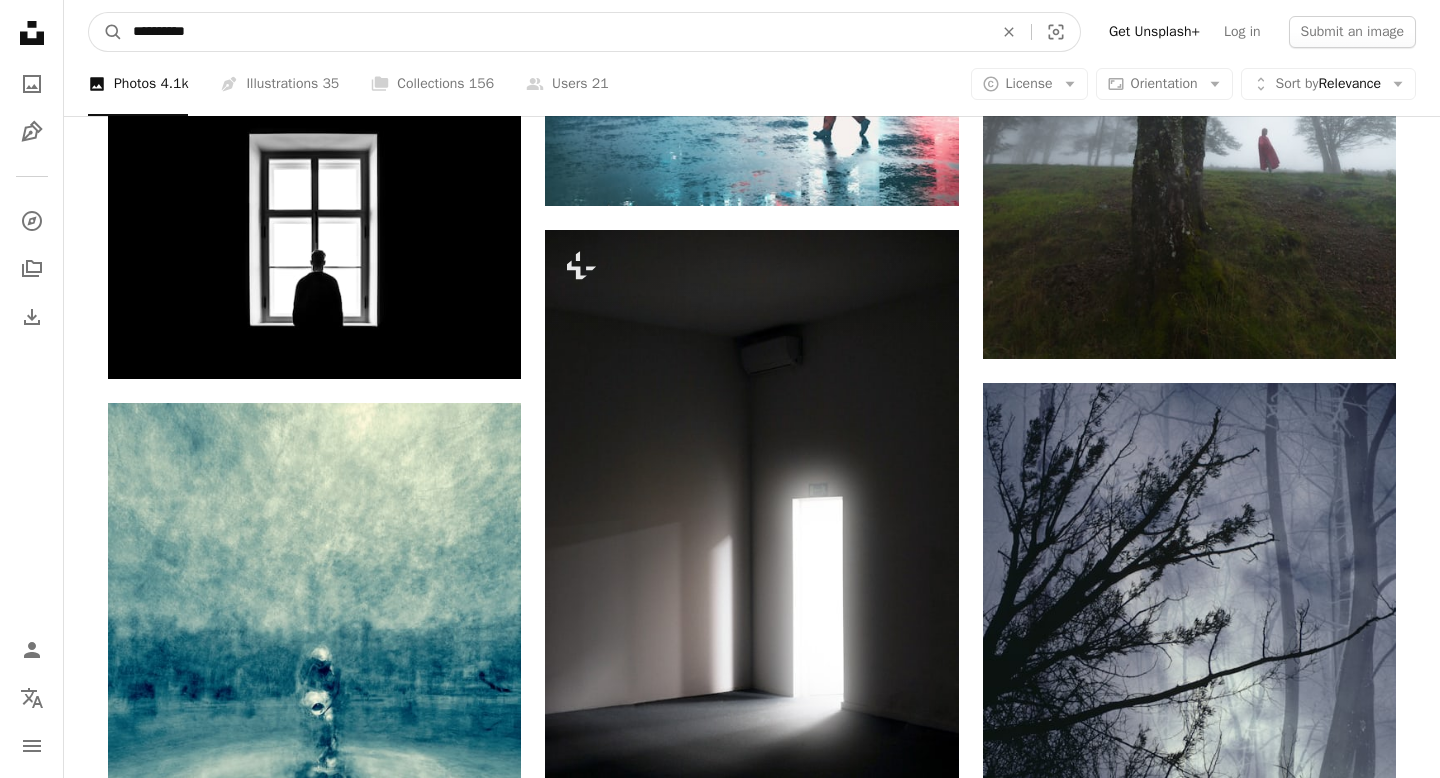 click on "**********" at bounding box center (555, 32) 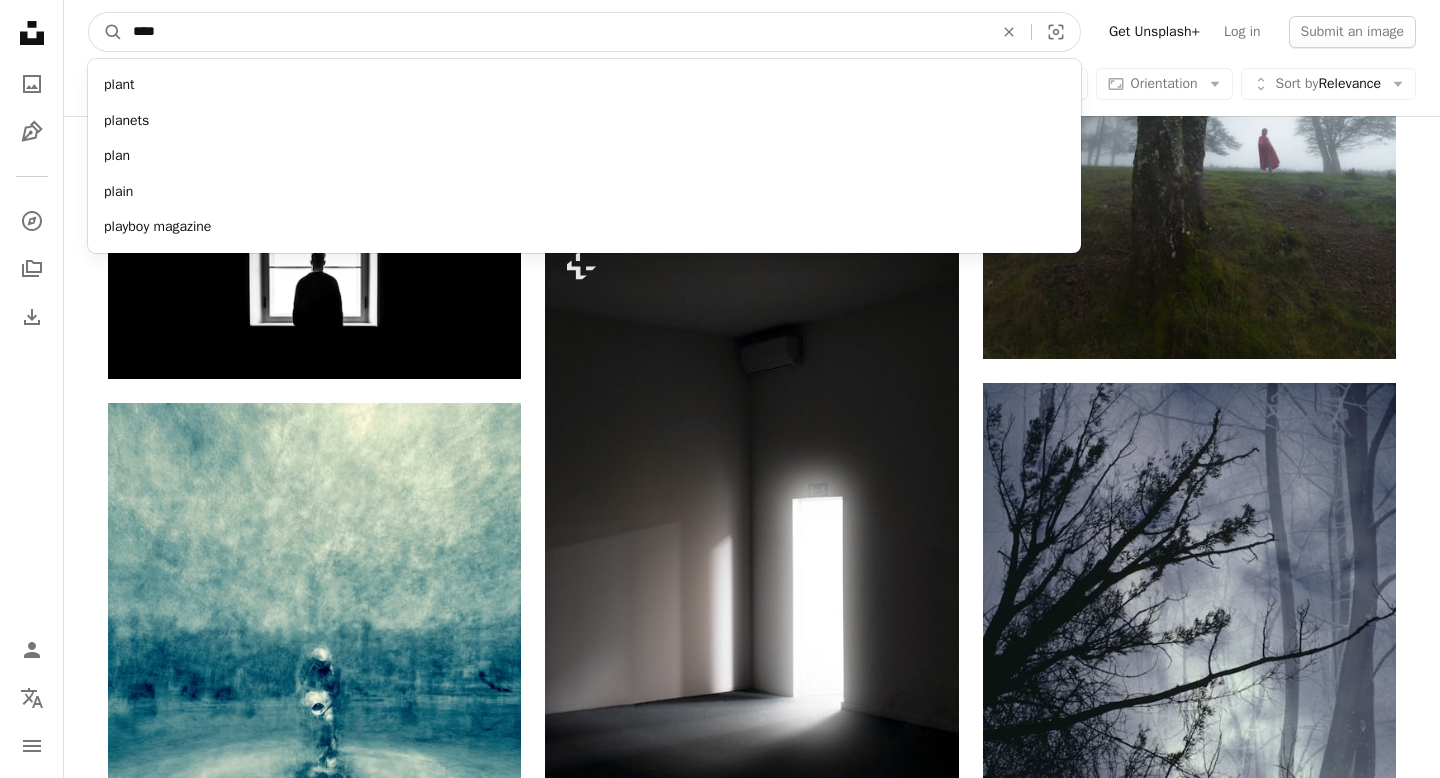 type on "*****" 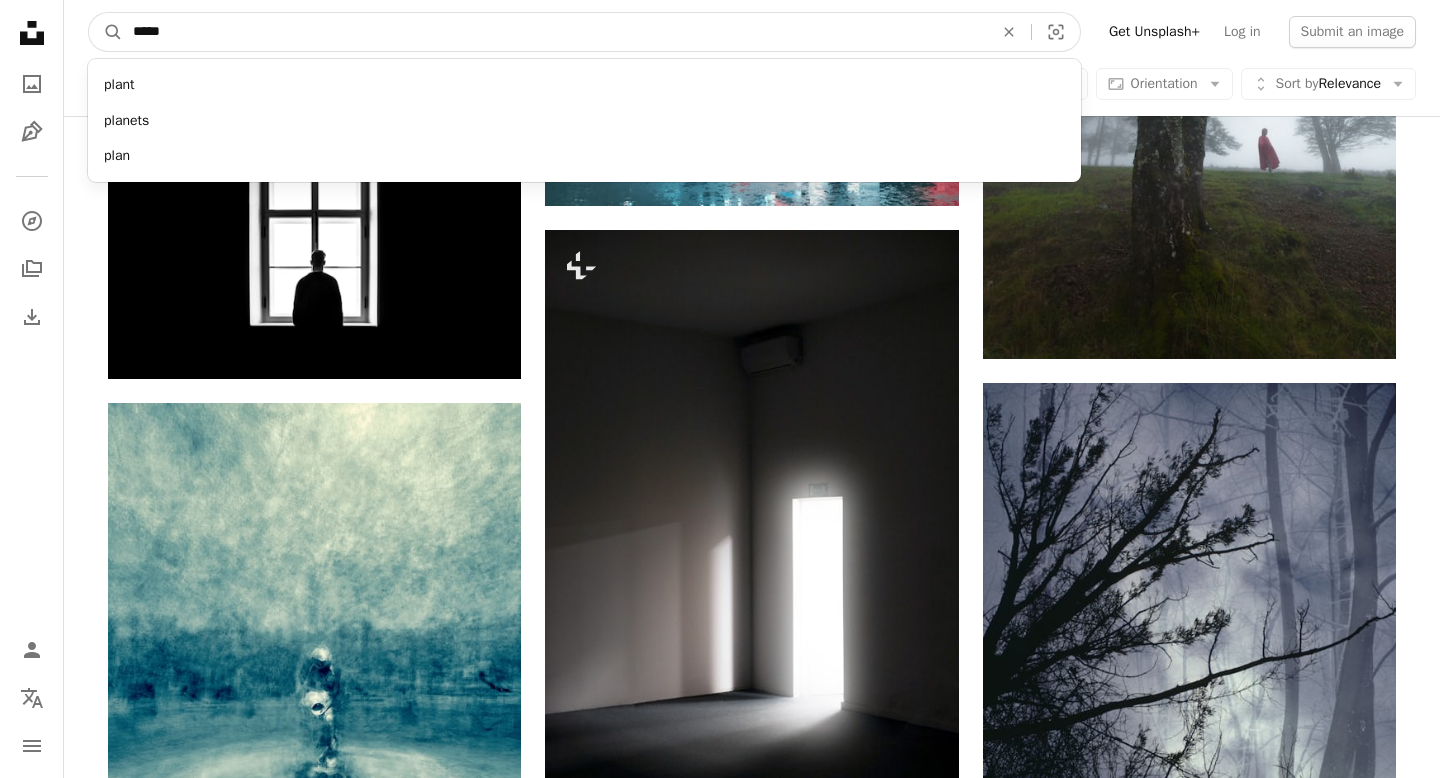 click on "A magnifying glass" at bounding box center [106, 32] 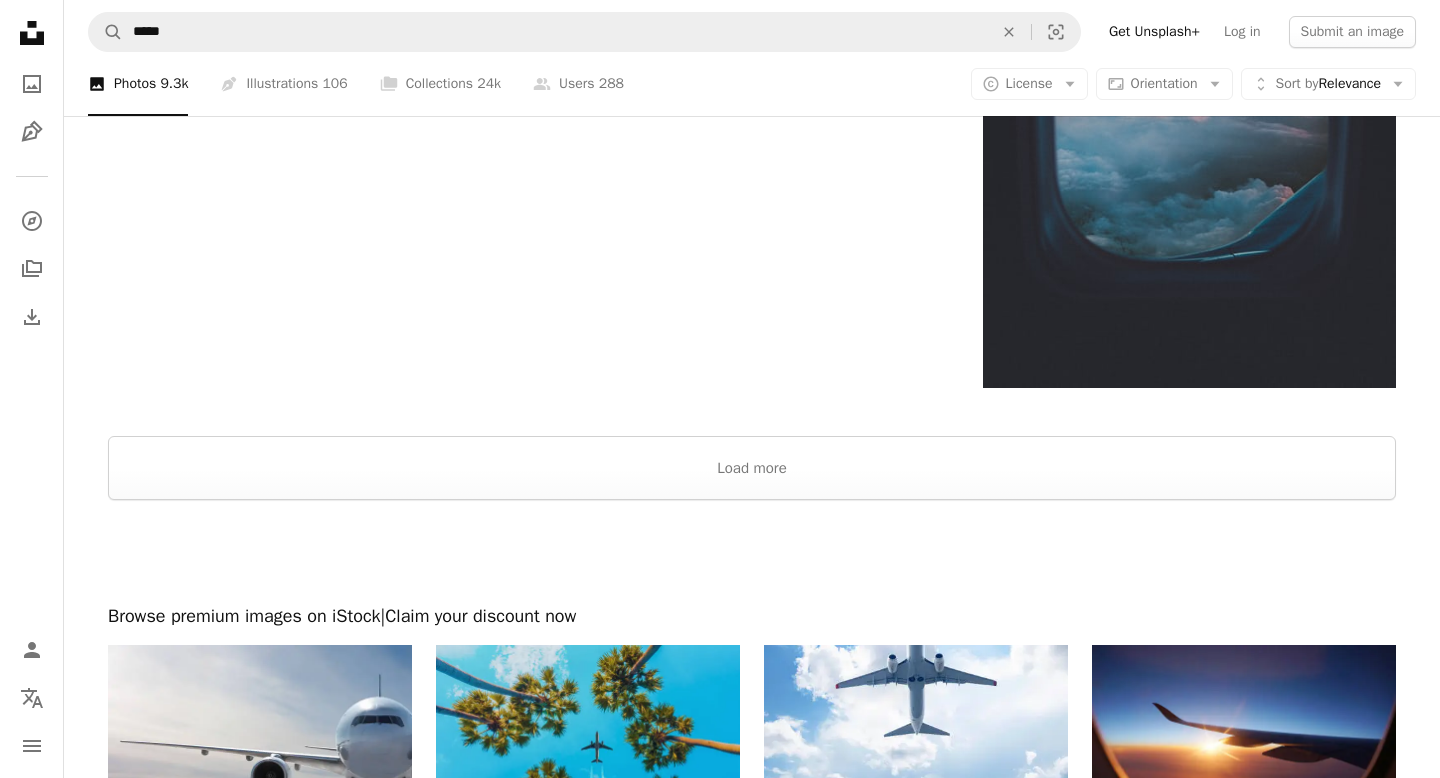 scroll, scrollTop: 4147, scrollLeft: 0, axis: vertical 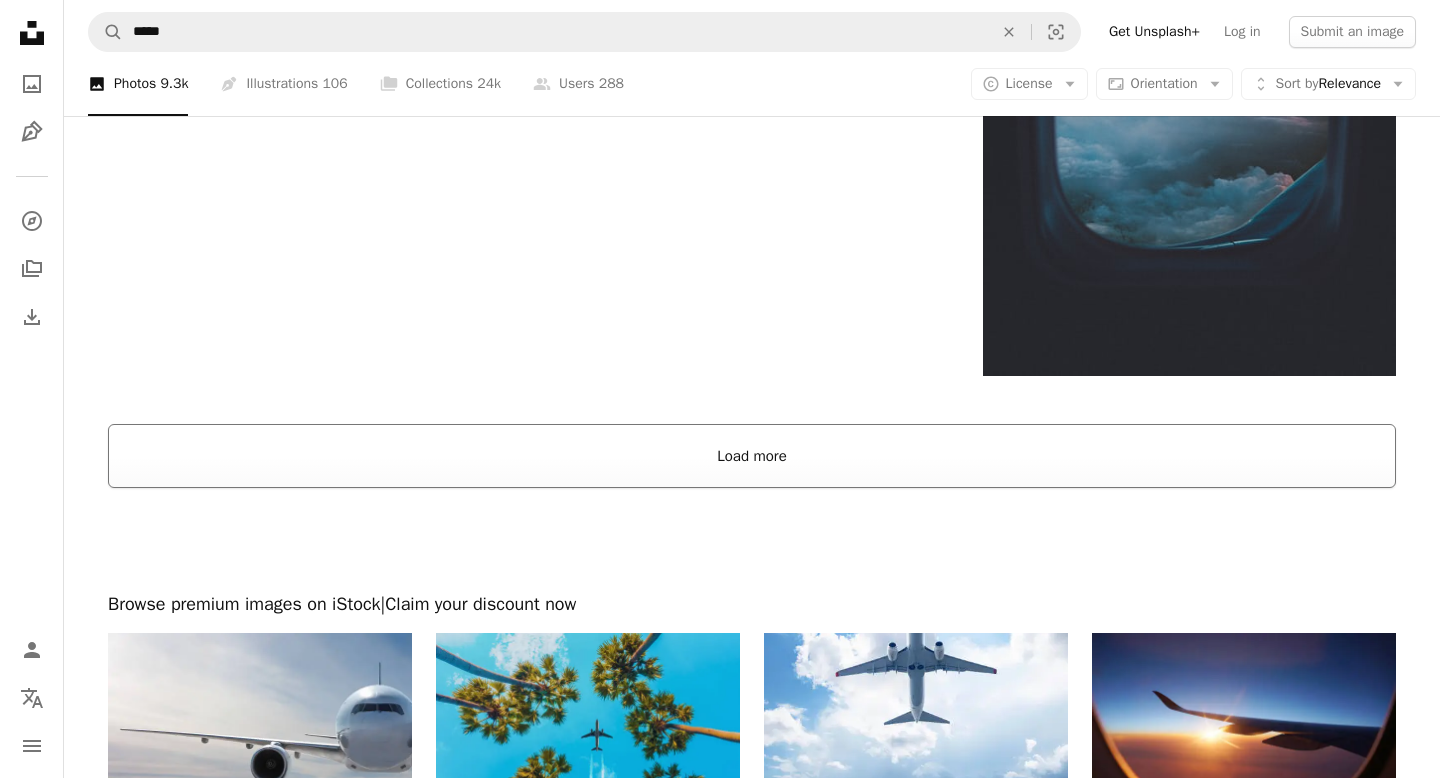 click on "Load more" at bounding box center (752, 456) 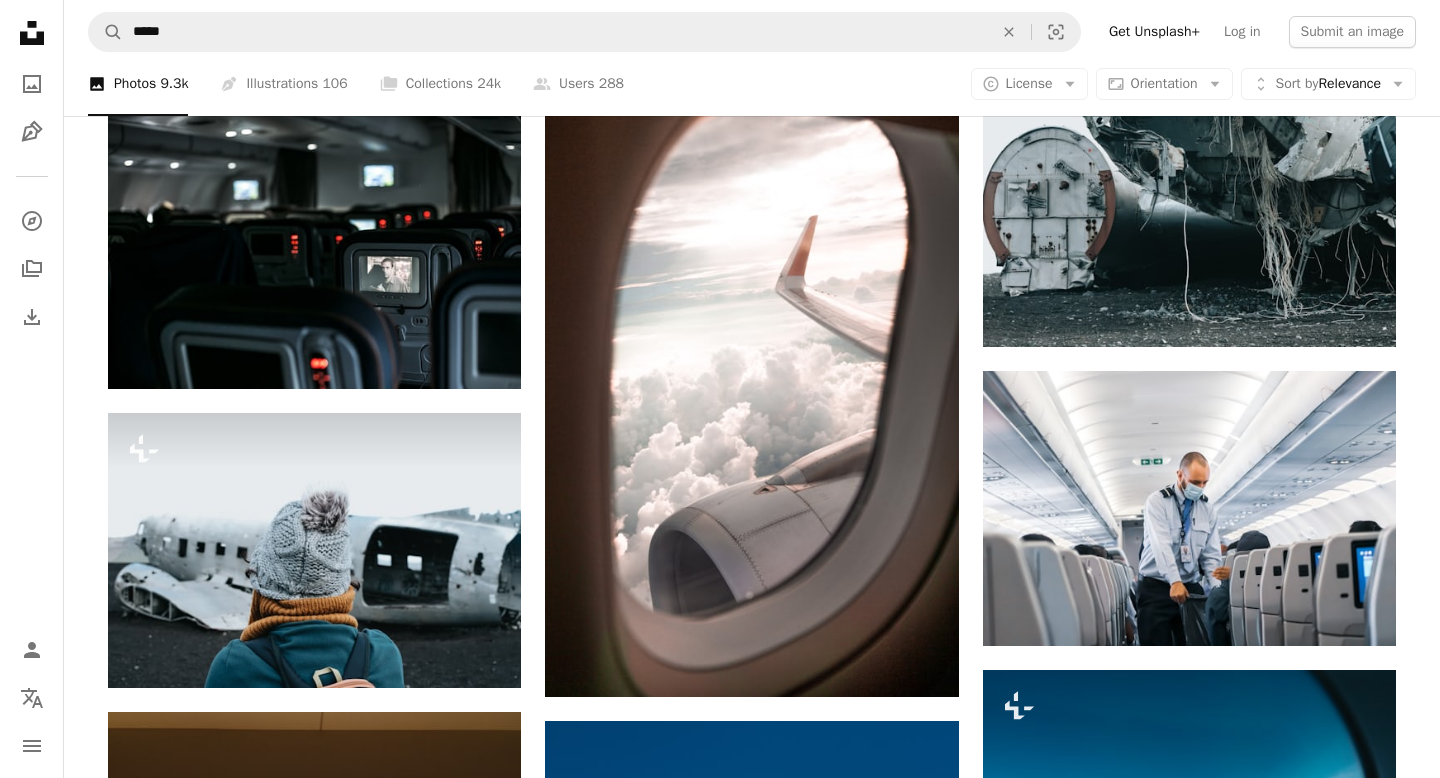 scroll, scrollTop: 7815, scrollLeft: 0, axis: vertical 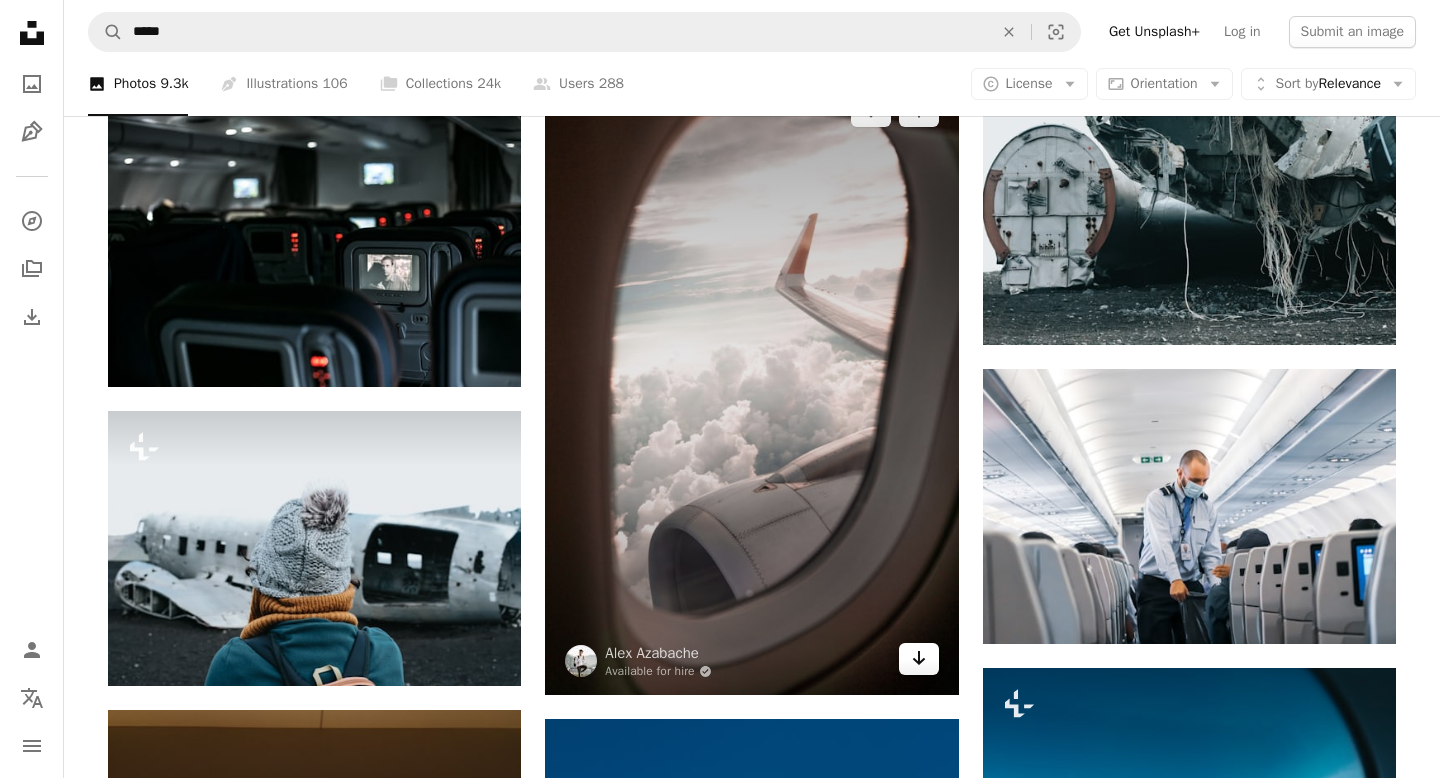 click on "Arrow pointing down" 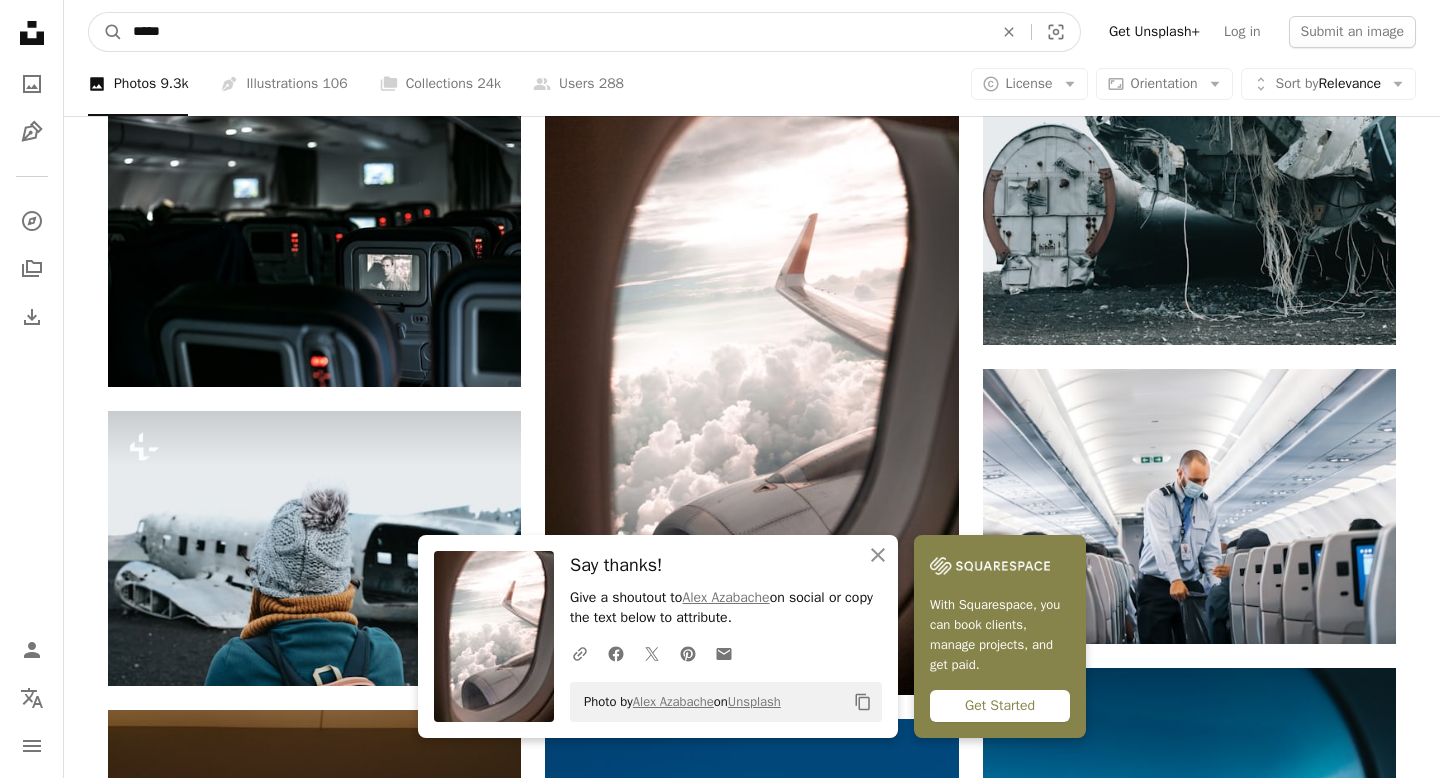 click on "*****" at bounding box center (555, 32) 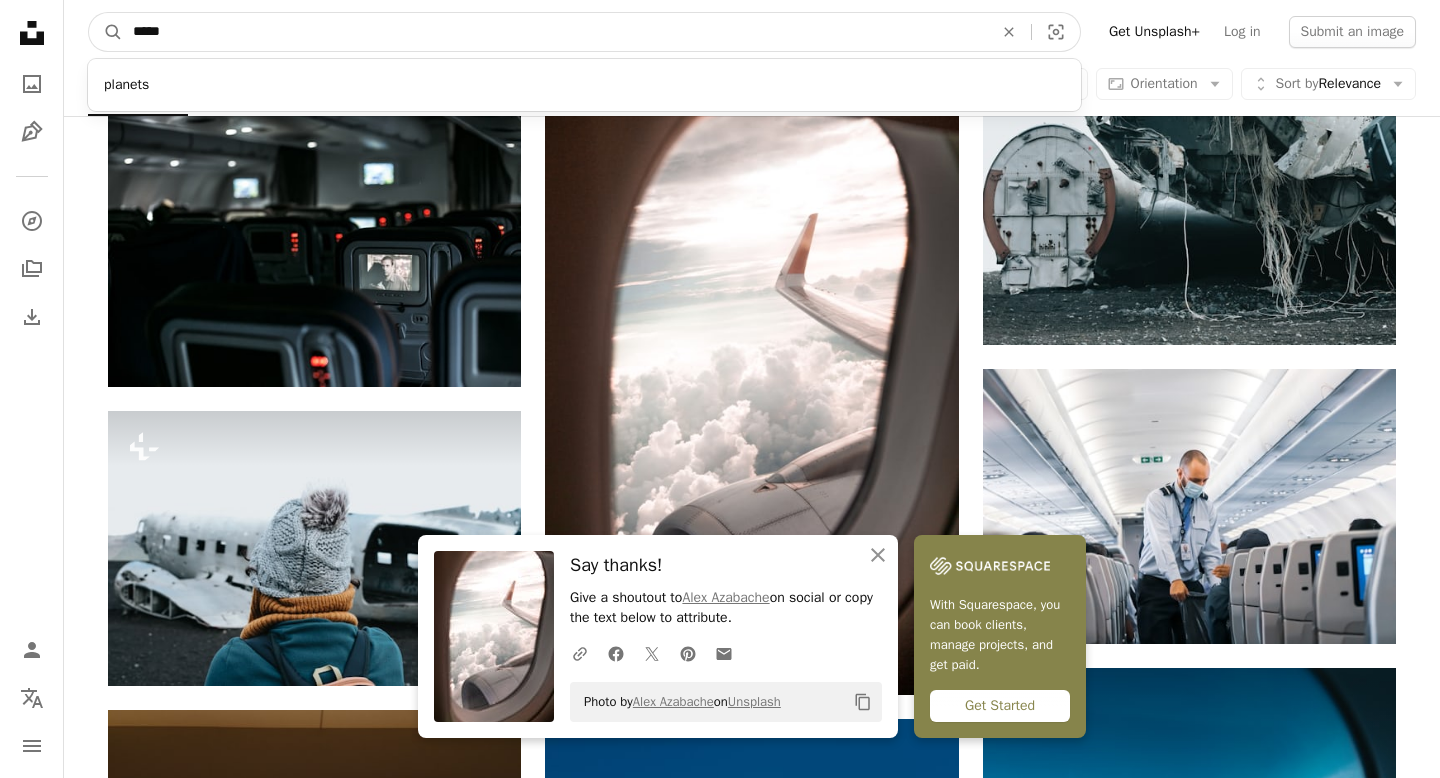 click on "*****" at bounding box center [555, 32] 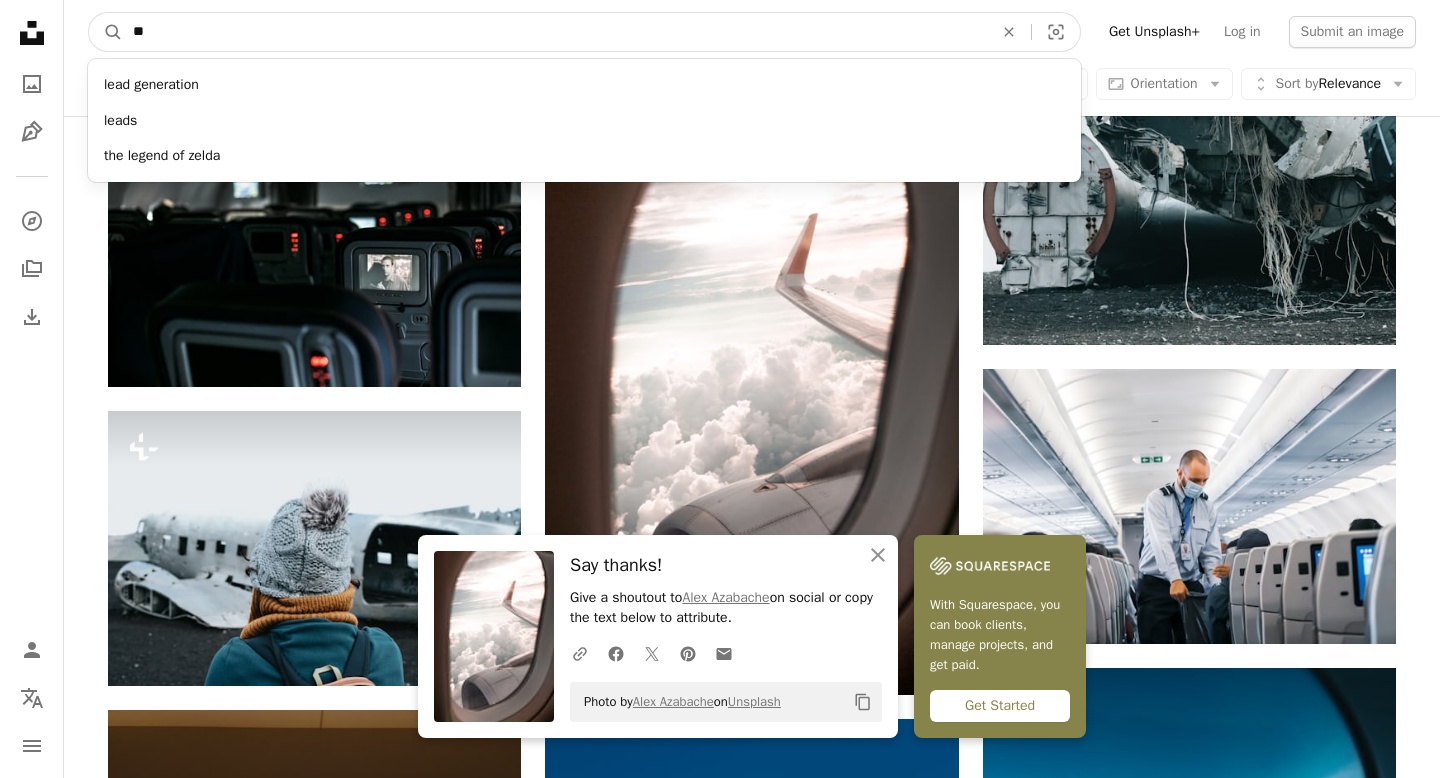type on "*" 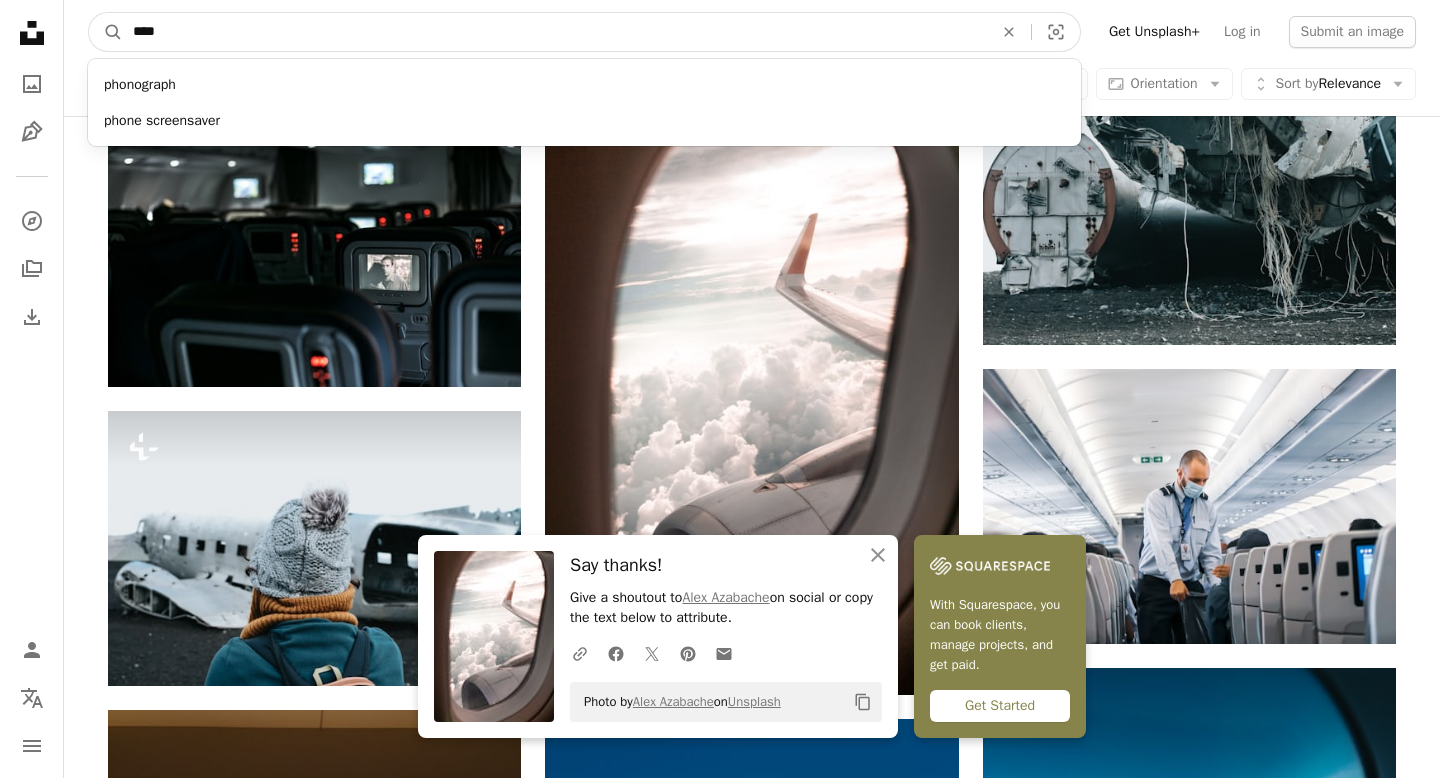 type on "*****" 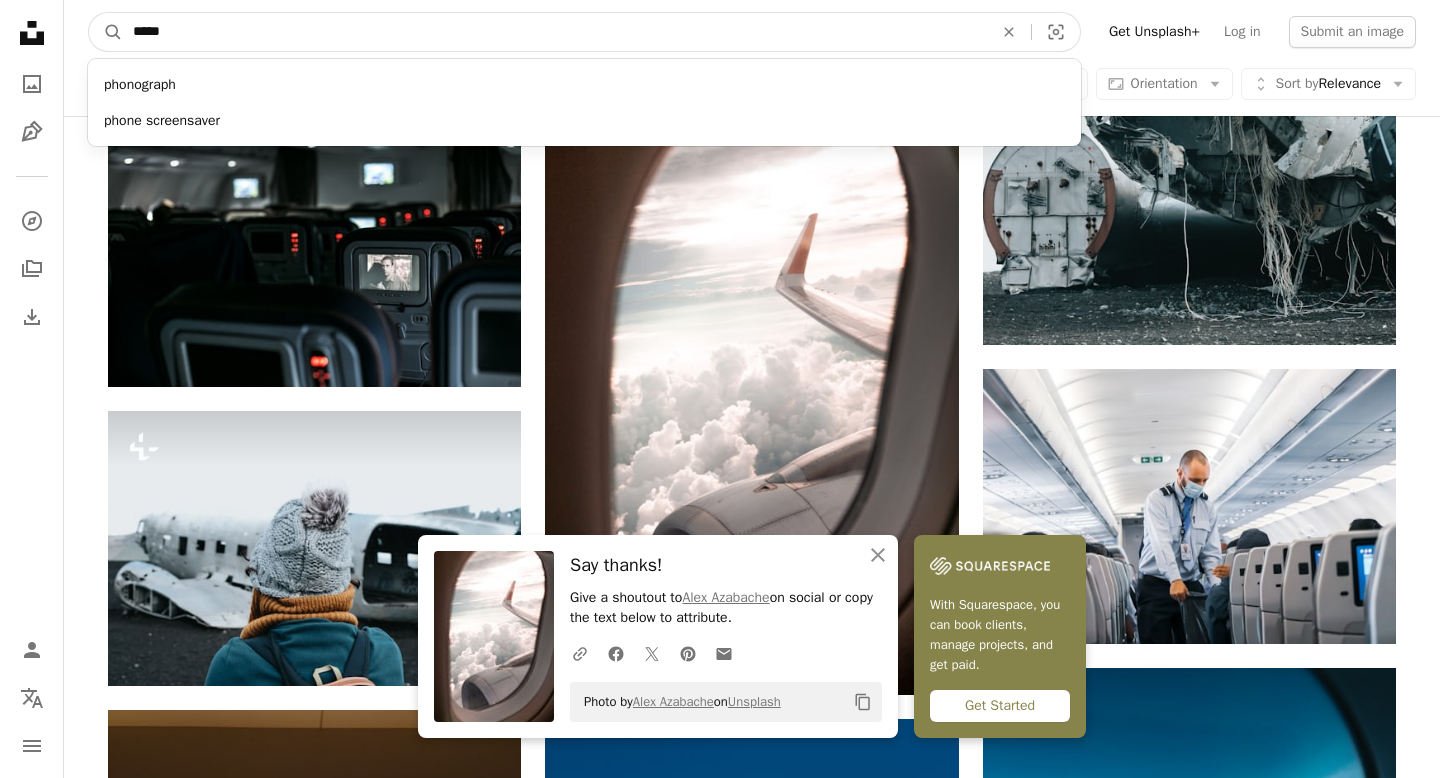 click on "A magnifying glass" at bounding box center (106, 32) 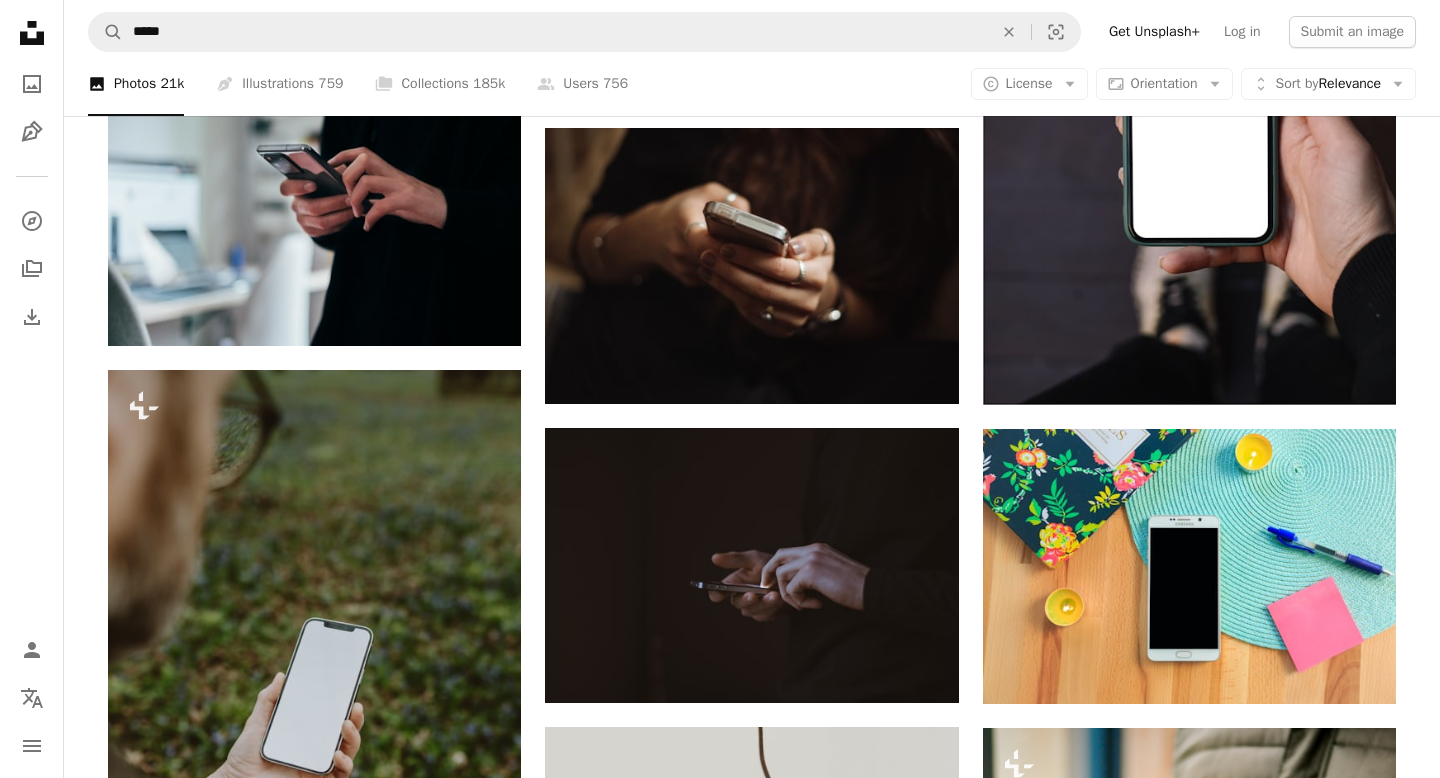scroll, scrollTop: 2091, scrollLeft: 0, axis: vertical 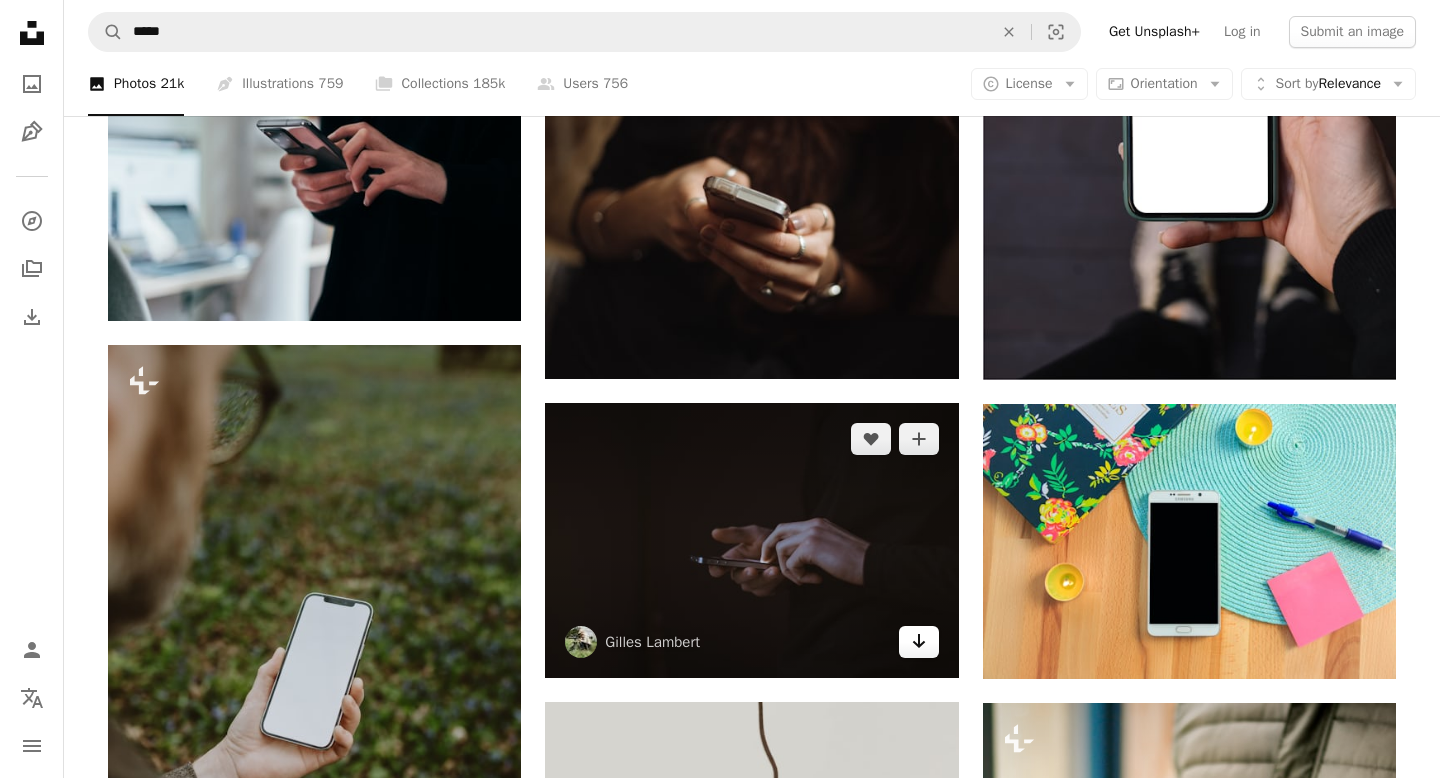 click on "Arrow pointing down" at bounding box center (919, 642) 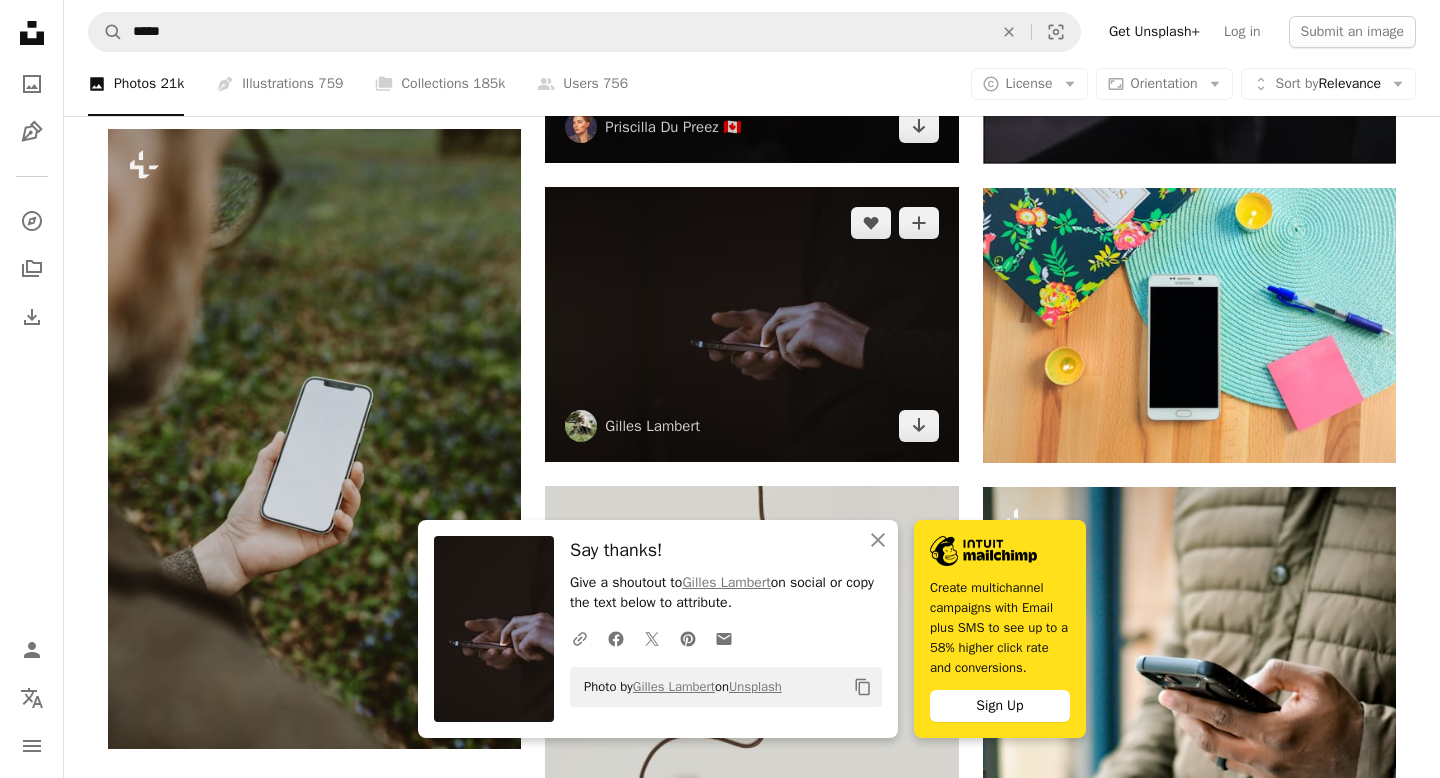 scroll, scrollTop: 2310, scrollLeft: 0, axis: vertical 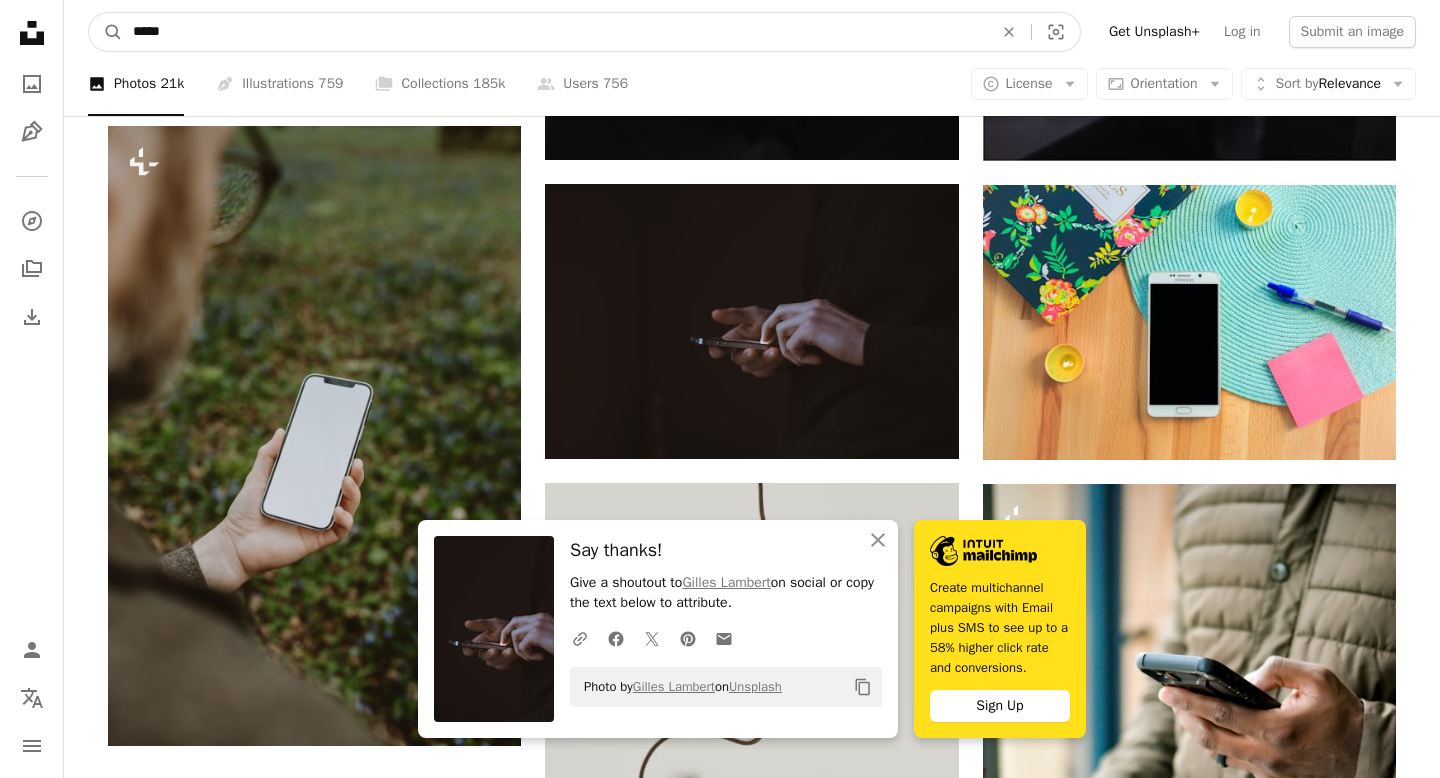 click on "*****" at bounding box center (555, 32) 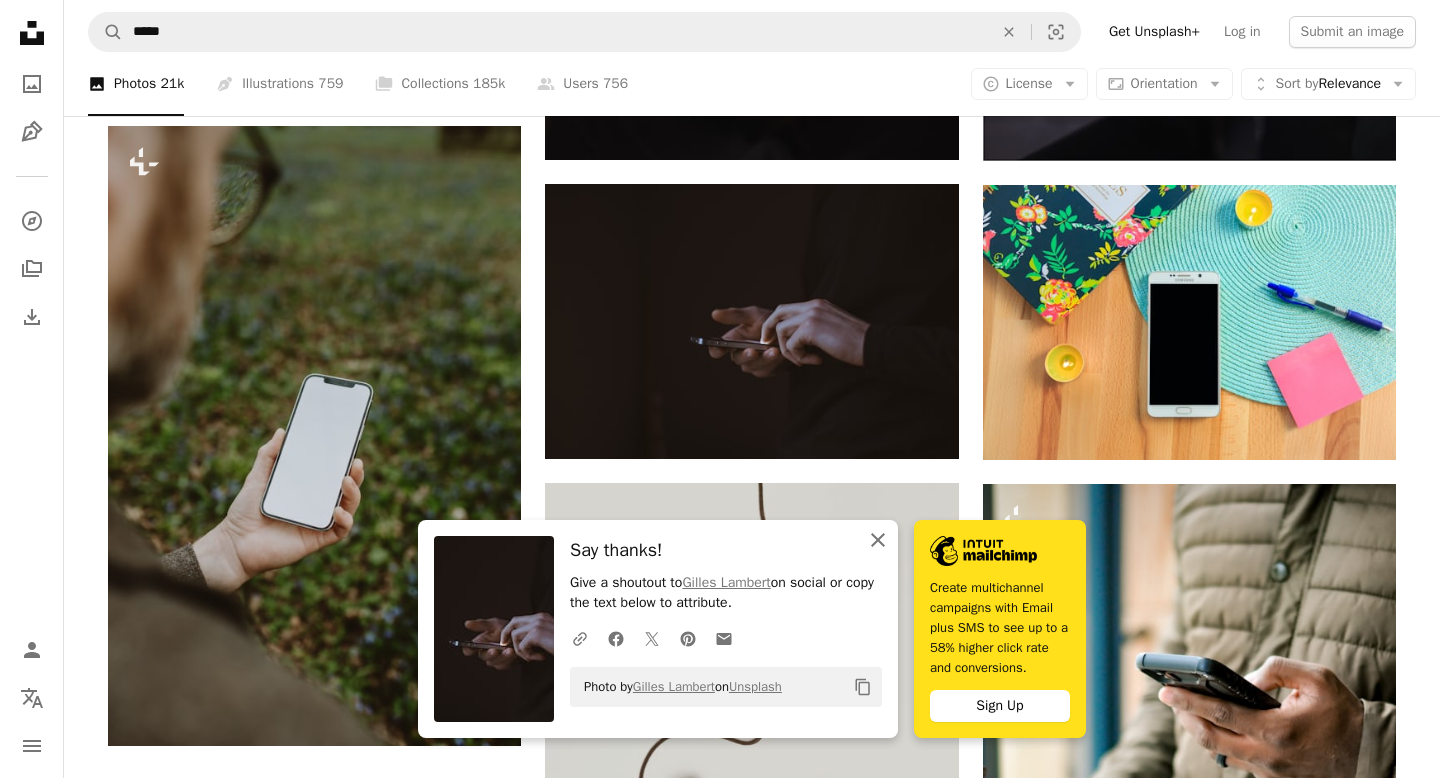click on "An X shape" 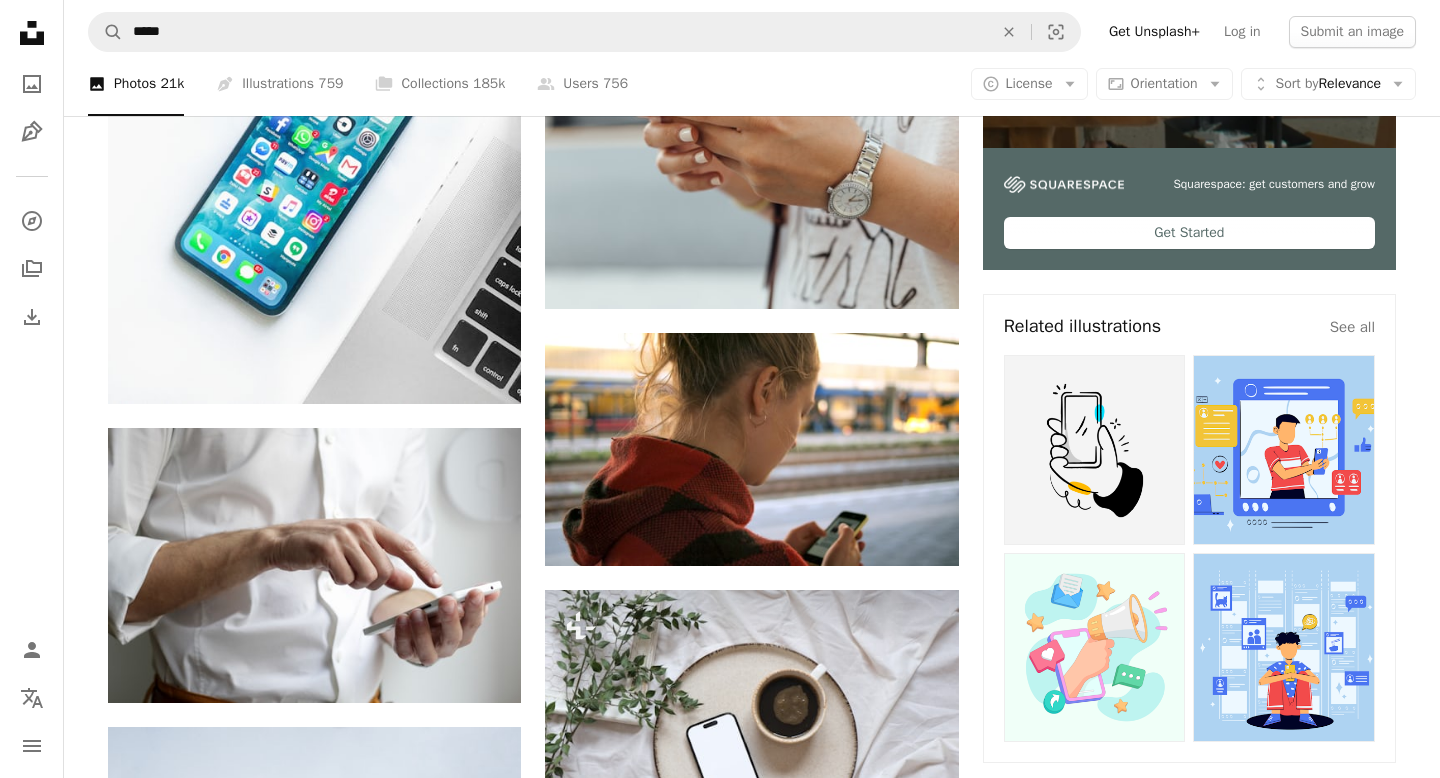 scroll, scrollTop: 500, scrollLeft: 0, axis: vertical 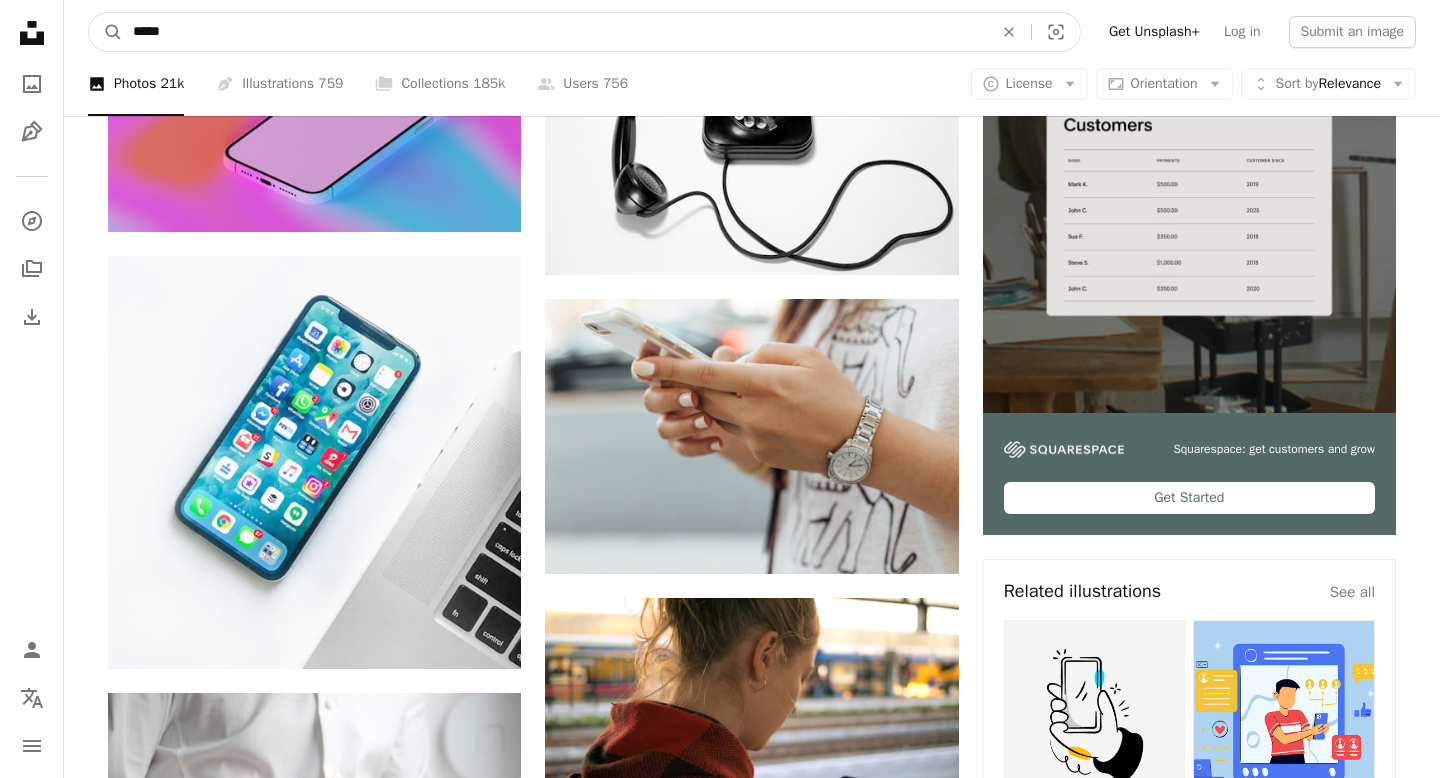 click on "*****" at bounding box center (555, 32) 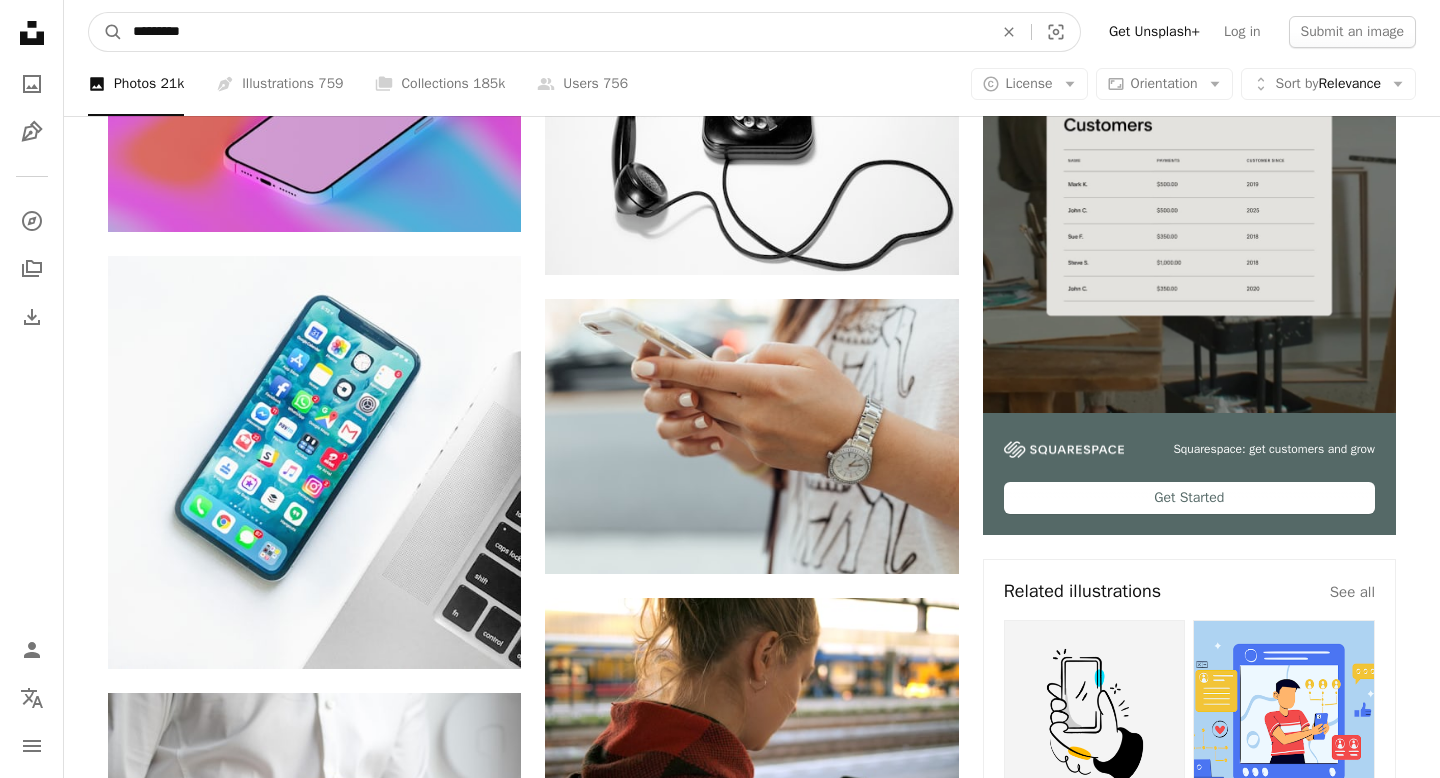 type on "**********" 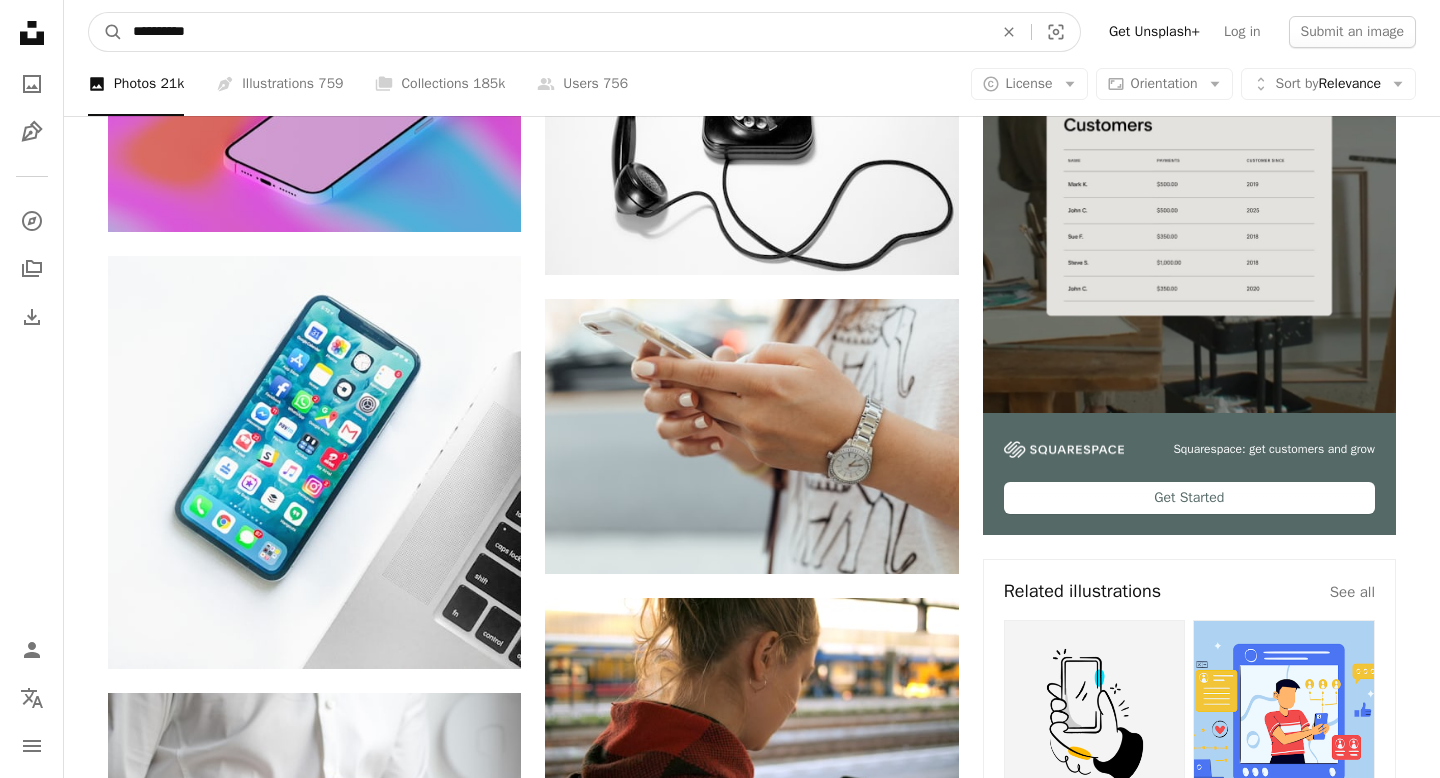 click on "A magnifying glass" at bounding box center (106, 32) 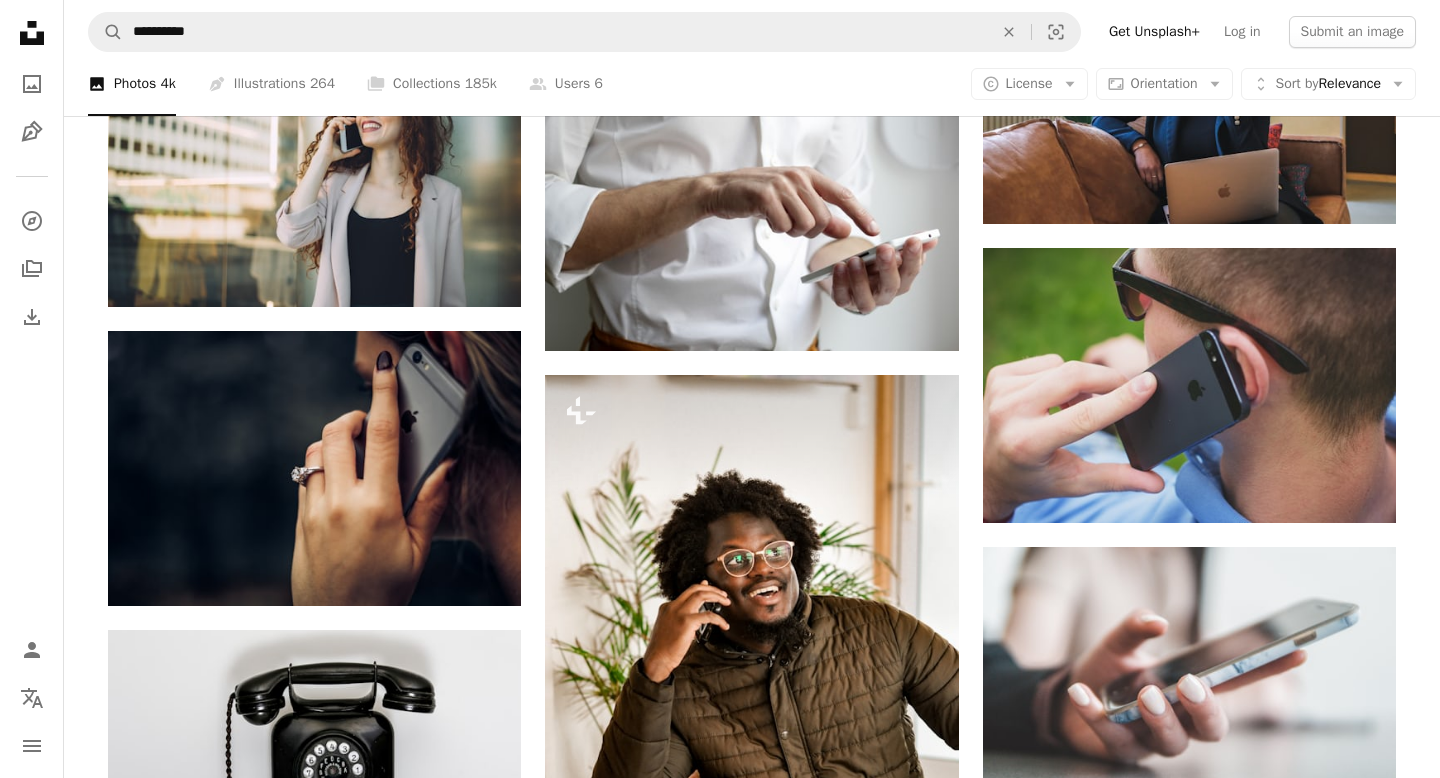 scroll, scrollTop: 1665, scrollLeft: 0, axis: vertical 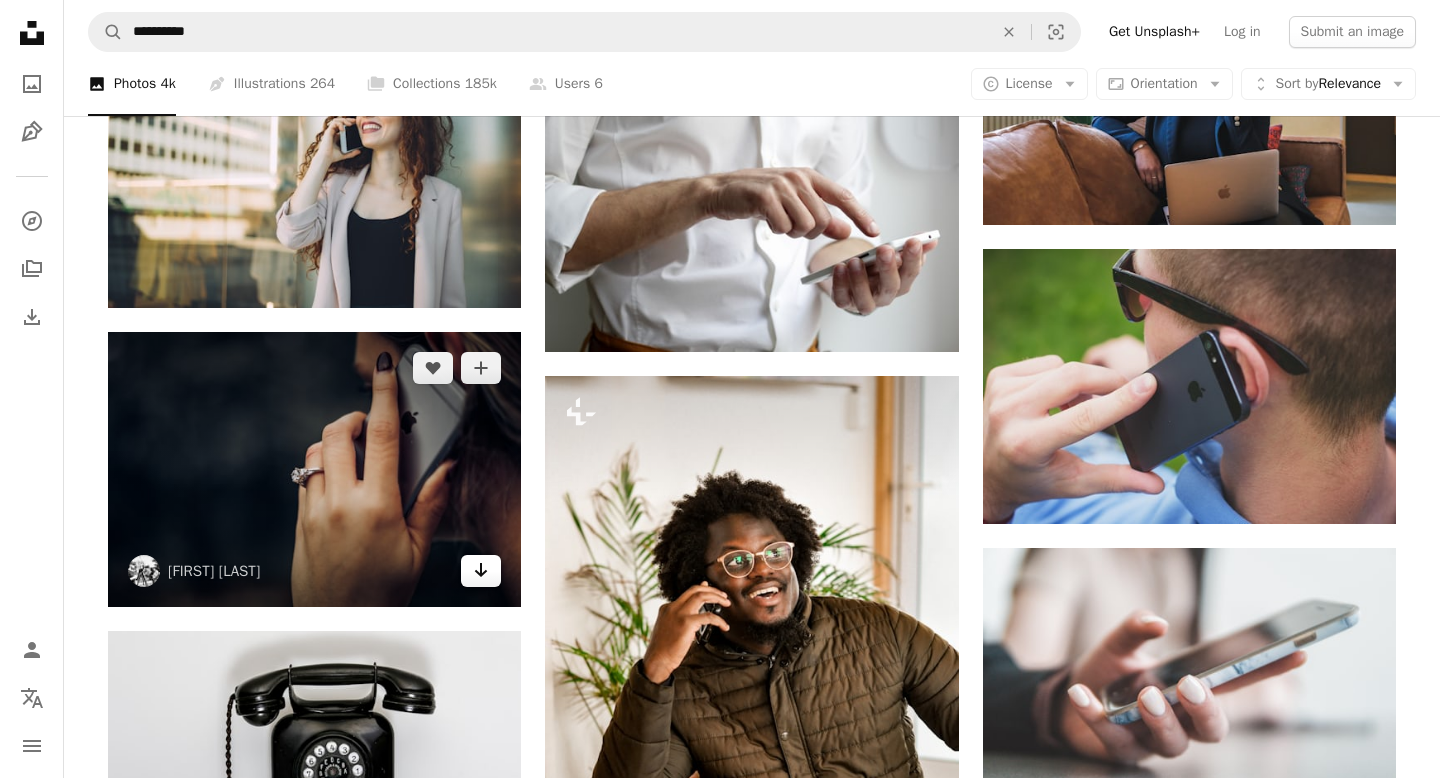 click on "Arrow pointing down" at bounding box center [481, 571] 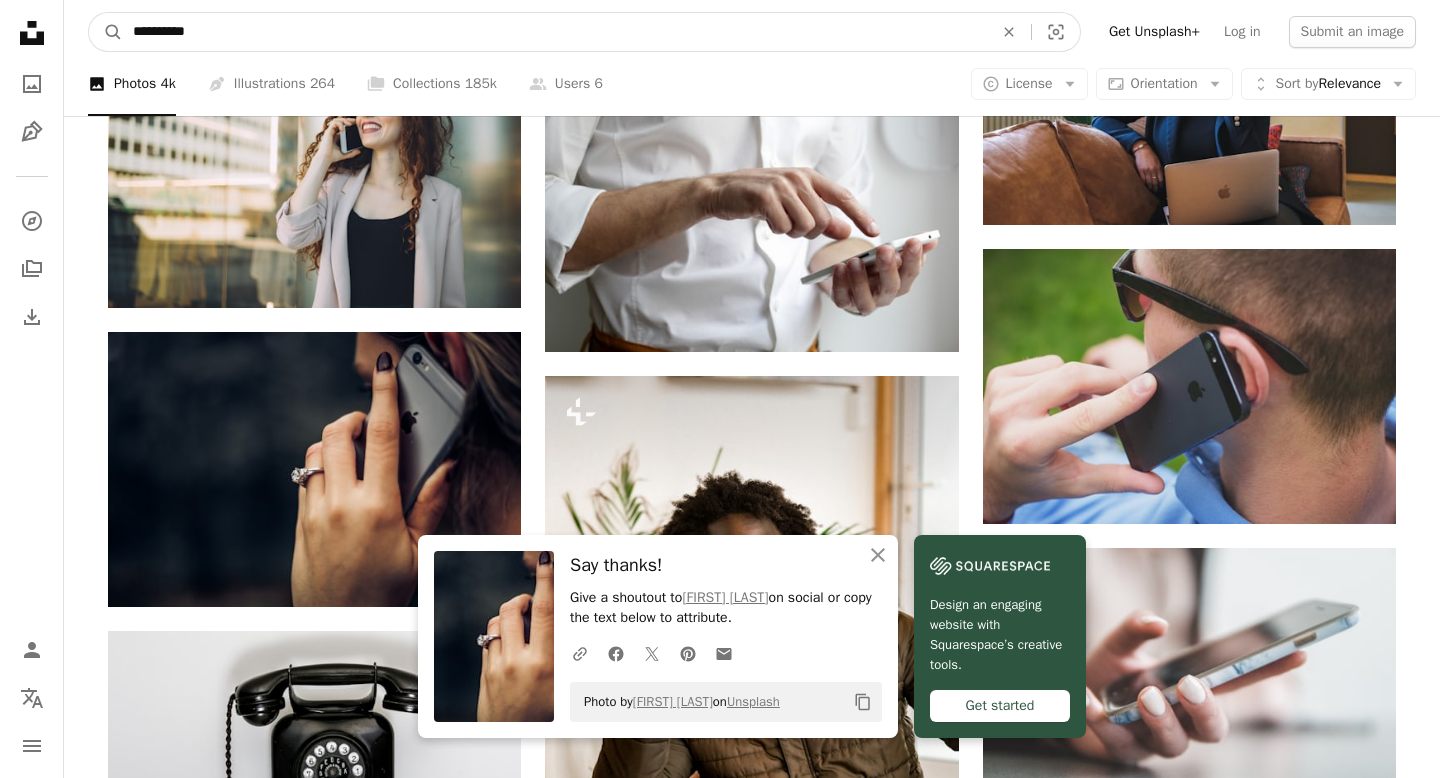 click on "**********" at bounding box center (555, 32) 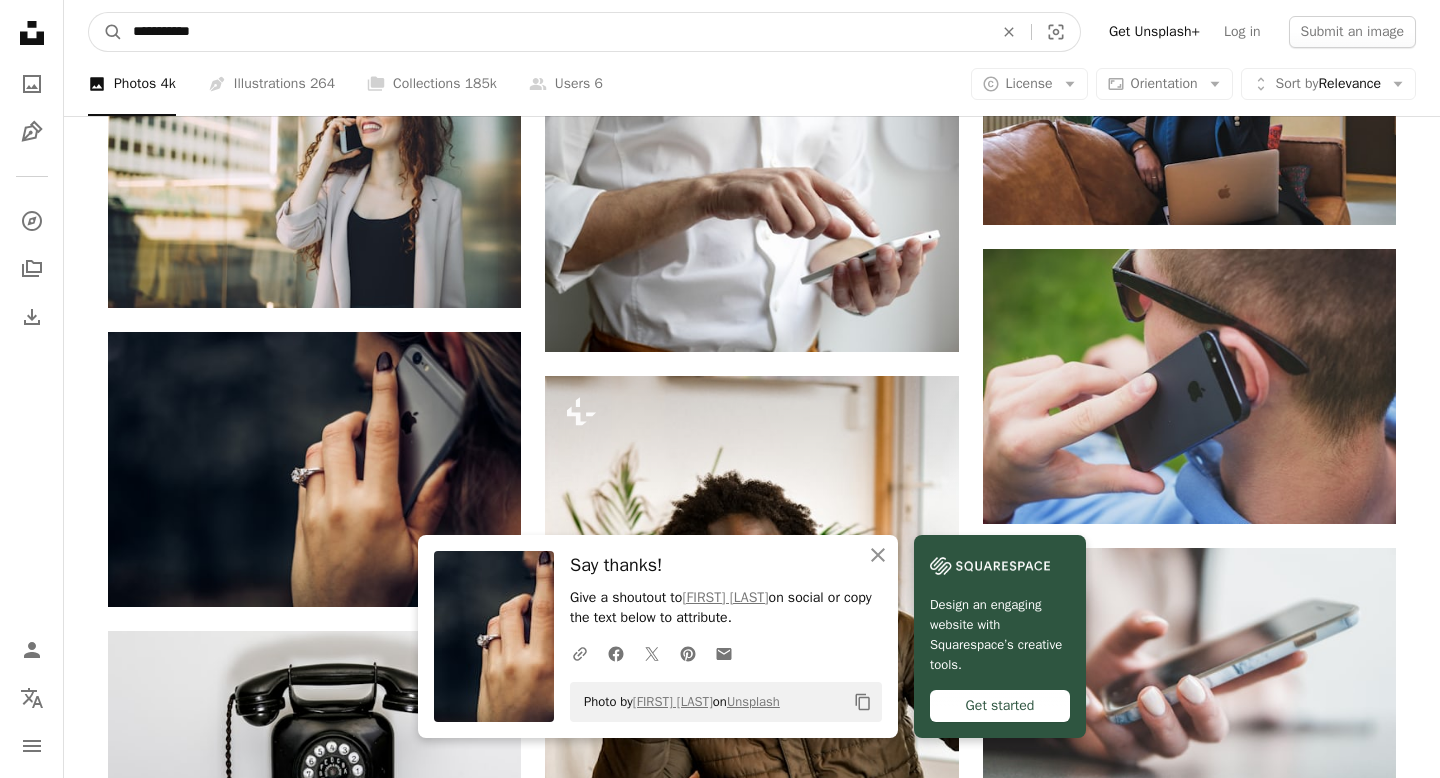 type on "**********" 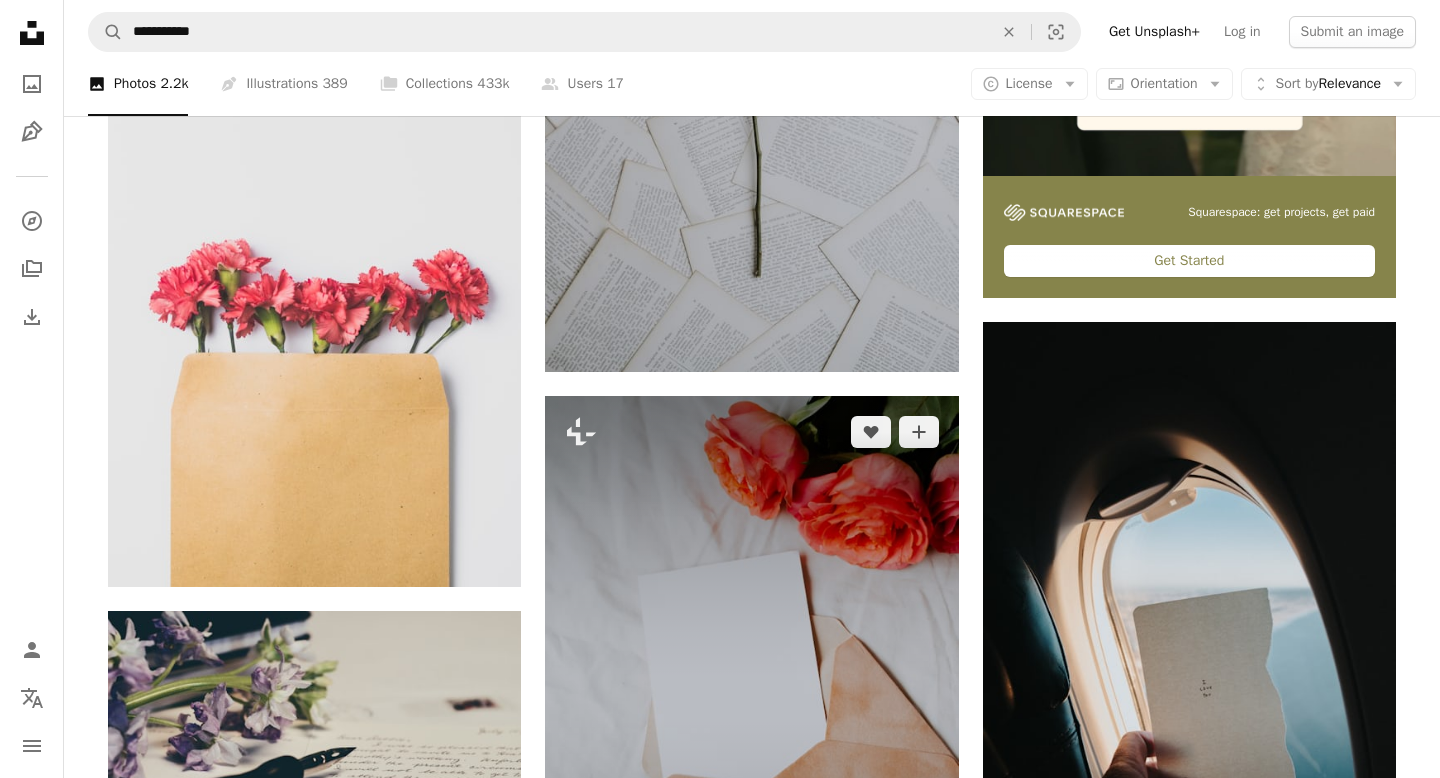 scroll, scrollTop: 726, scrollLeft: 0, axis: vertical 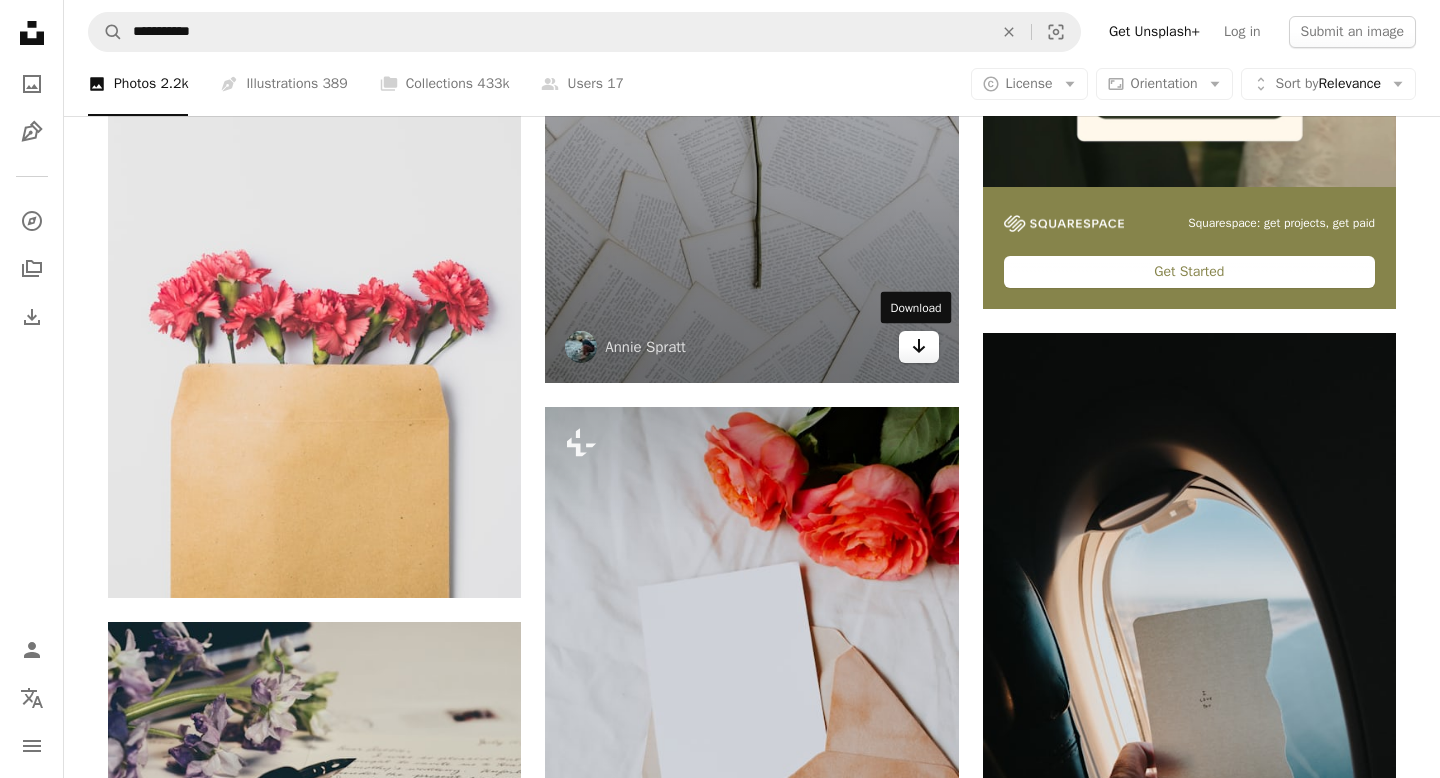 click on "Arrow pointing down" 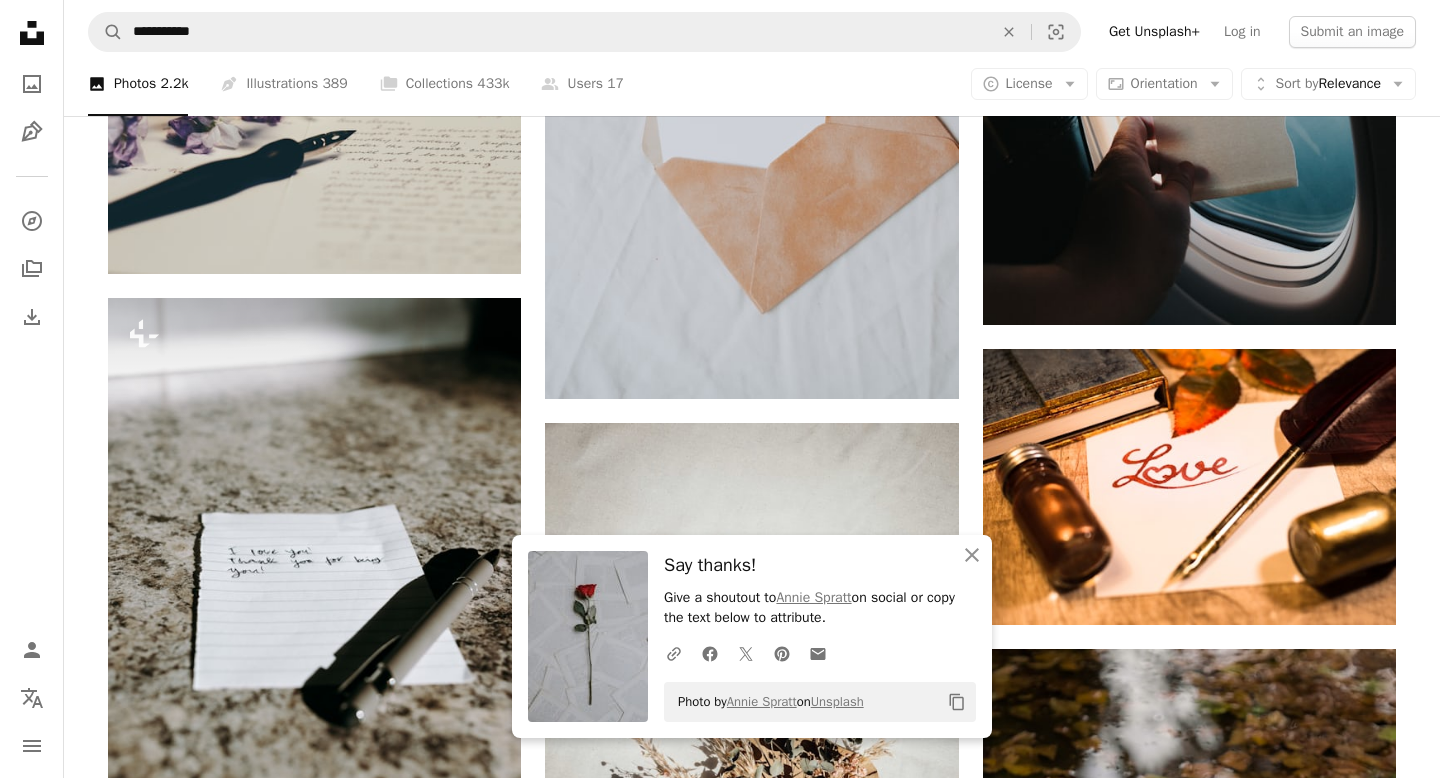 scroll, scrollTop: 1361, scrollLeft: 0, axis: vertical 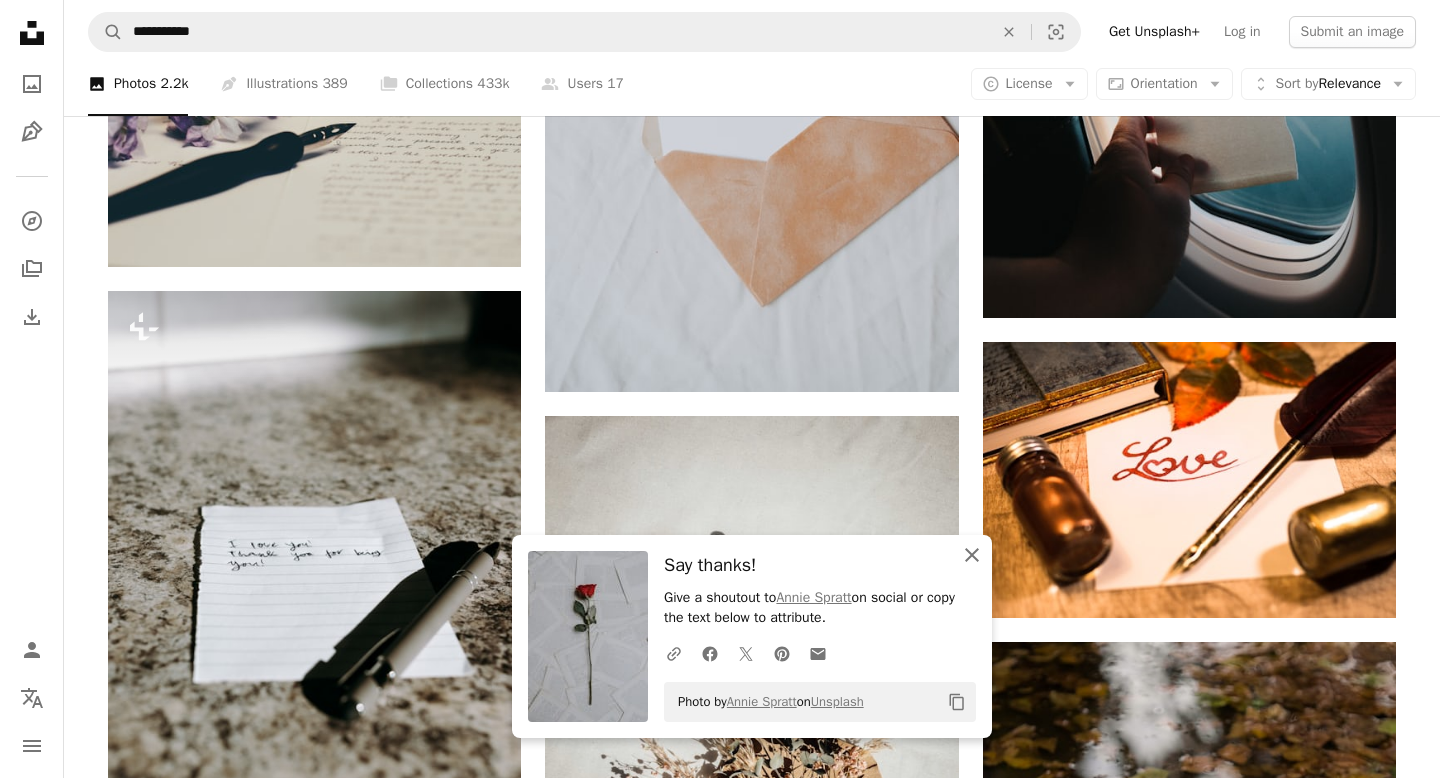click on "An X shape" 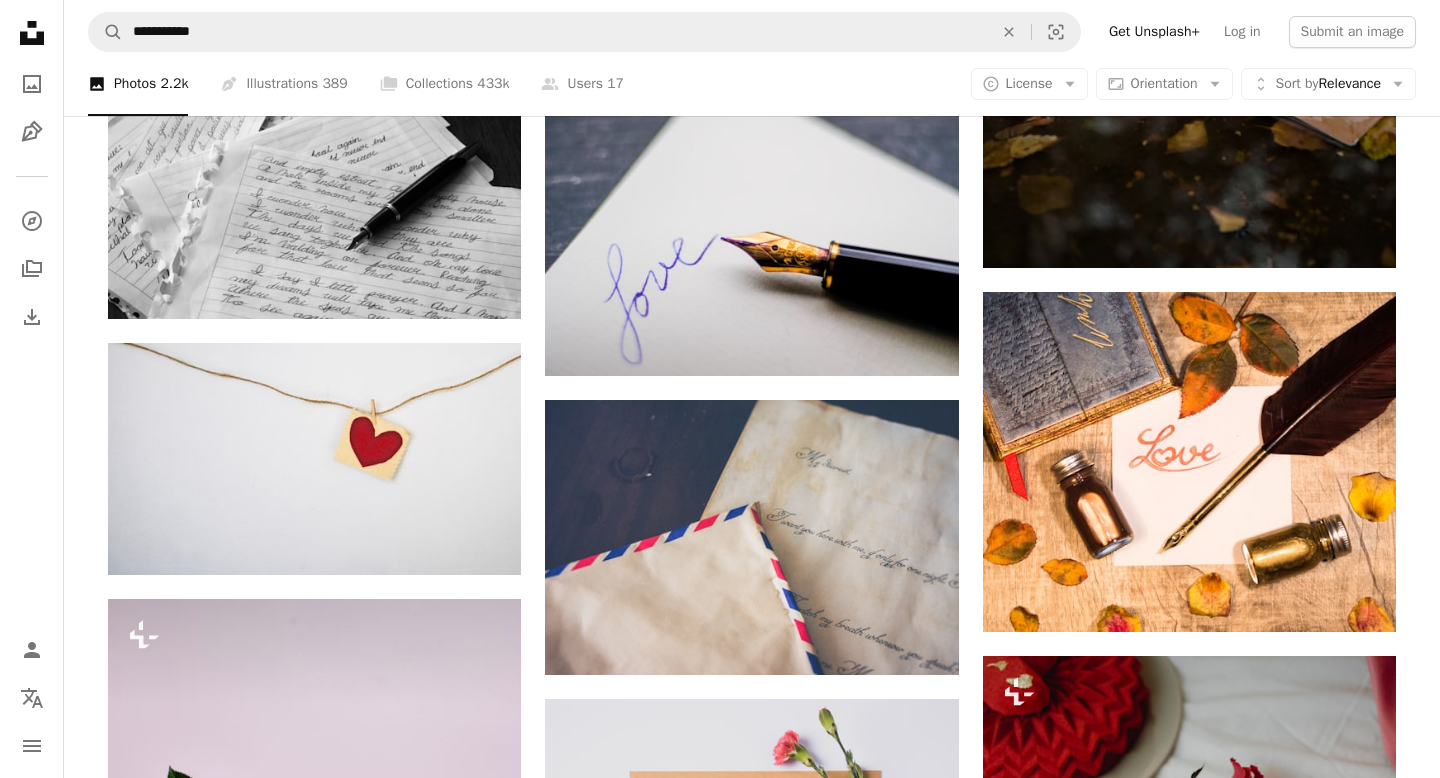 scroll, scrollTop: 2269, scrollLeft: 0, axis: vertical 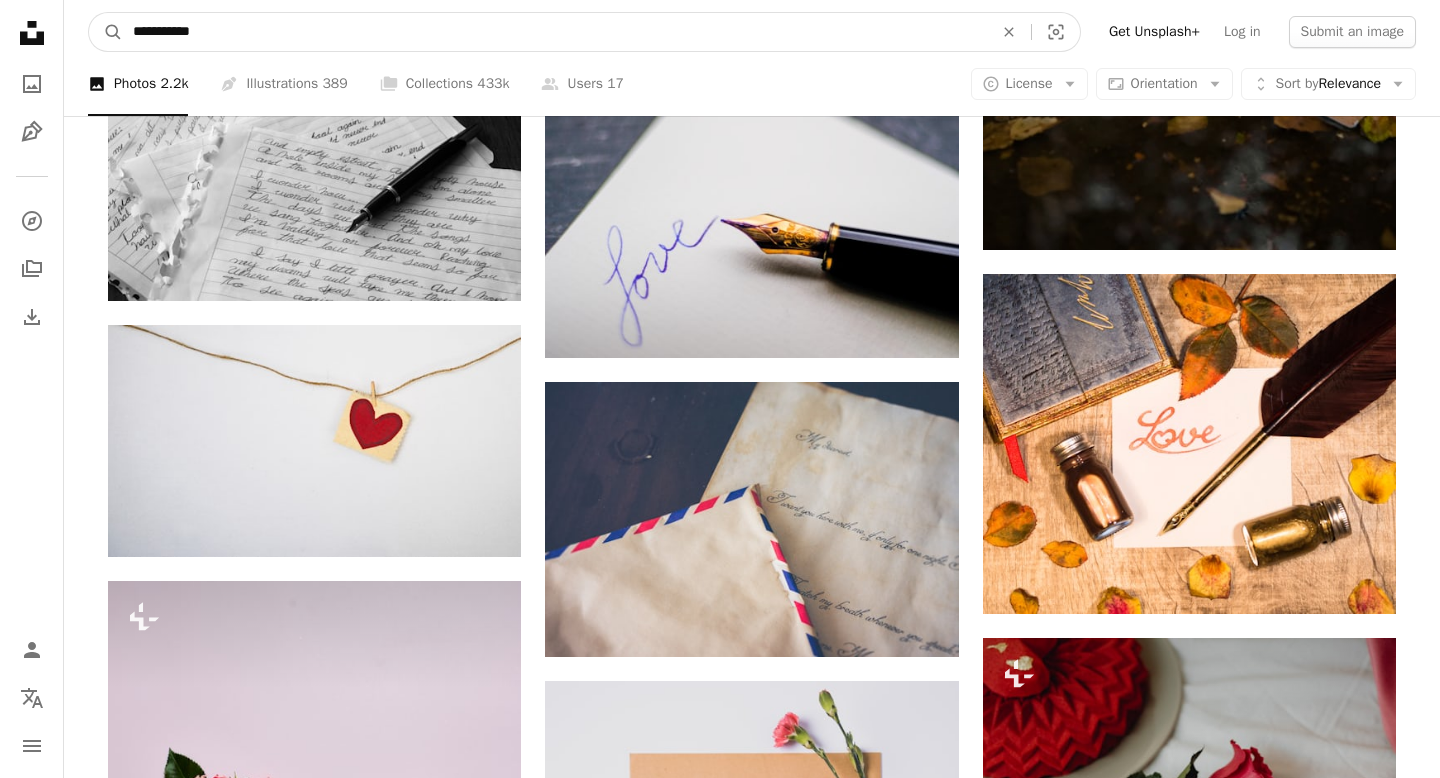 click on "**********" at bounding box center (555, 32) 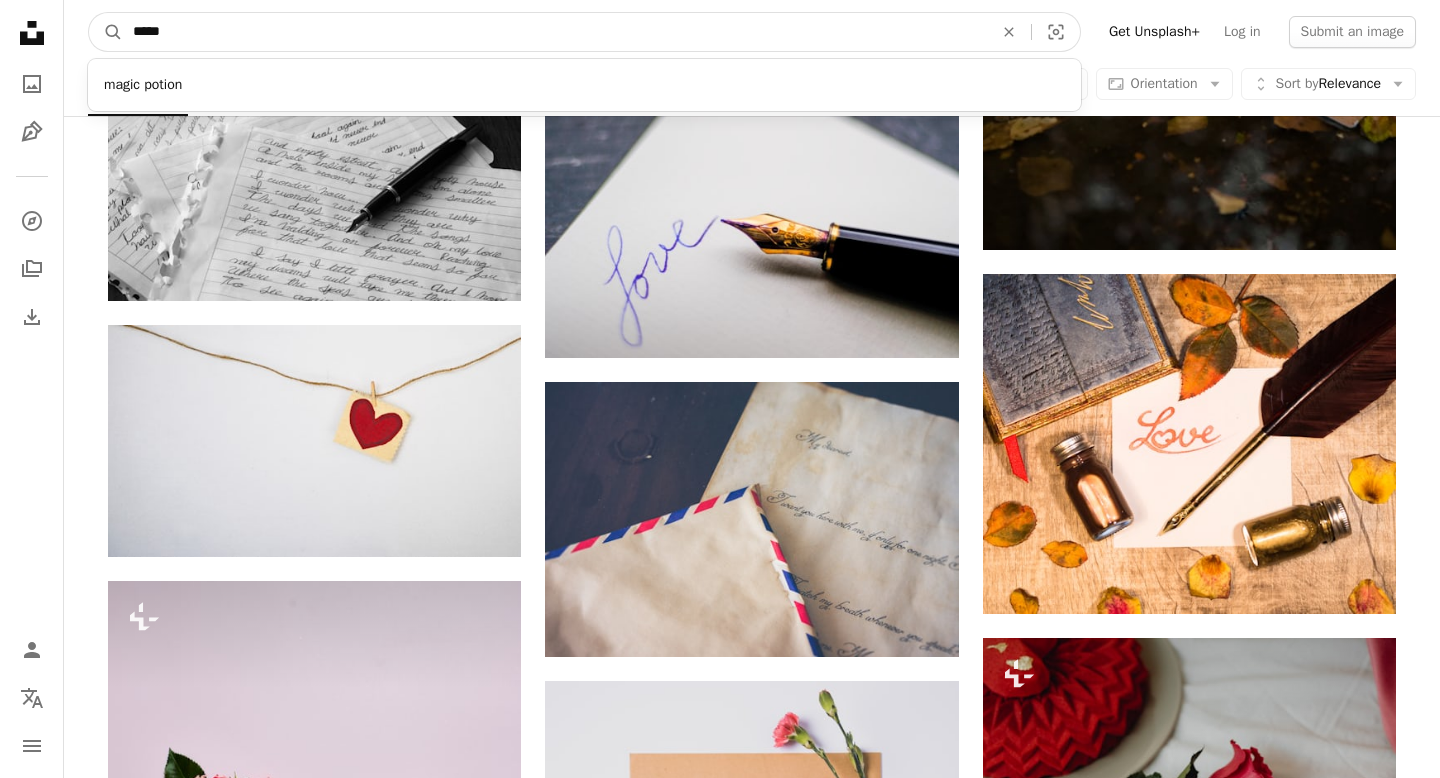type on "******" 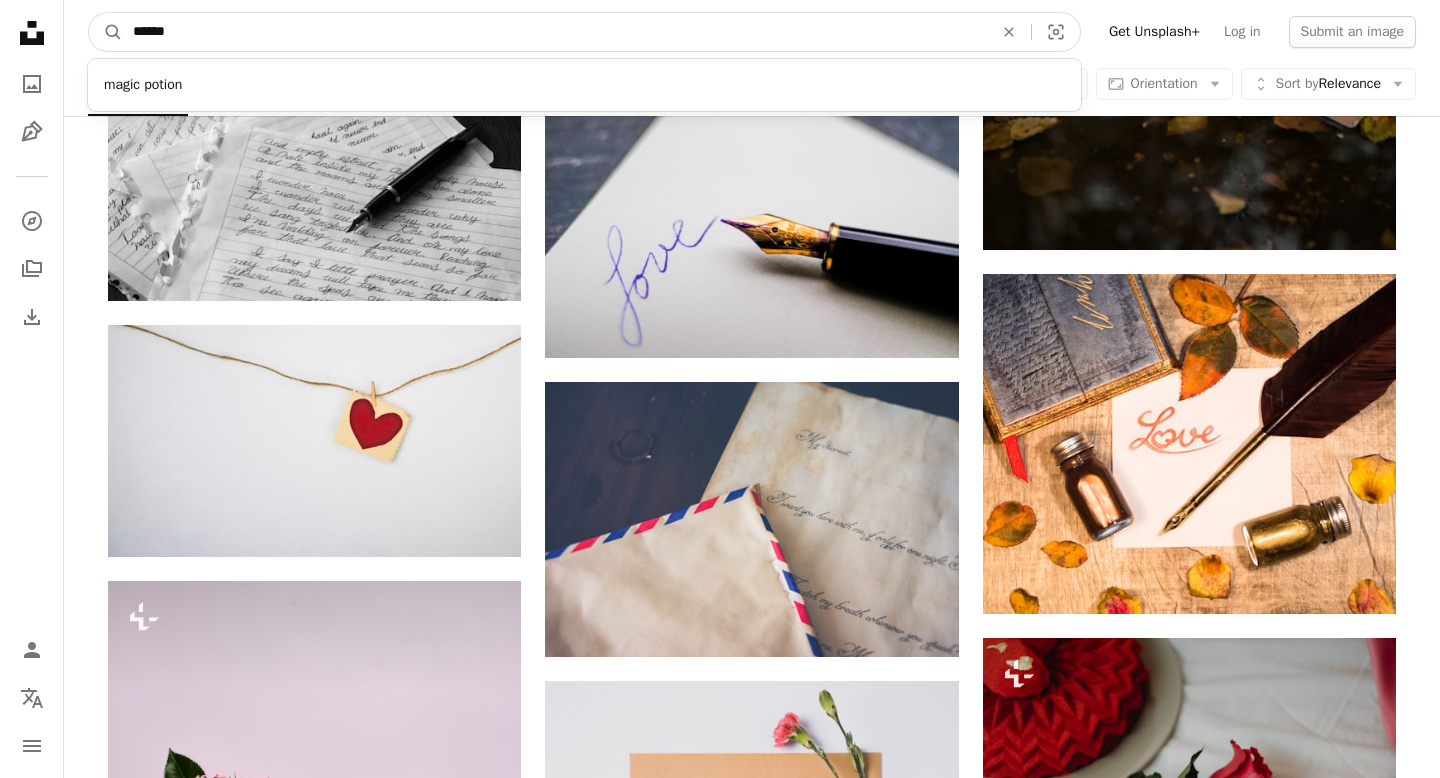 click on "A magnifying glass" at bounding box center (106, 32) 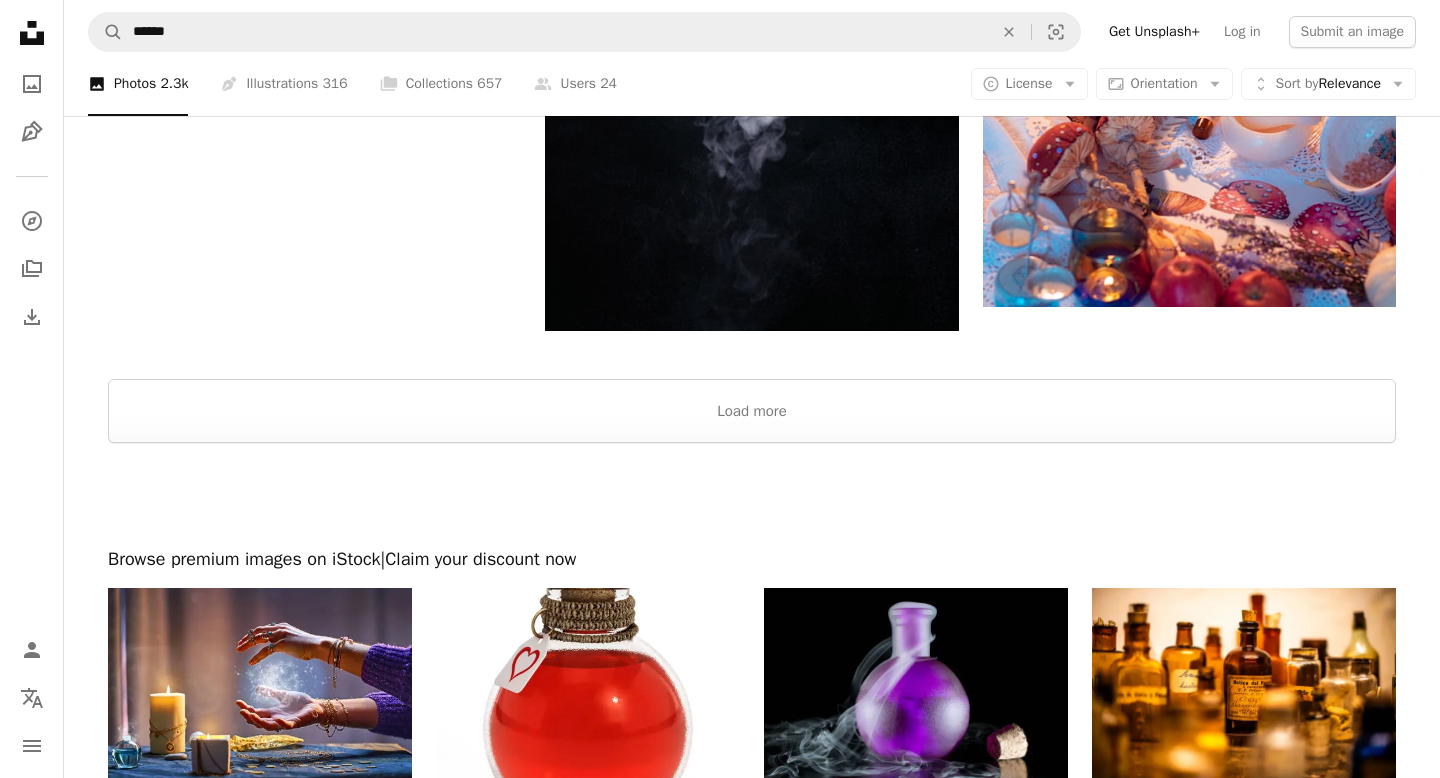scroll, scrollTop: 3815, scrollLeft: 0, axis: vertical 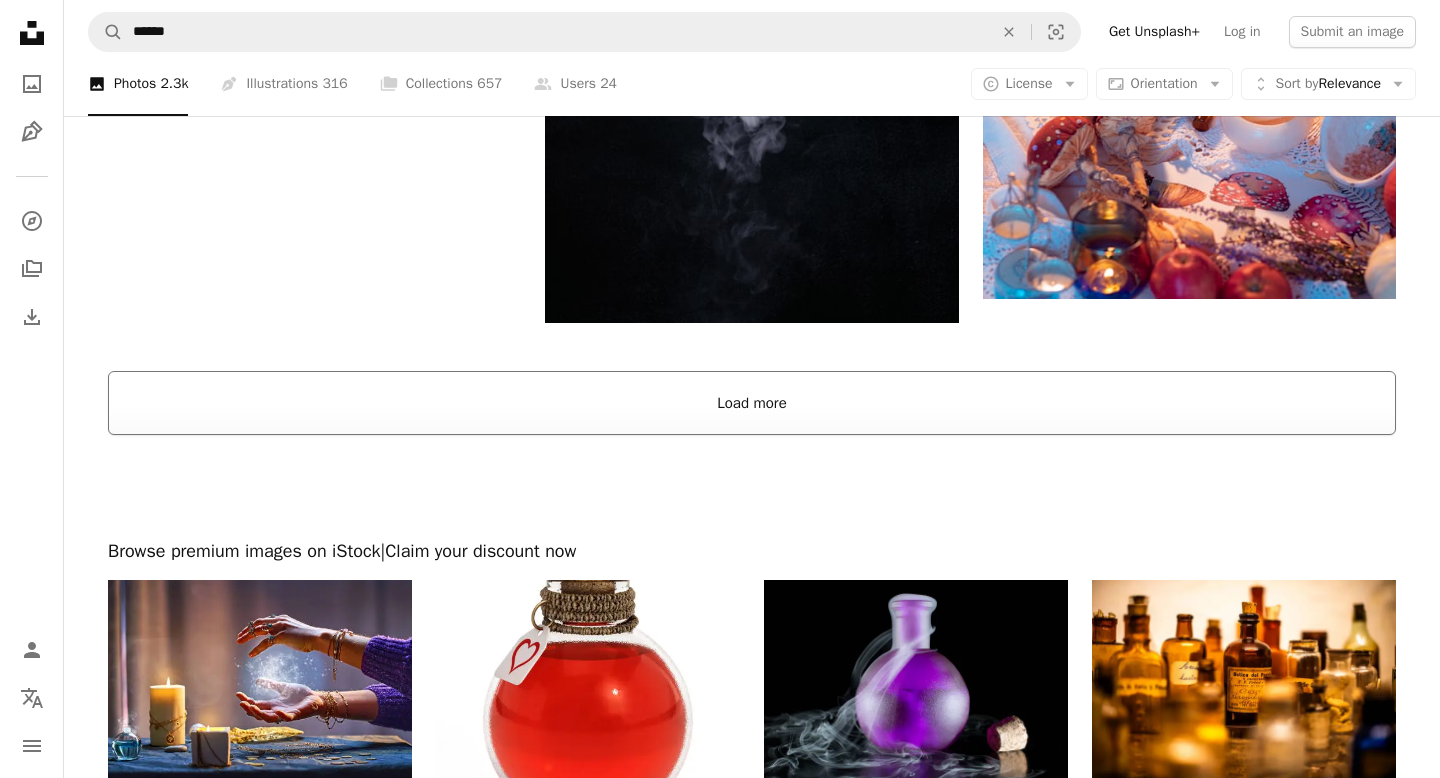 click on "Load more" at bounding box center [752, 403] 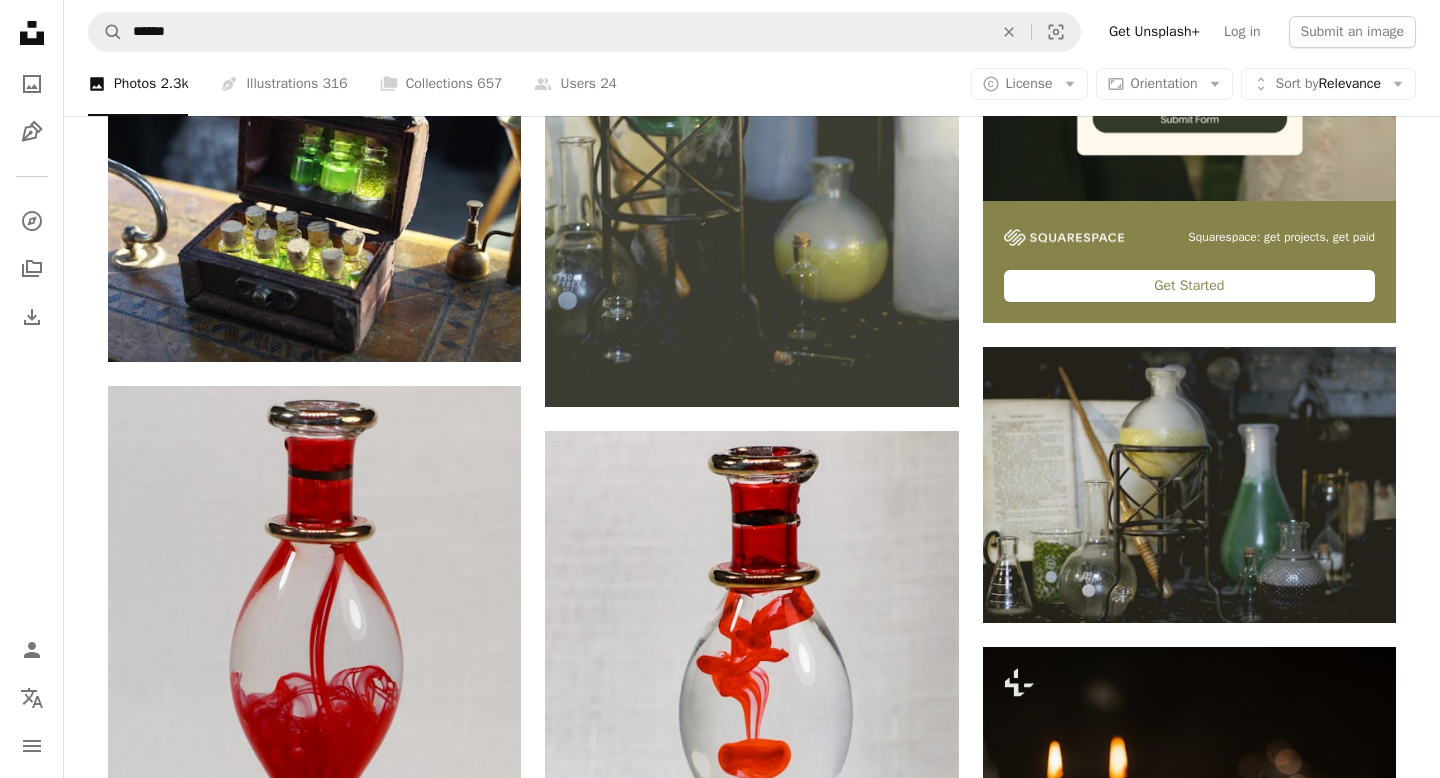 scroll, scrollTop: 0, scrollLeft: 0, axis: both 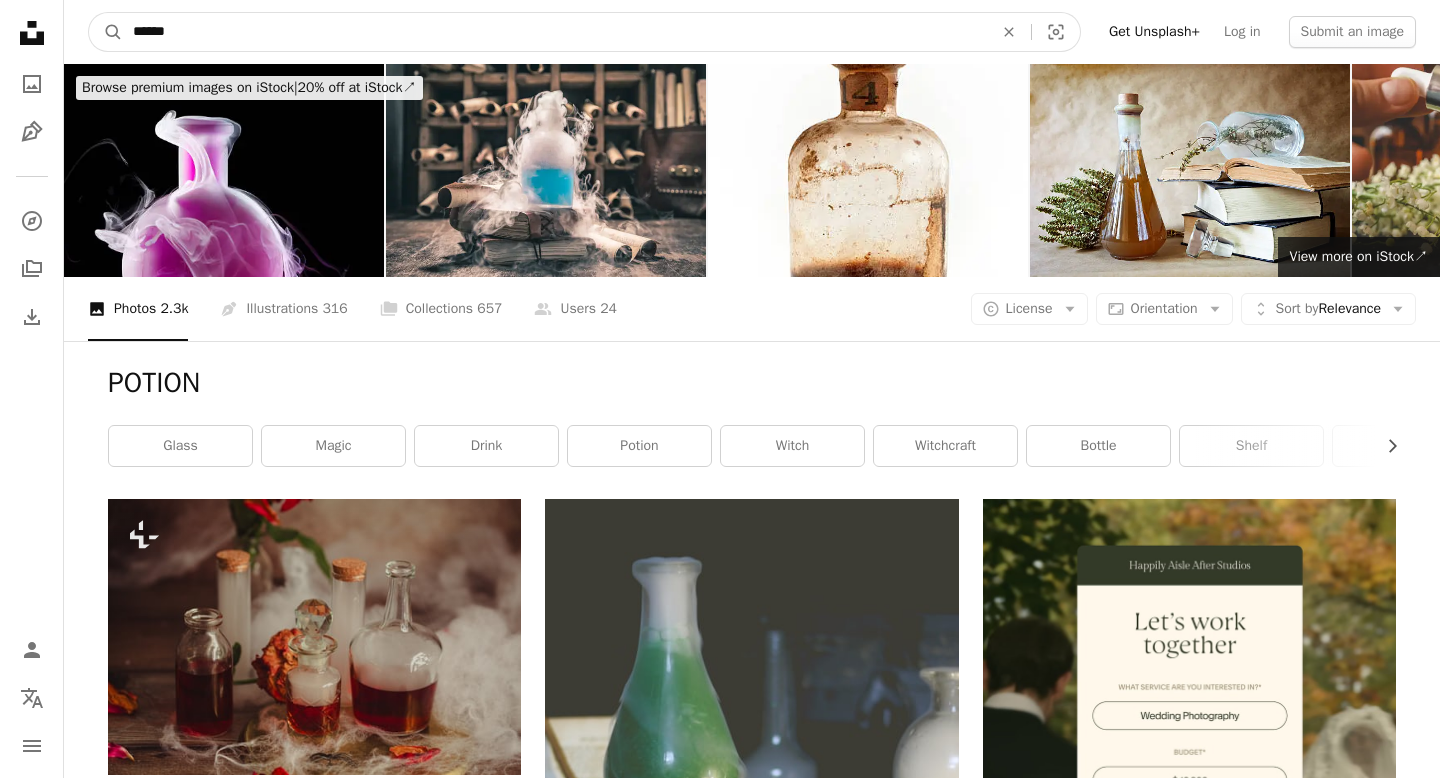 click on "******" at bounding box center (555, 32) 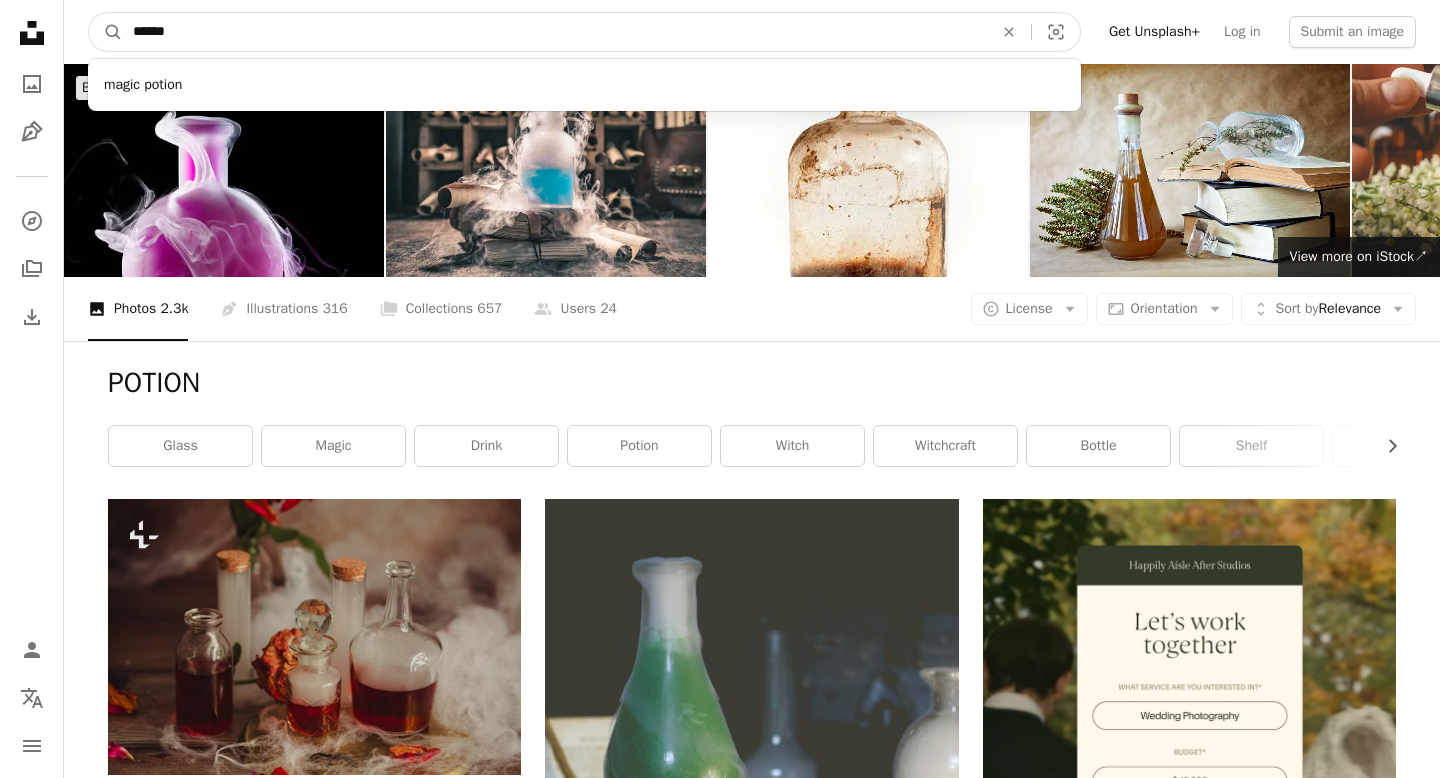 click on "******" at bounding box center (555, 32) 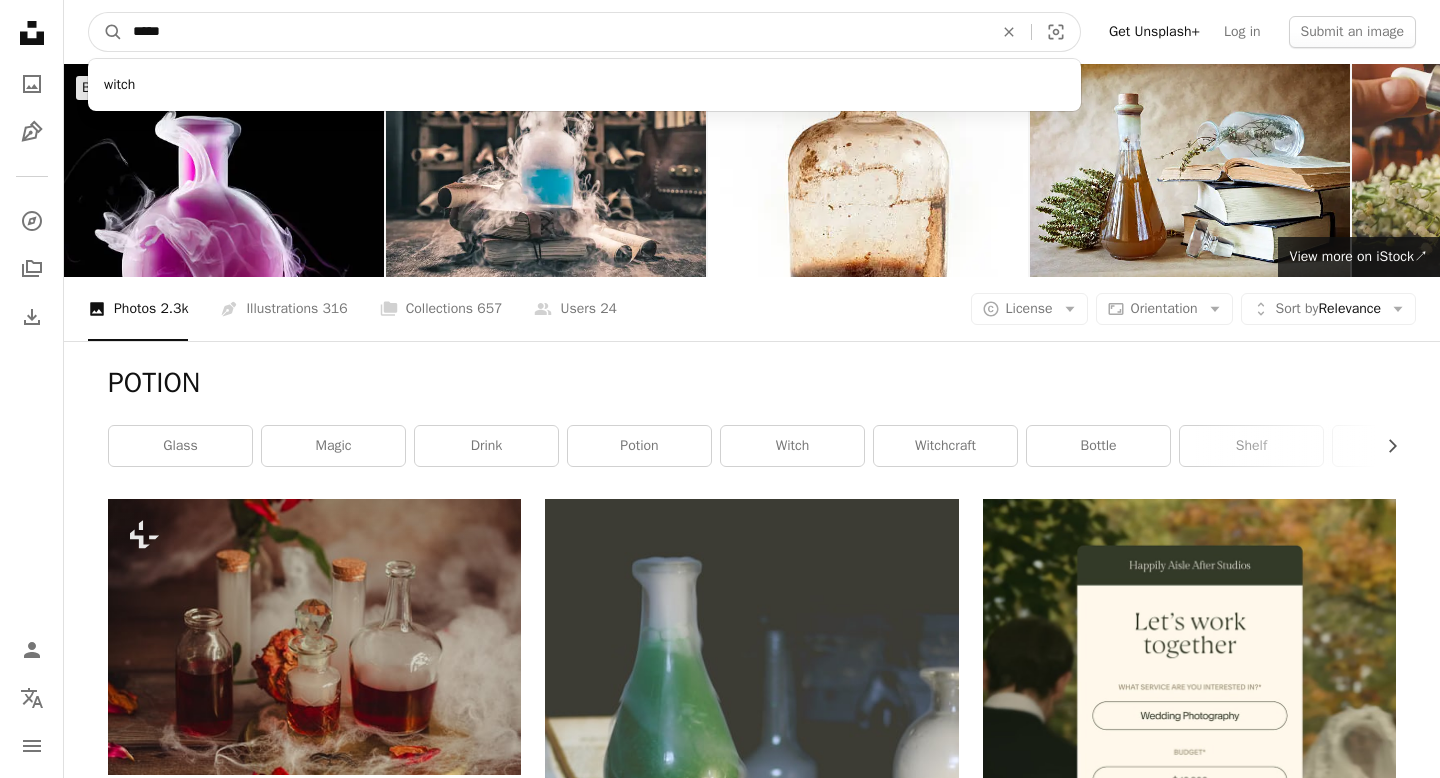 type on "******" 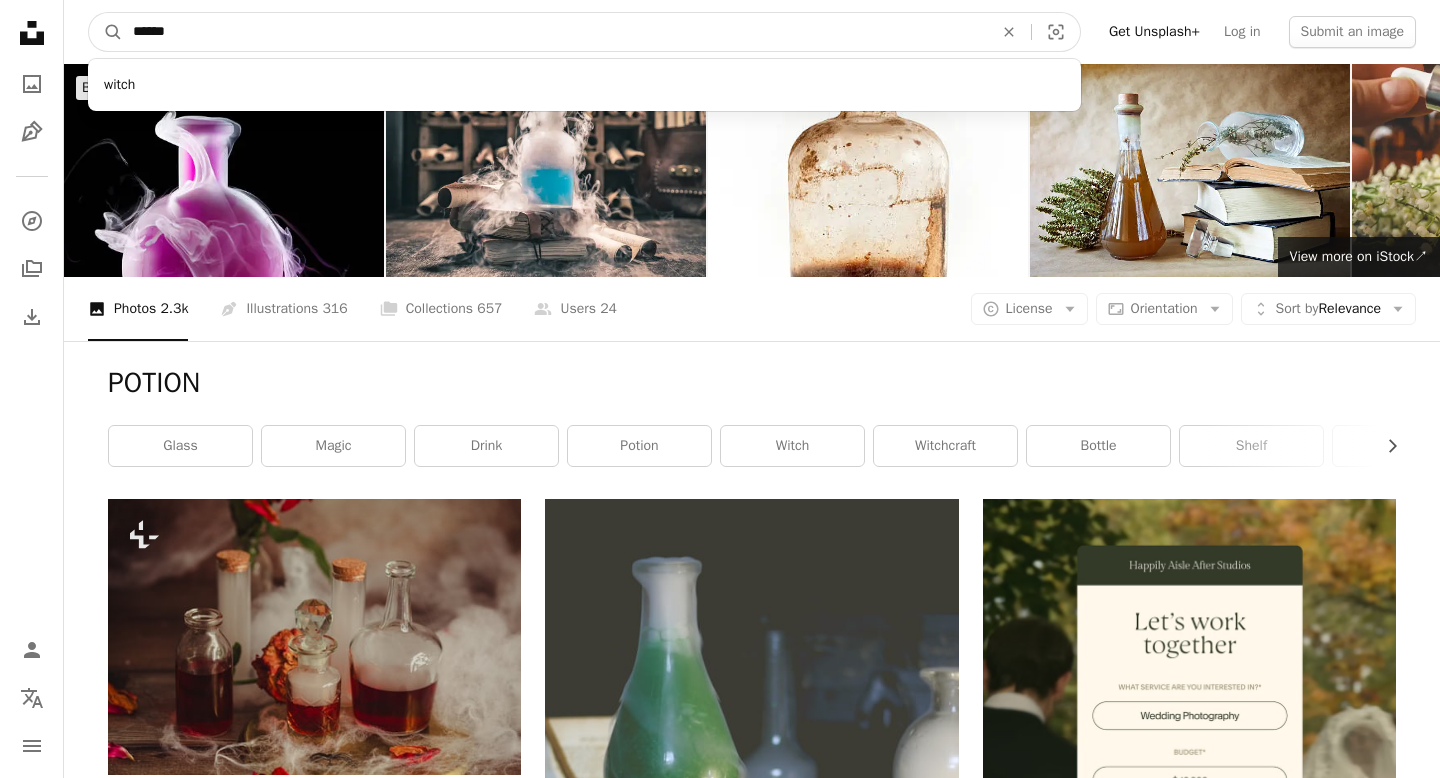 click on "A magnifying glass" at bounding box center (106, 32) 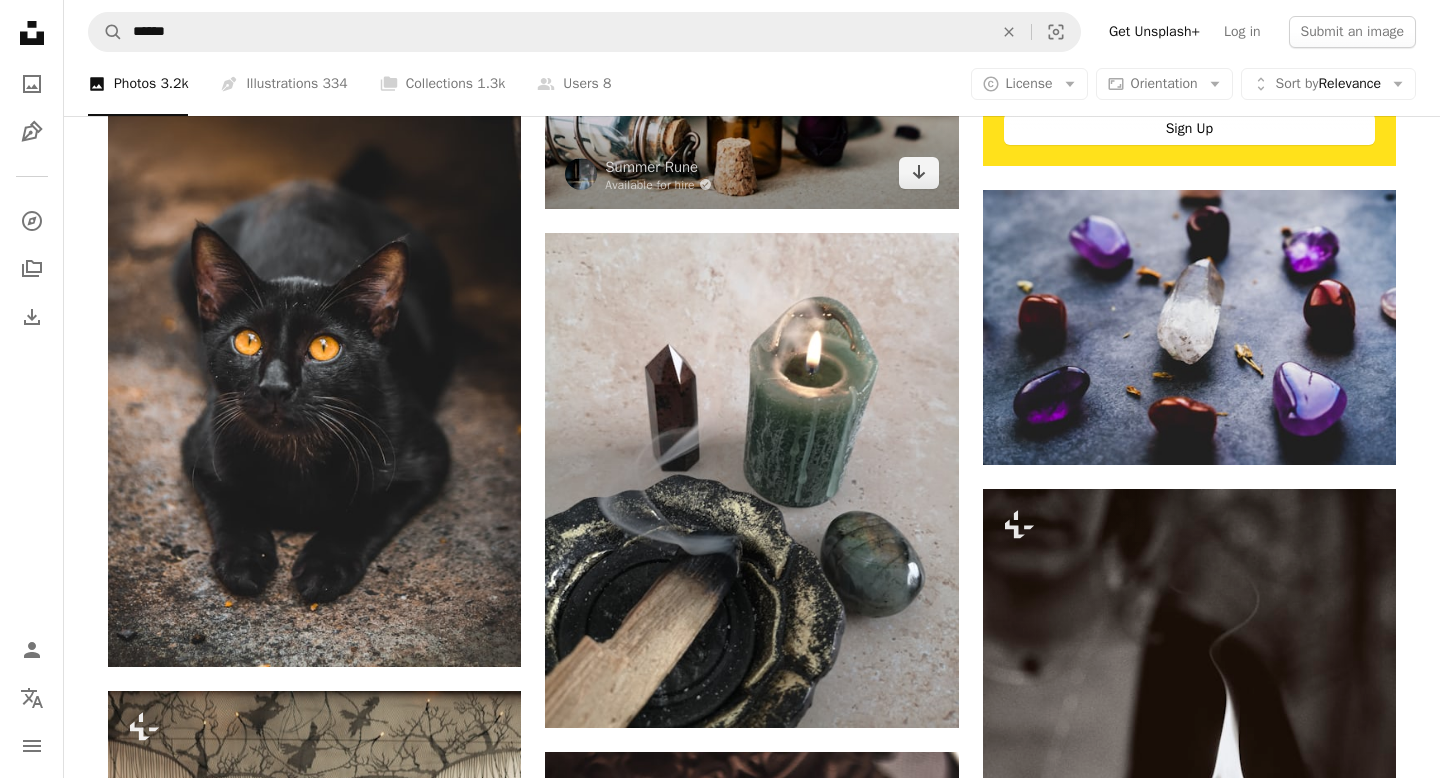 scroll, scrollTop: 877, scrollLeft: 0, axis: vertical 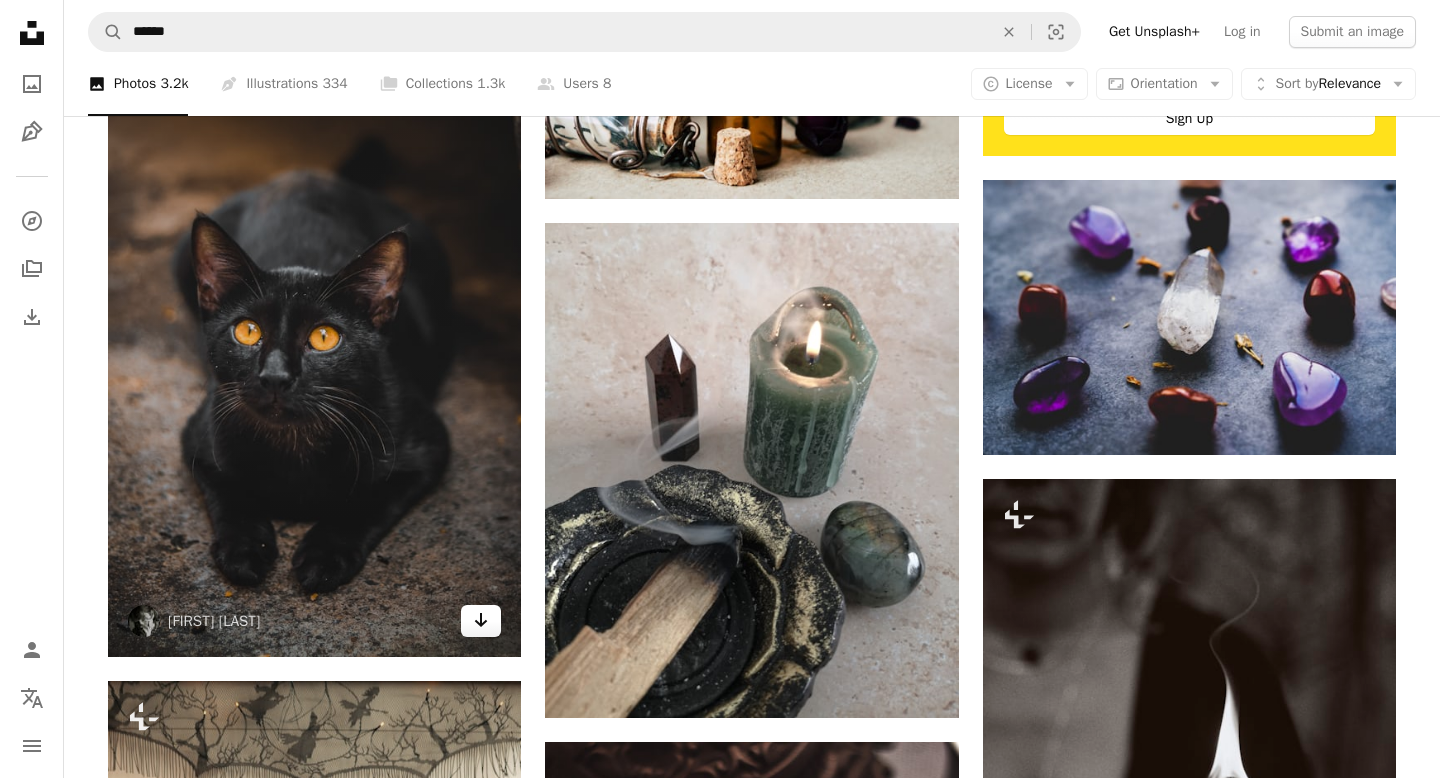 click on "Arrow pointing down" at bounding box center [481, 621] 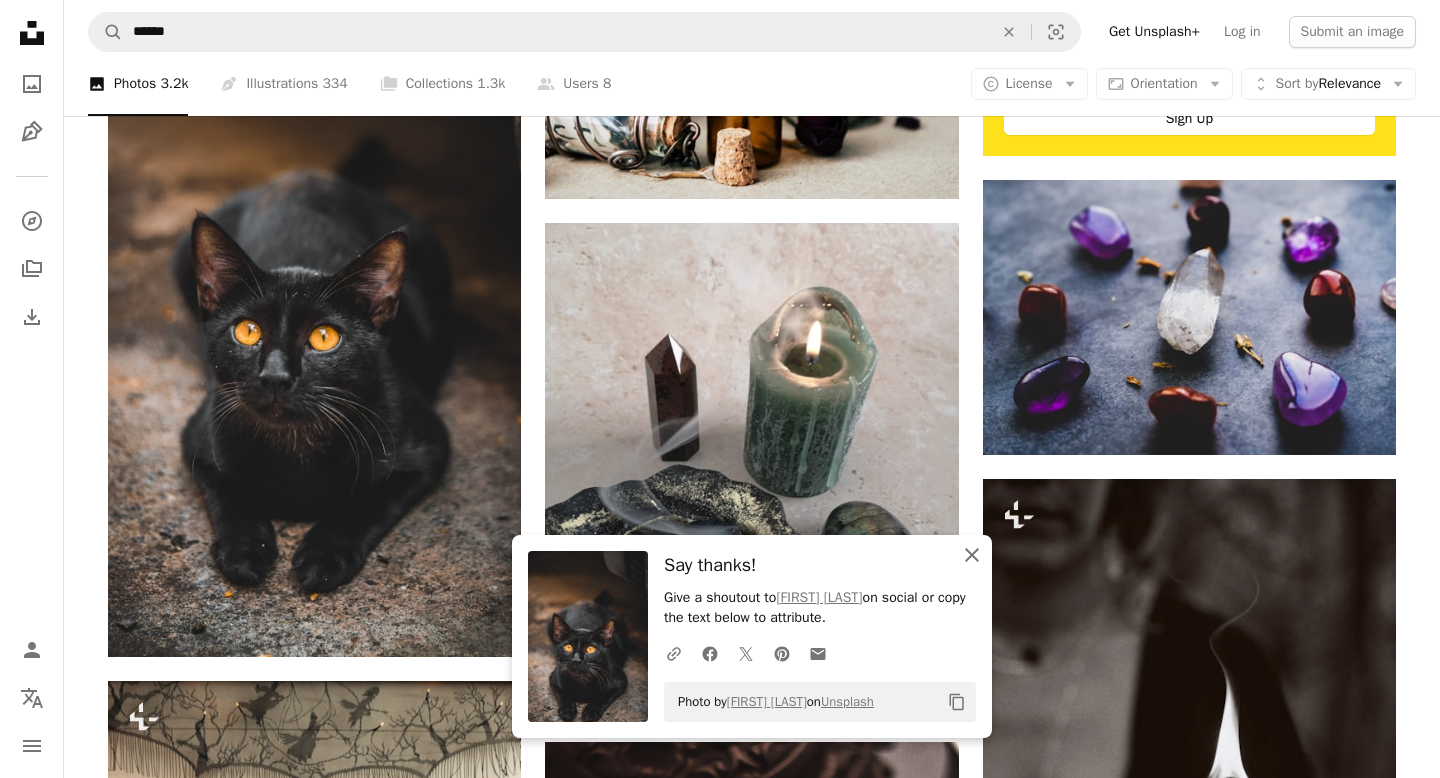 click 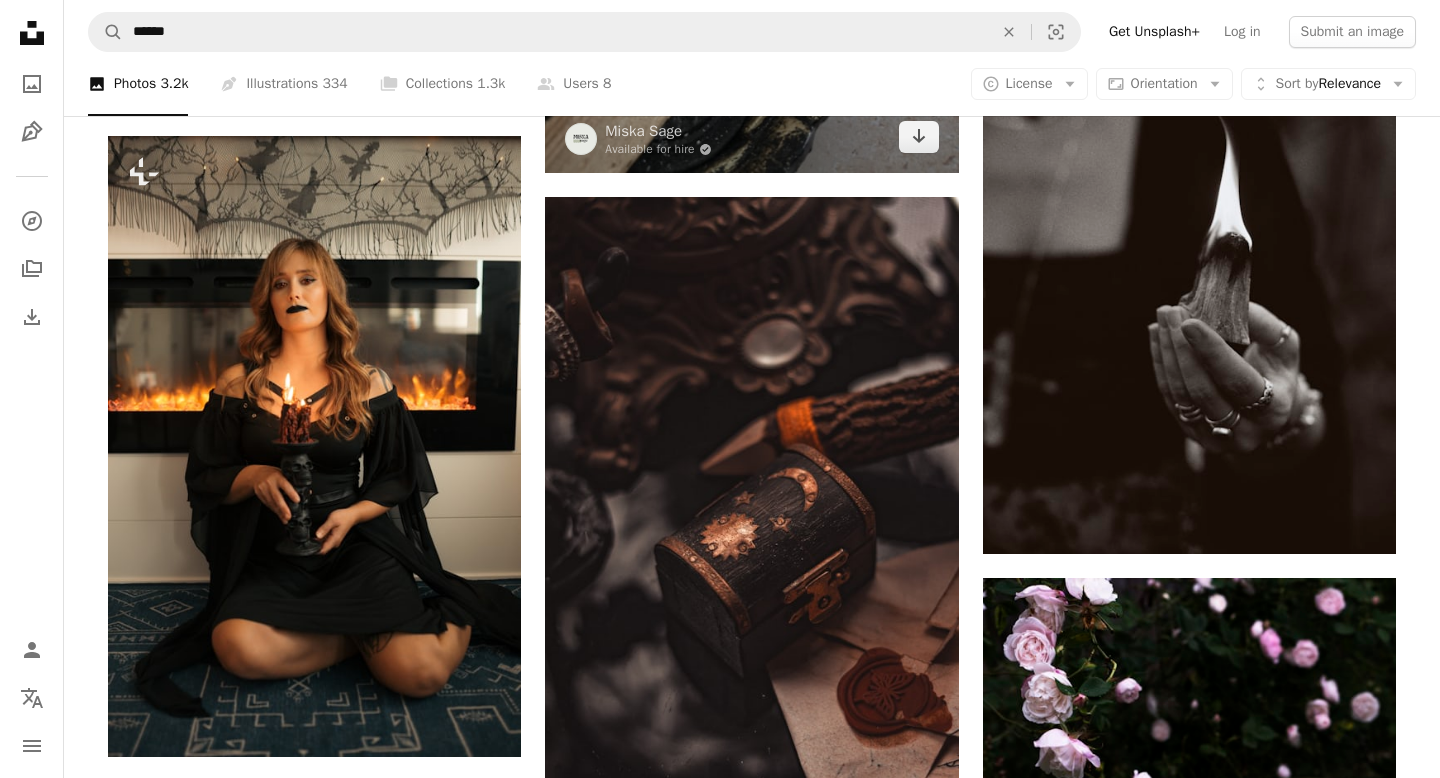 scroll, scrollTop: 1425, scrollLeft: 0, axis: vertical 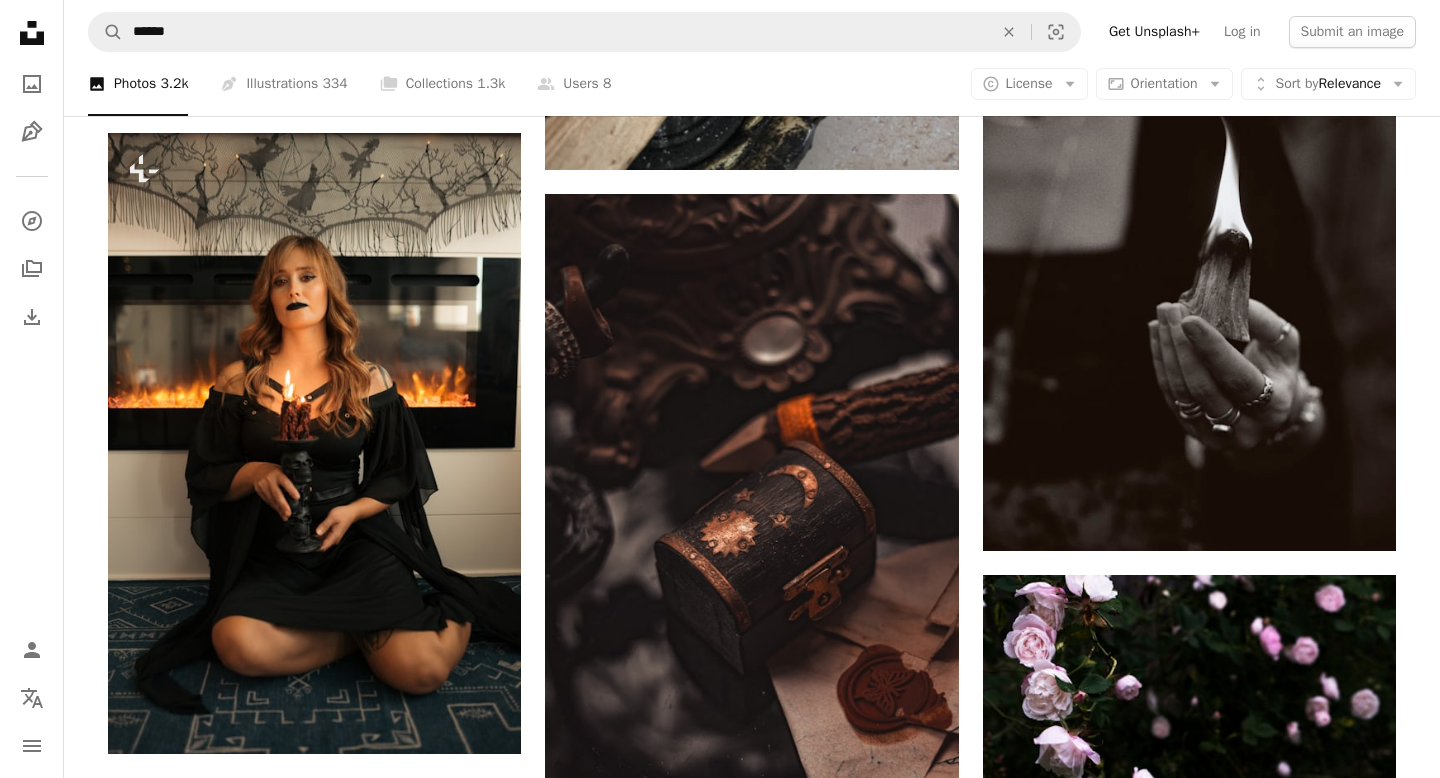 click on "A photo Photos   3.2k Pen Tool Illustrations   334 A stack of folders Collections   1.3k A group of people Users   8 A copyright icon © License Arrow down Aspect ratio Orientation Arrow down Unfold Sort by  Relevance Arrow down Filters Filters" at bounding box center (752, 84) 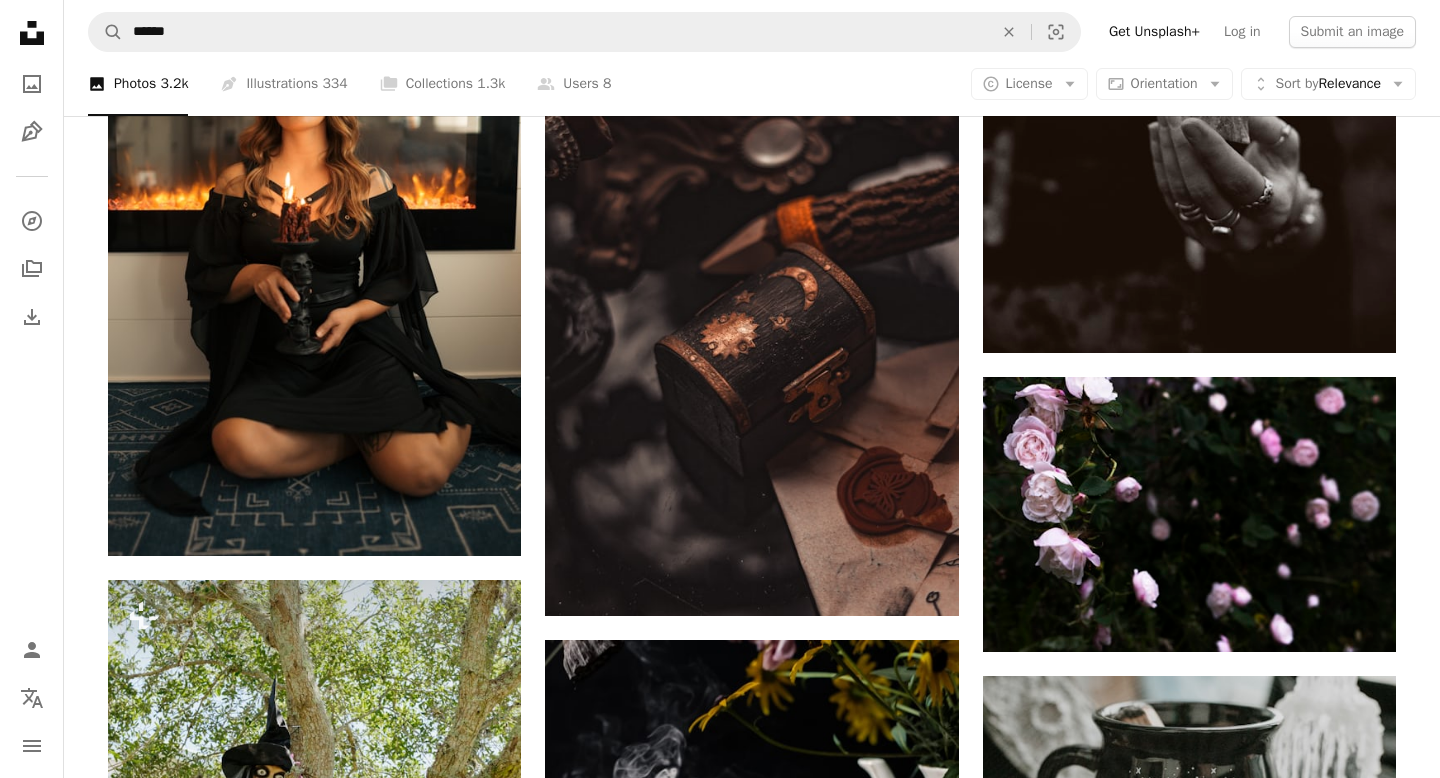 scroll, scrollTop: 1627, scrollLeft: 0, axis: vertical 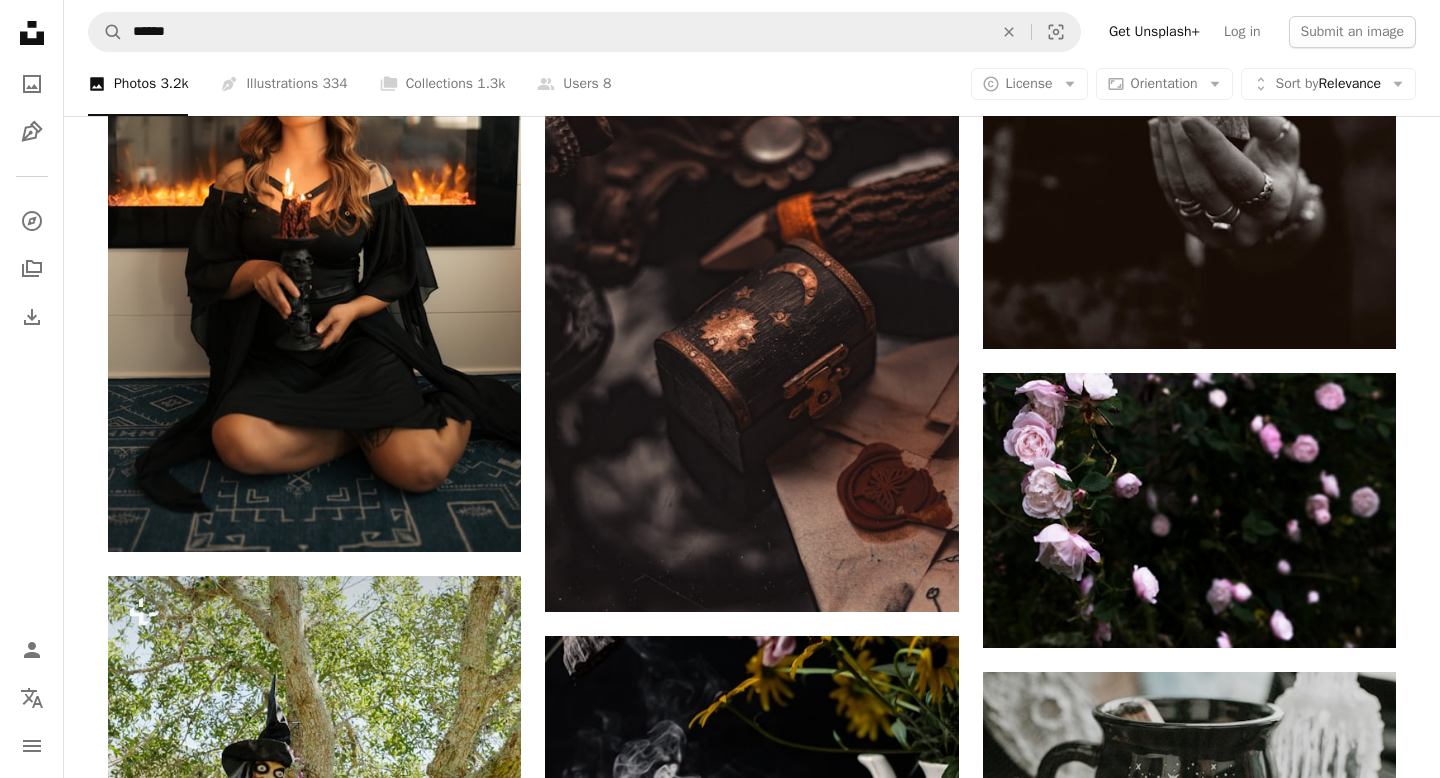 click on "A magnifying glass ****** An X shape Visual search Get Unsplash+ Log in Submit an image" at bounding box center (752, 32) 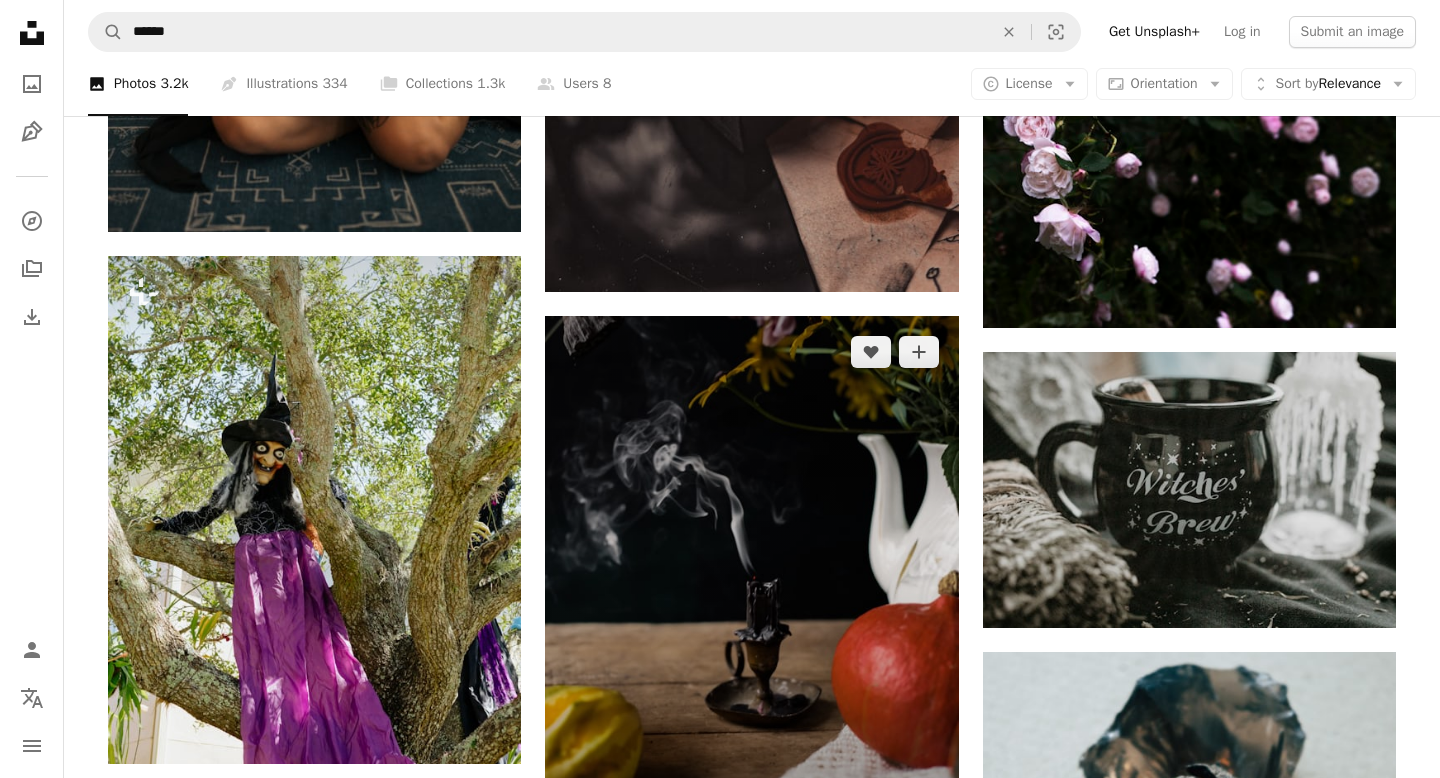 scroll, scrollTop: 1964, scrollLeft: 0, axis: vertical 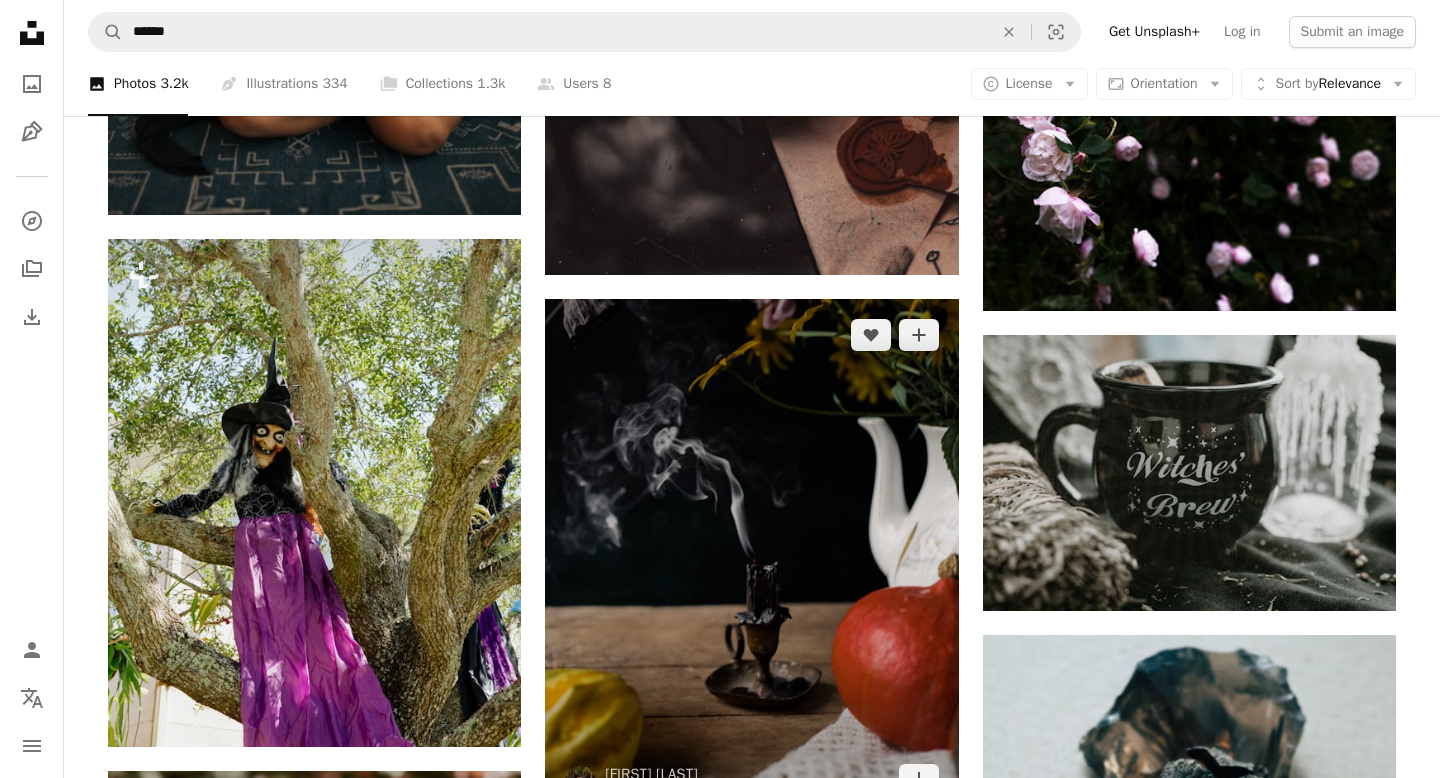 click at bounding box center [751, 557] 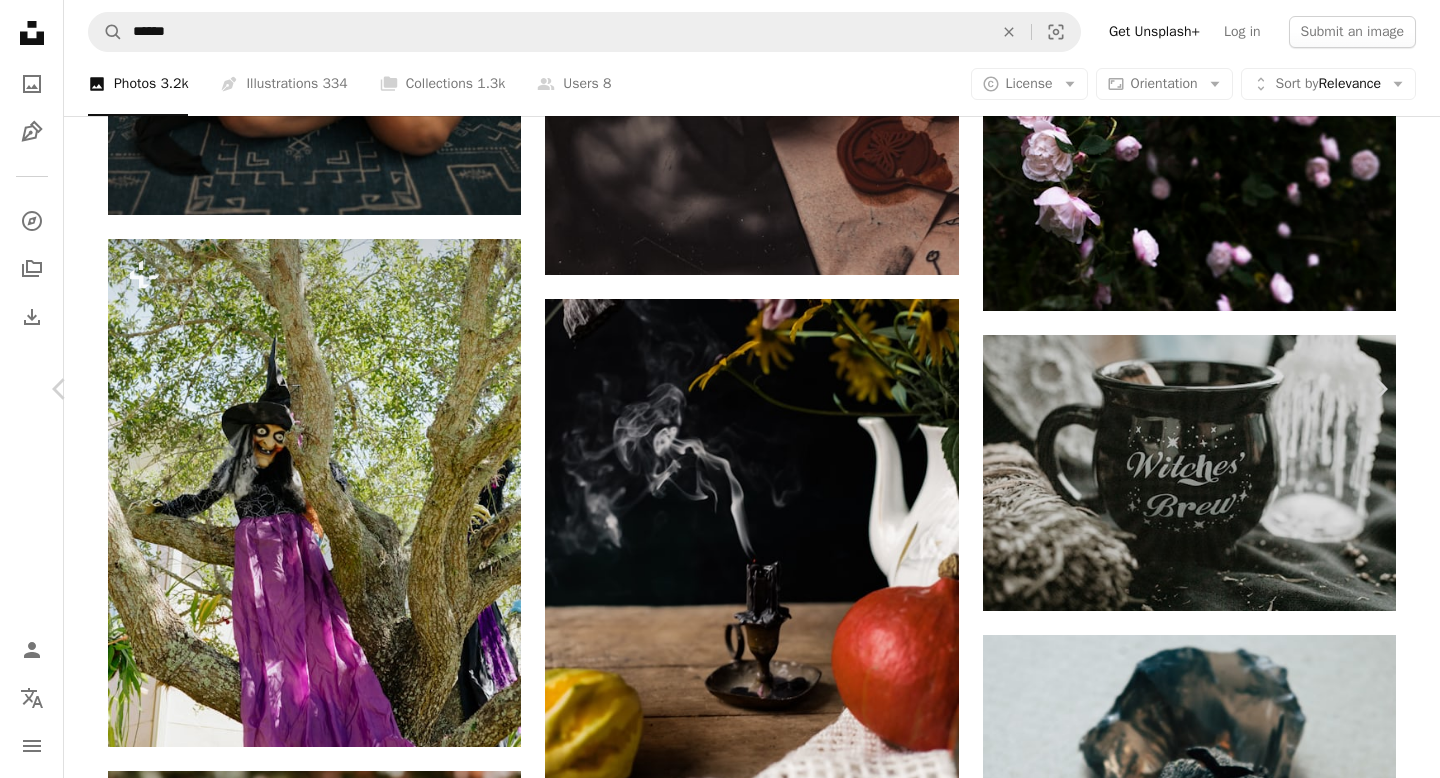click on "[FIRST] [LAST]" at bounding box center [720, 6484] 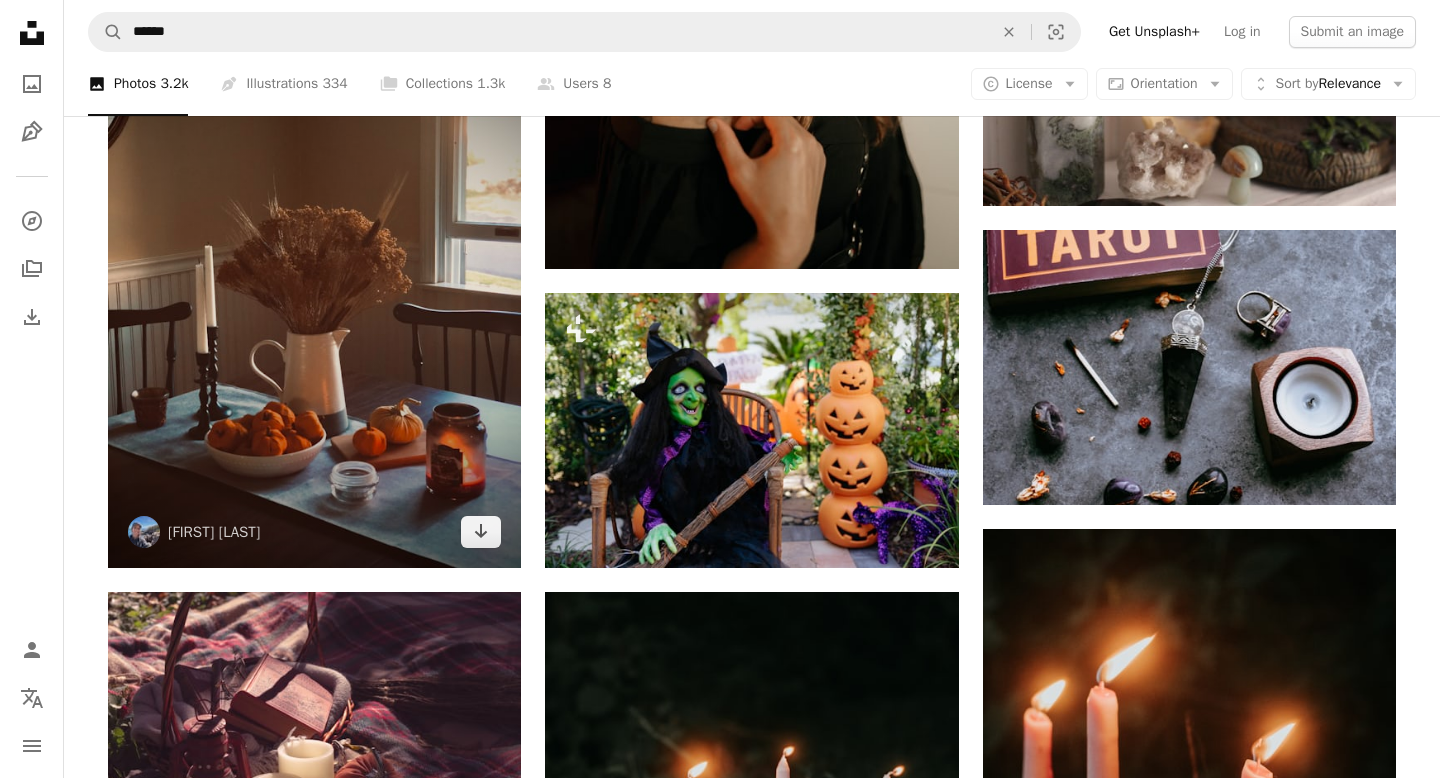 scroll, scrollTop: 3169, scrollLeft: 0, axis: vertical 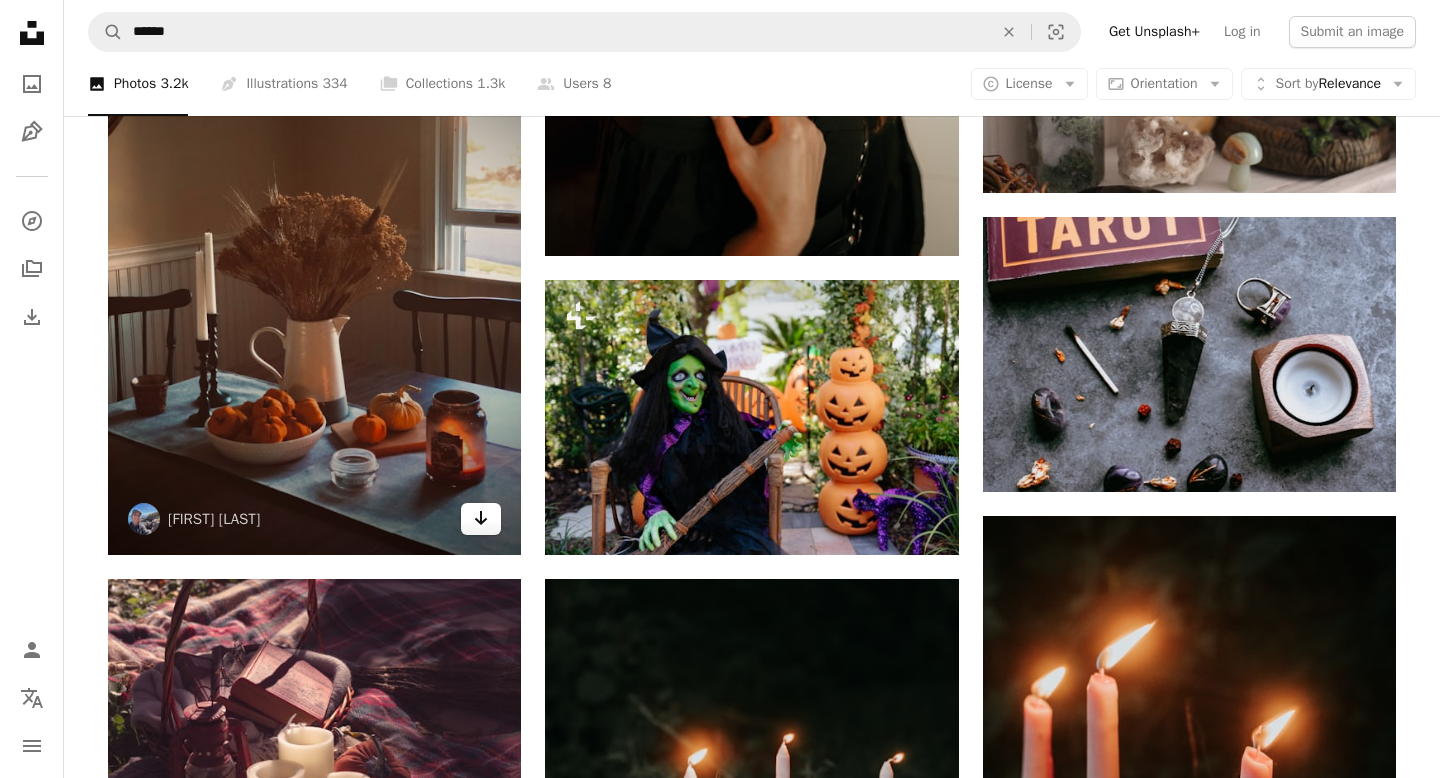 click on "Arrow pointing down" 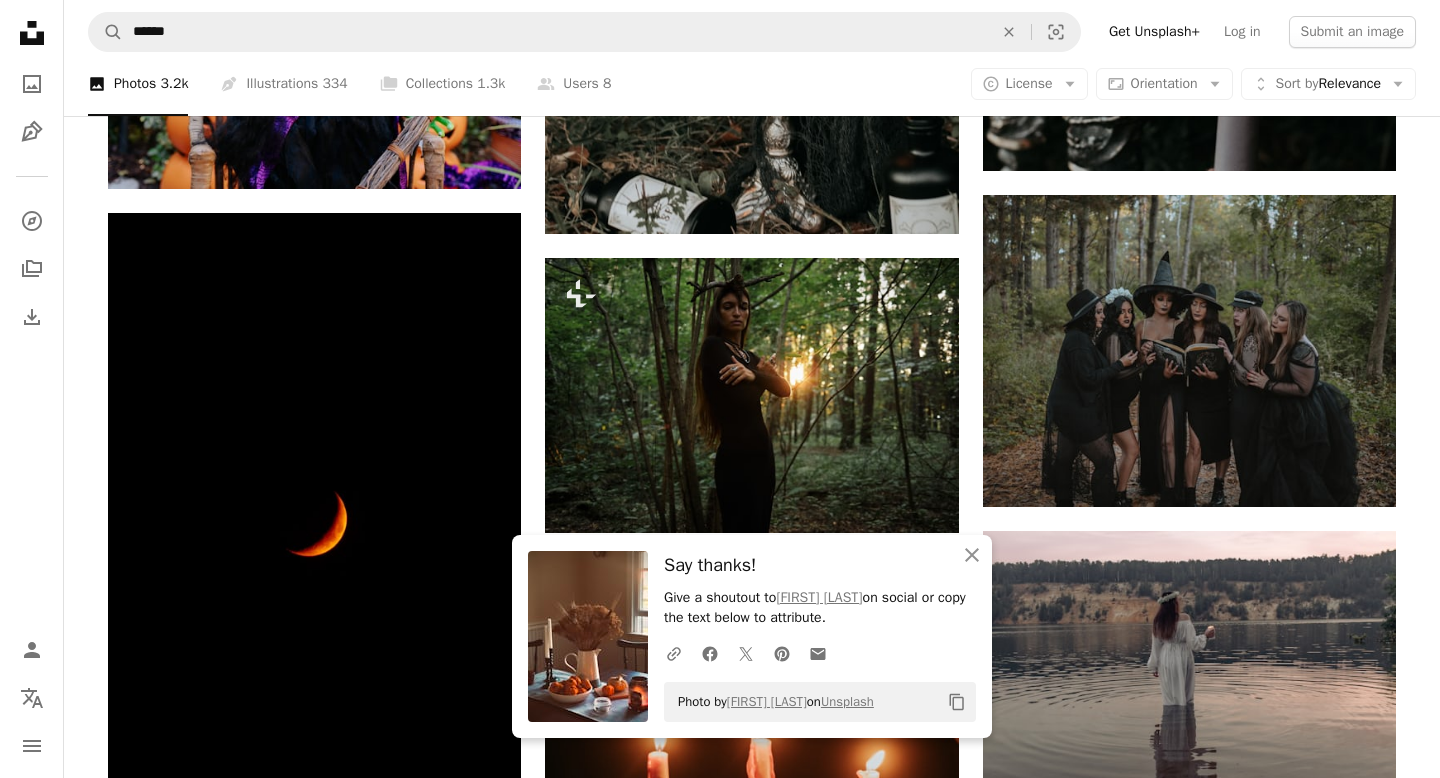 scroll, scrollTop: 4227, scrollLeft: 0, axis: vertical 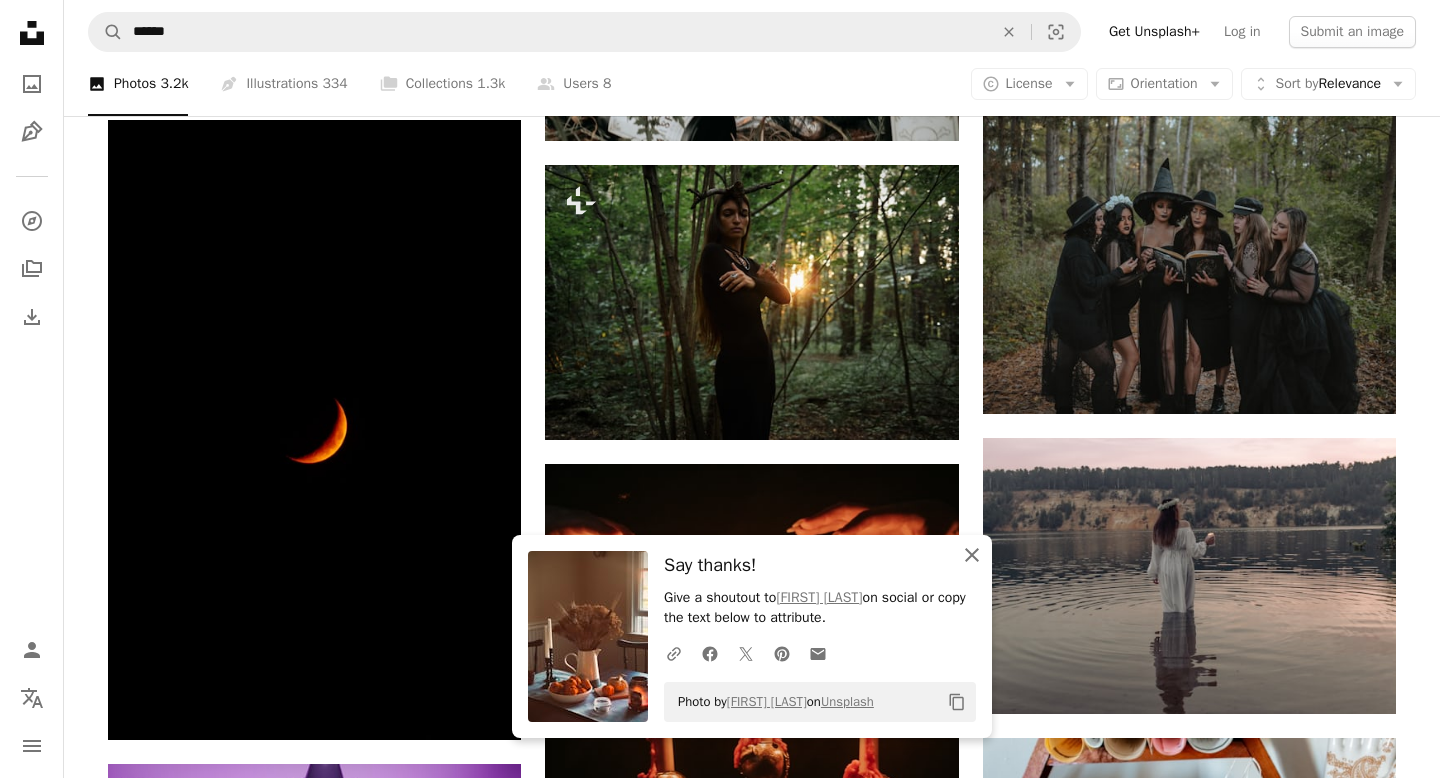 click on "An X shape" 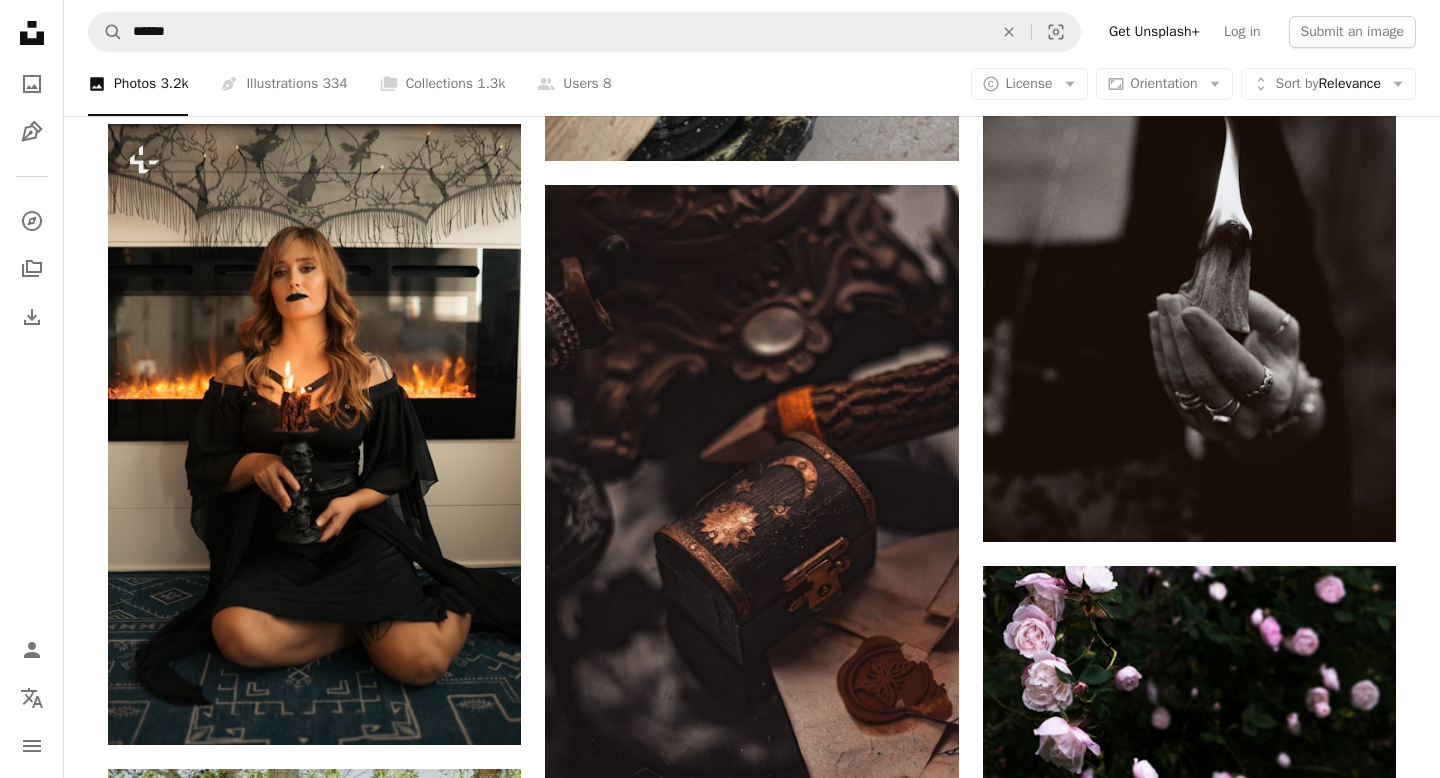 scroll, scrollTop: 1433, scrollLeft: 0, axis: vertical 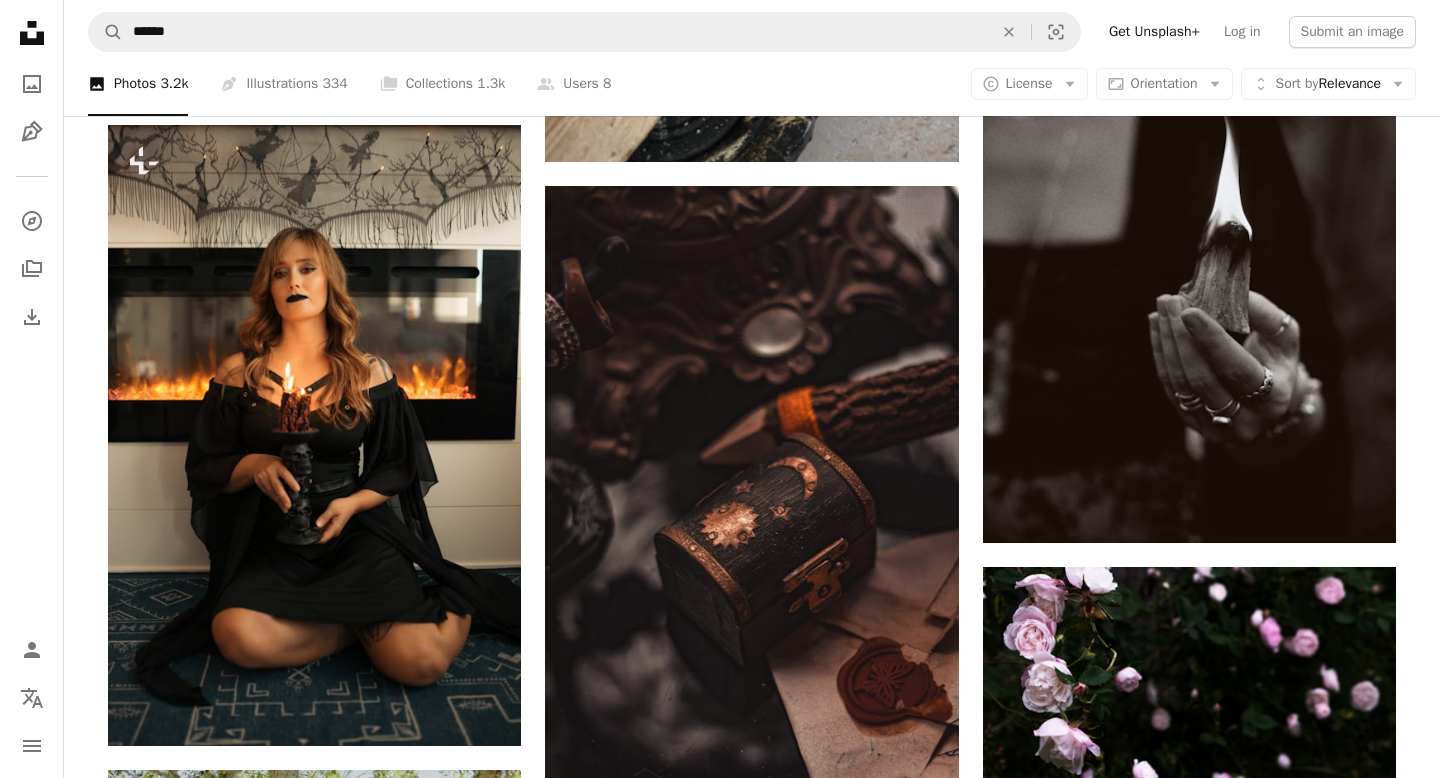 click on "A magnifying glass ****** An X shape Visual search Get Unsplash+ Log in Submit an image" at bounding box center (752, 32) 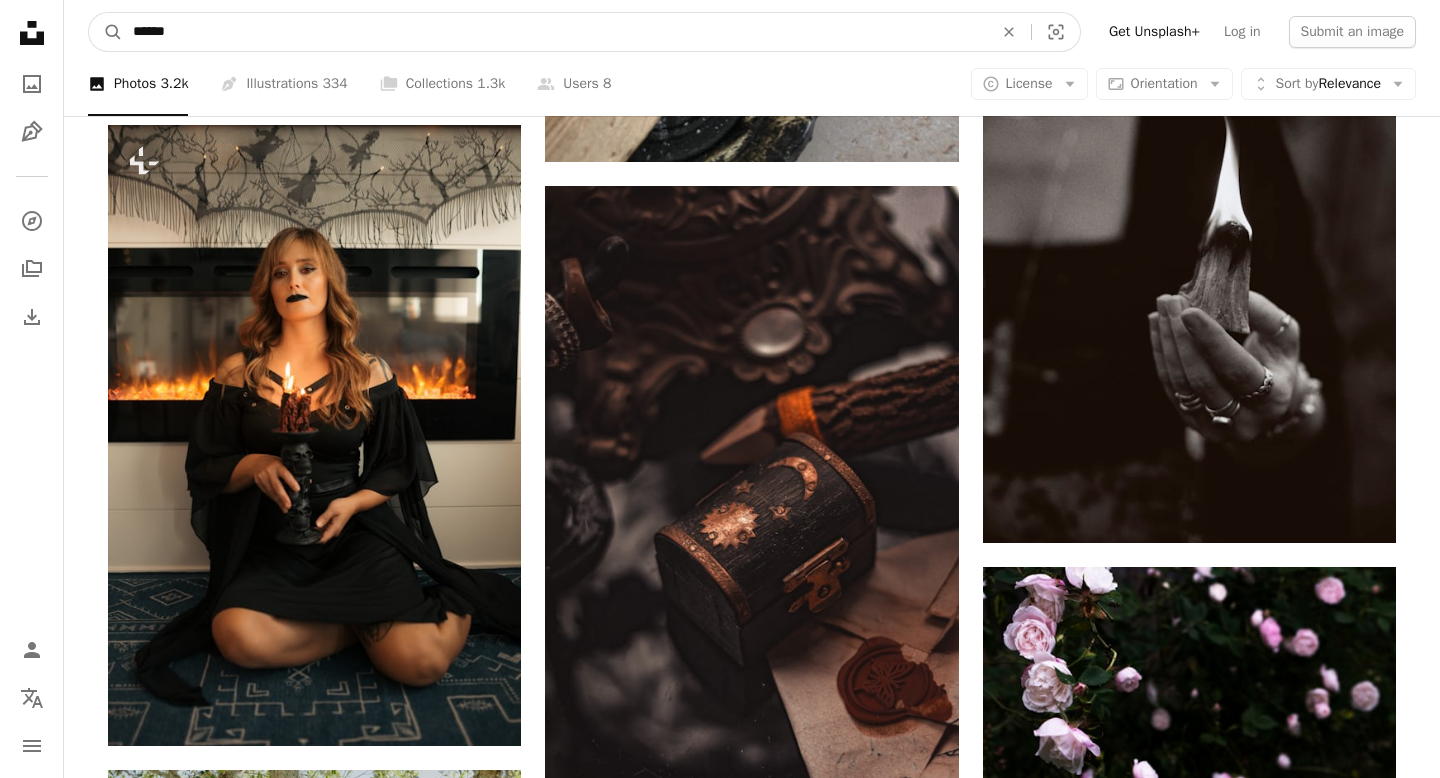 click on "******" at bounding box center (555, 32) 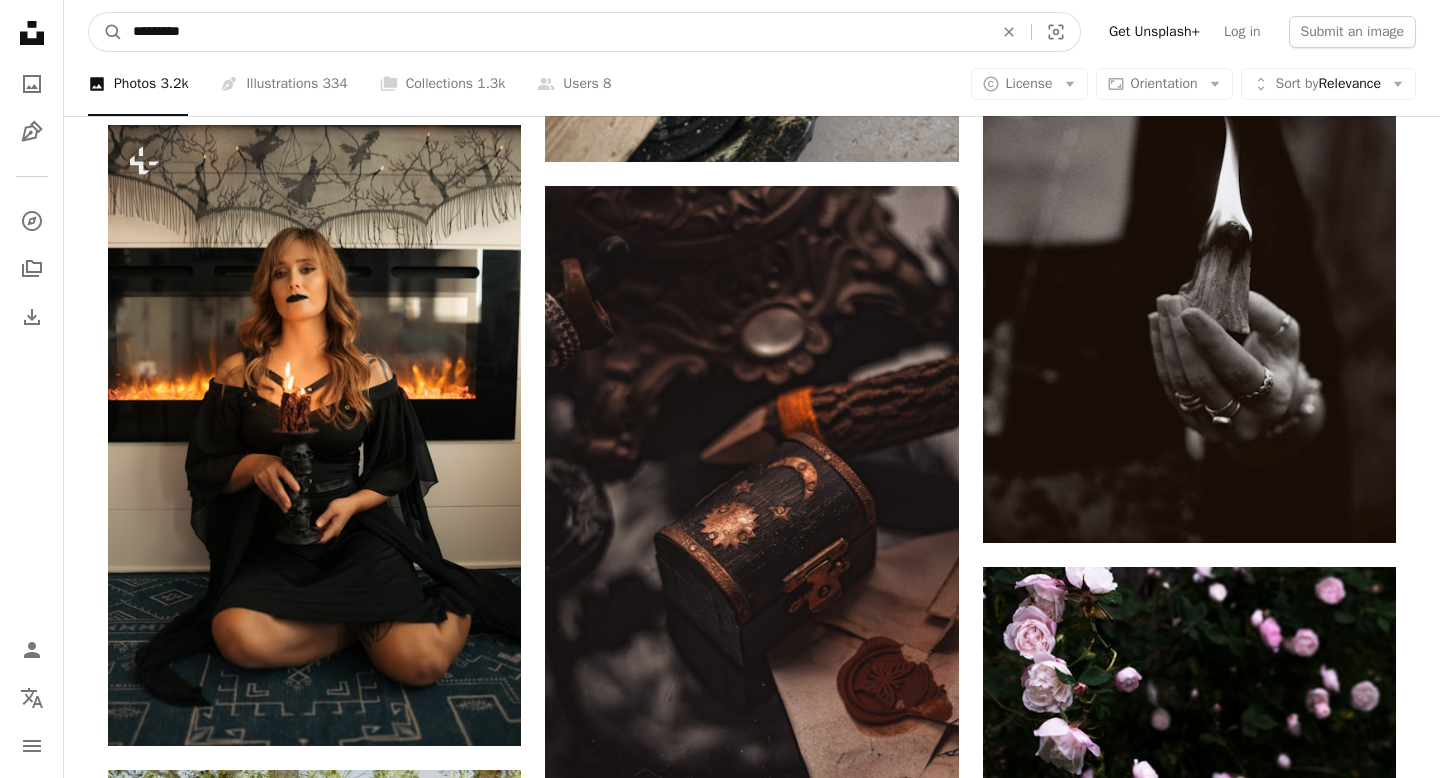 type on "**********" 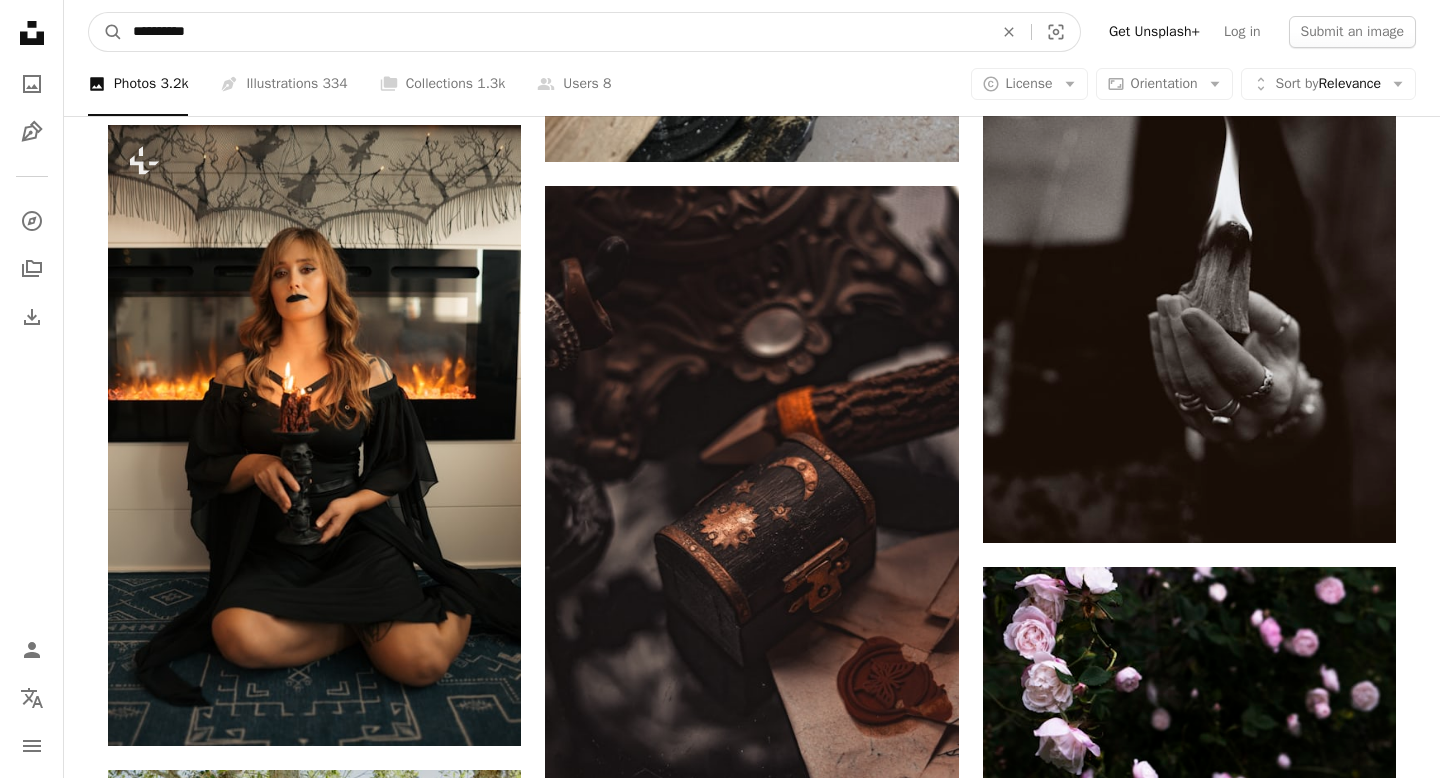 click on "A magnifying glass" at bounding box center (106, 32) 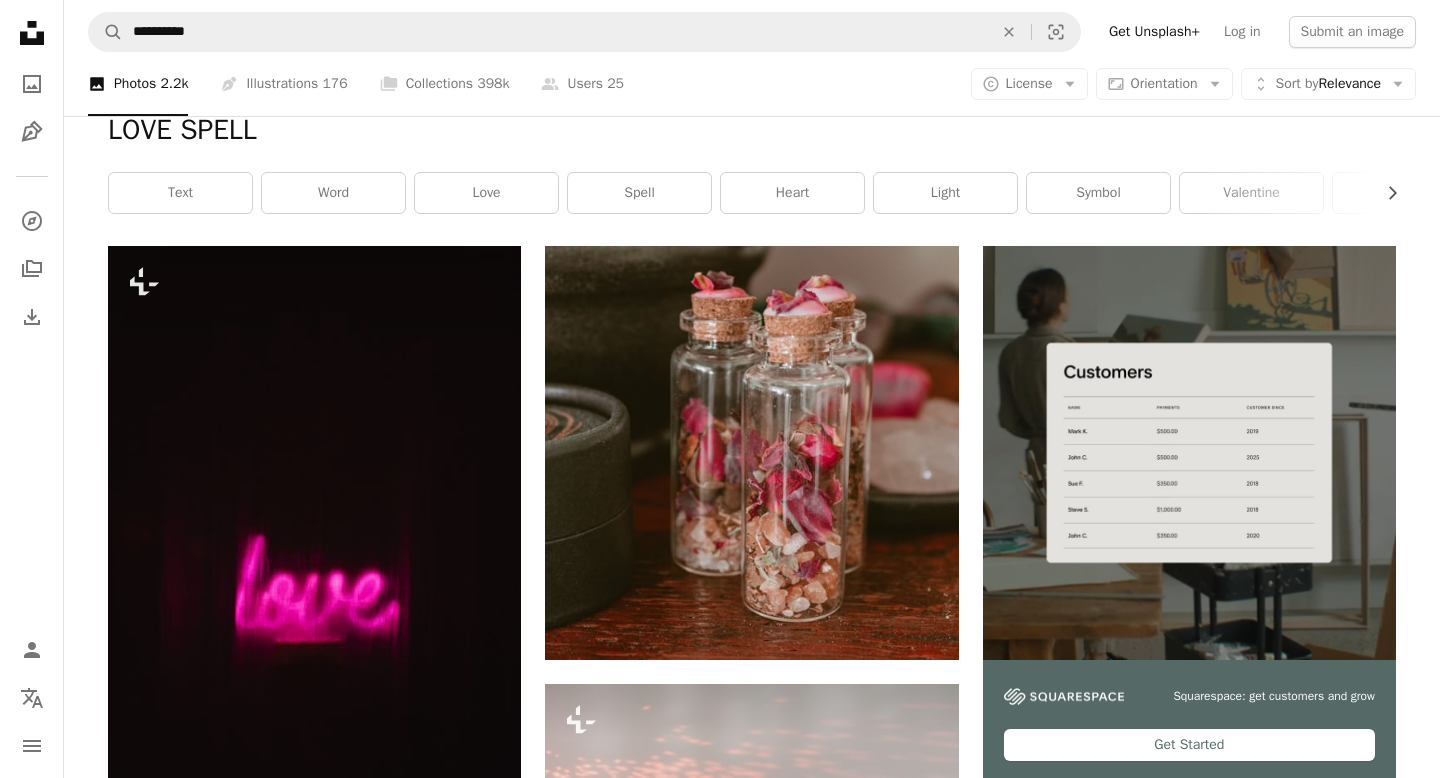 scroll, scrollTop: 0, scrollLeft: 0, axis: both 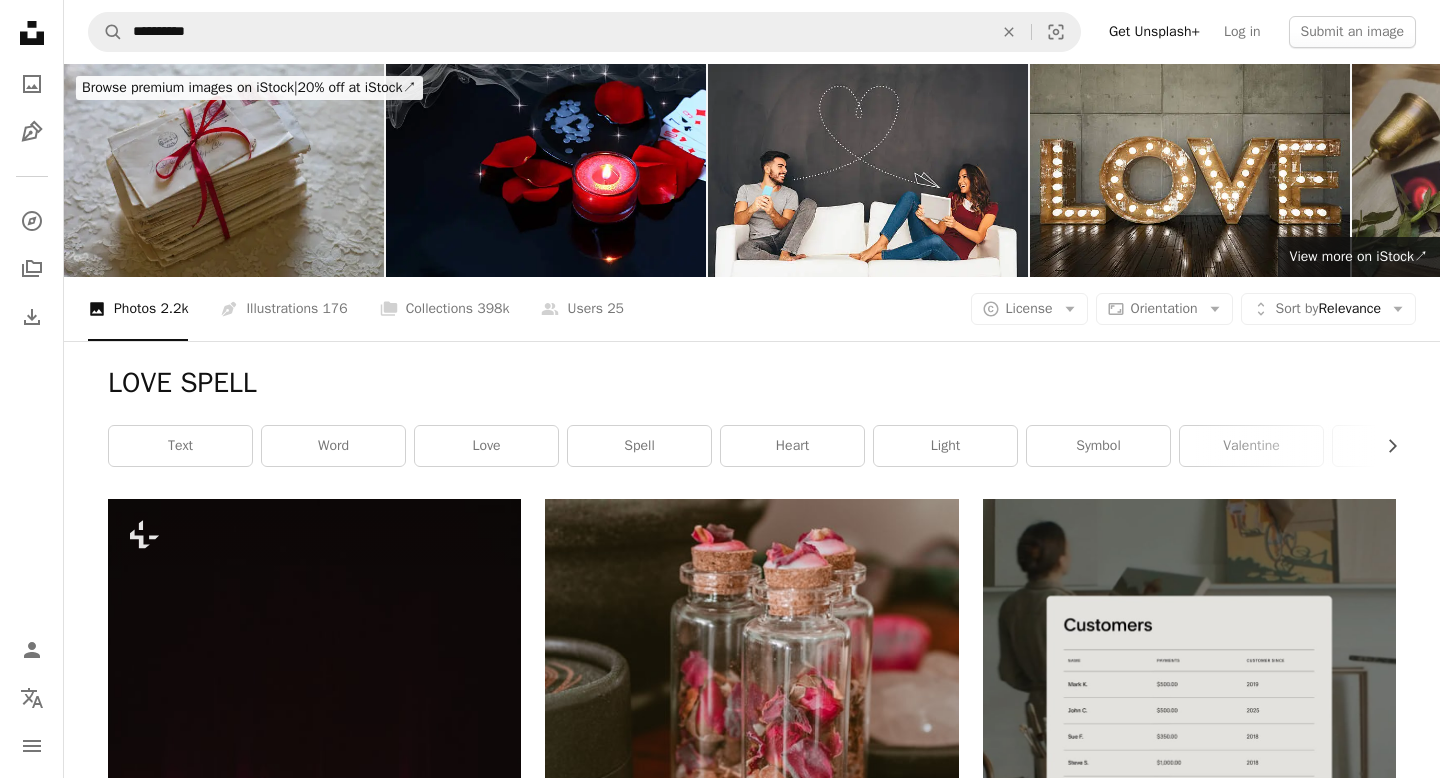 click at bounding box center [224, 170] 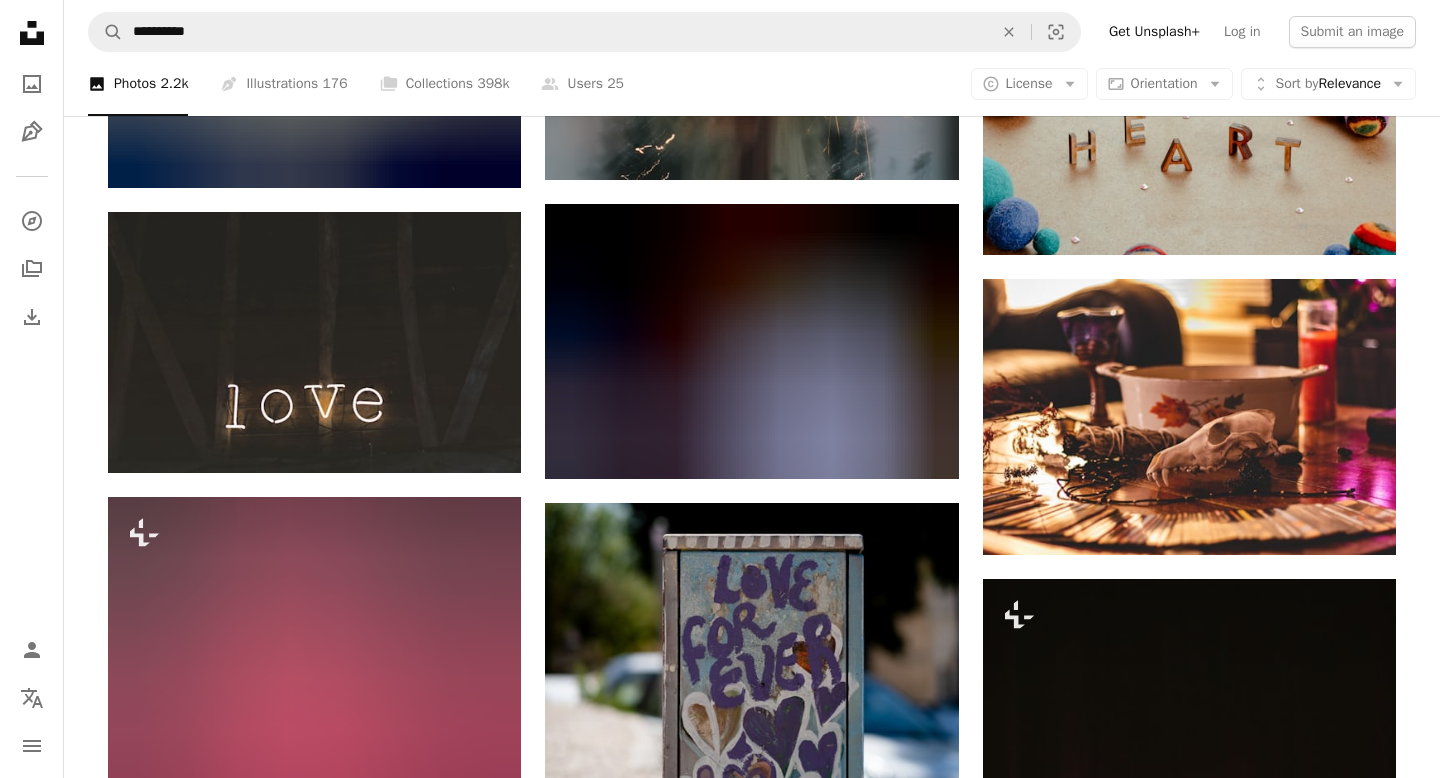 scroll, scrollTop: 1364, scrollLeft: 0, axis: vertical 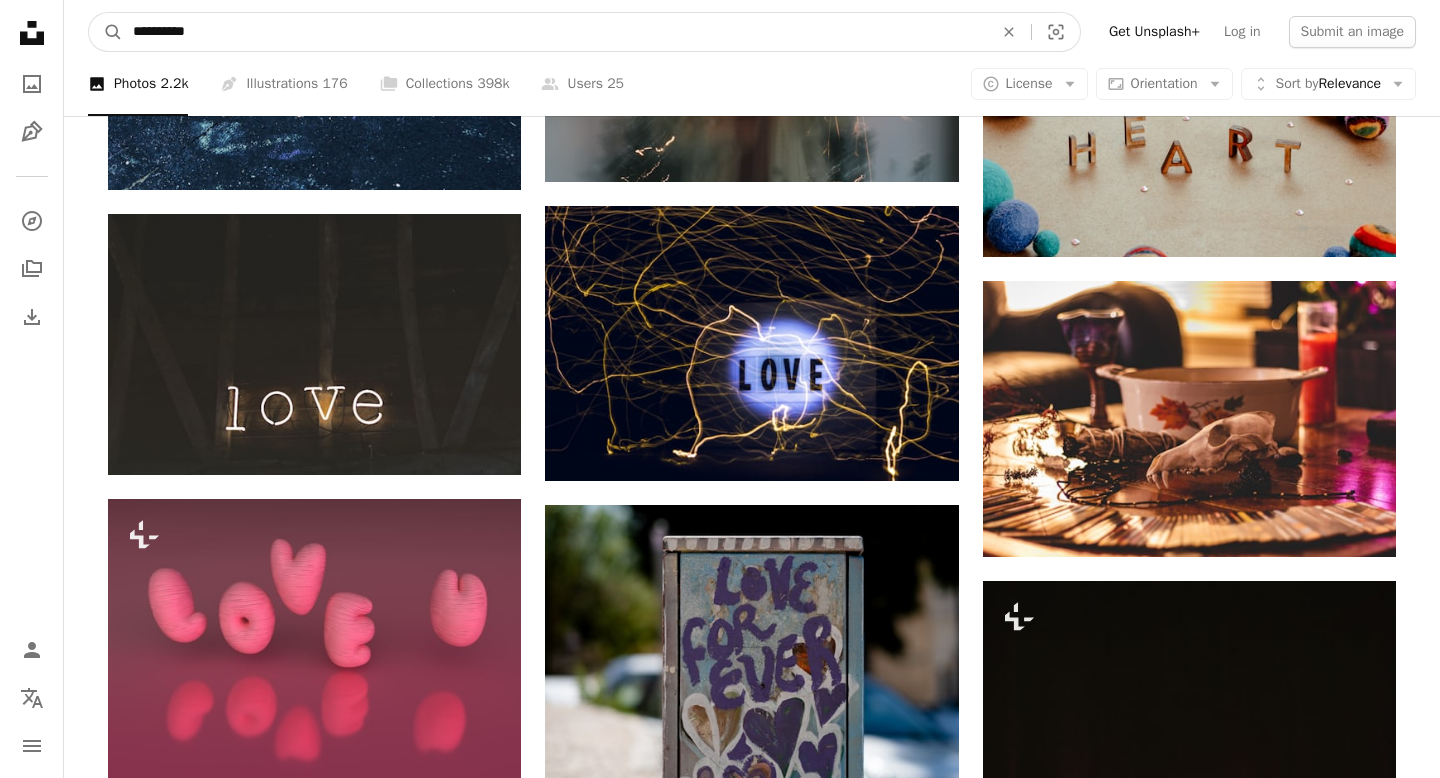 click on "**********" at bounding box center [555, 32] 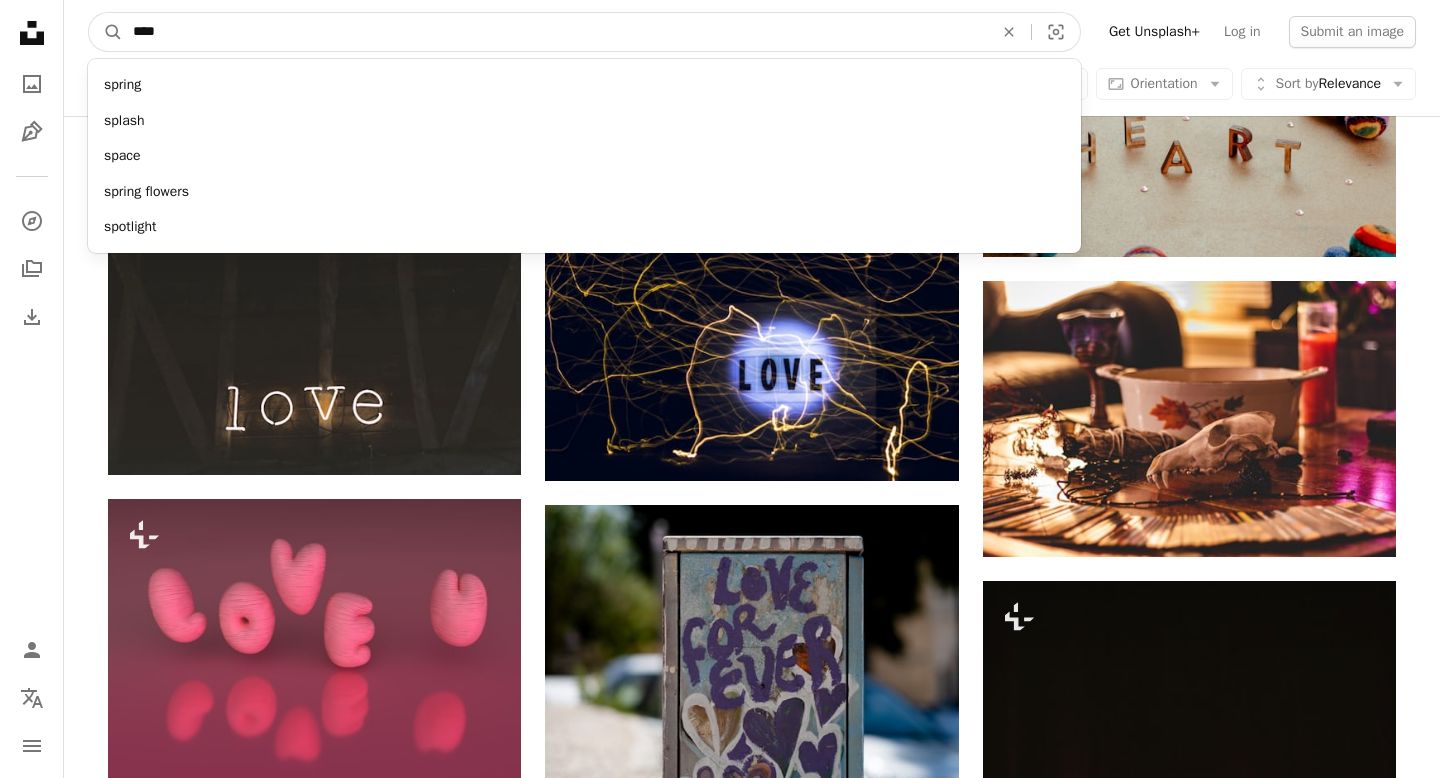 type on "*****" 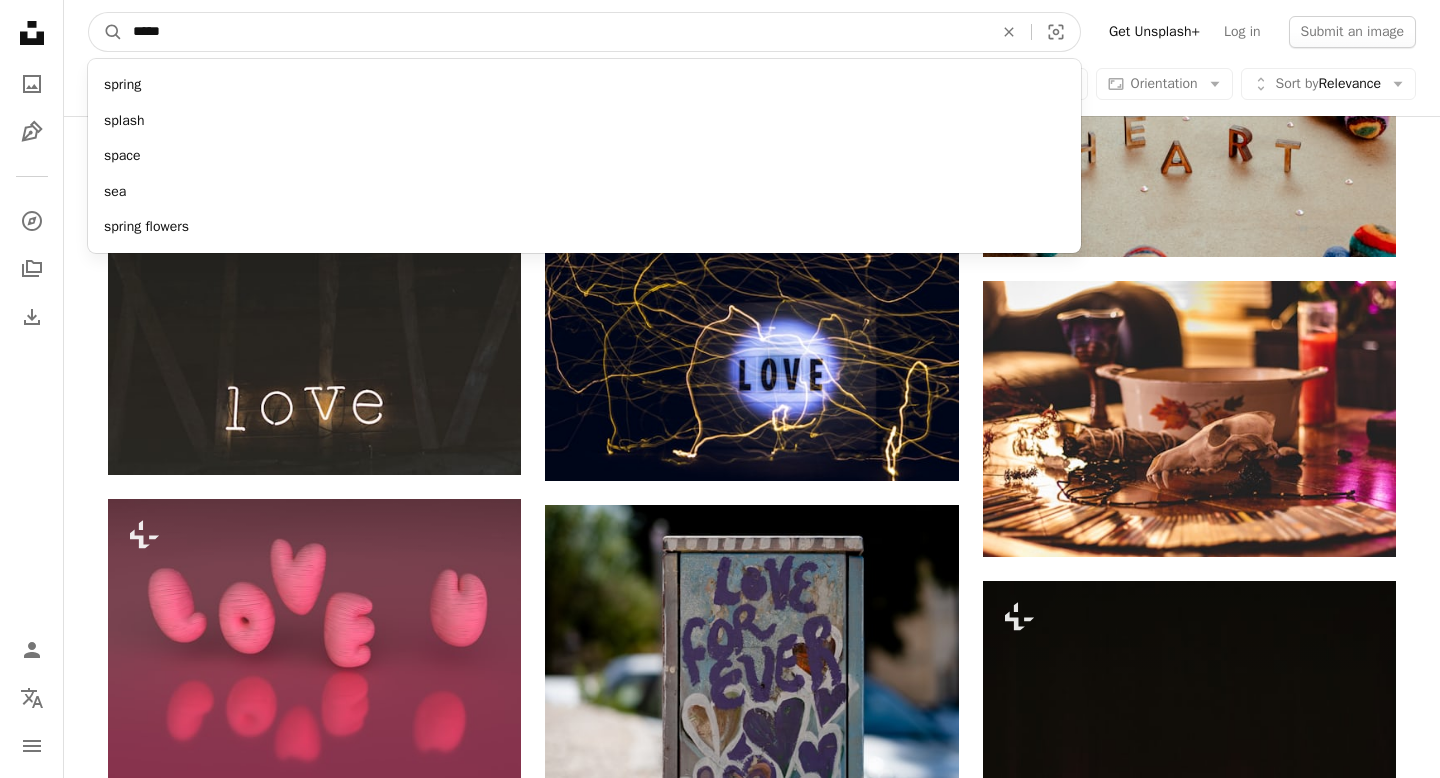 click on "A magnifying glass" at bounding box center (106, 32) 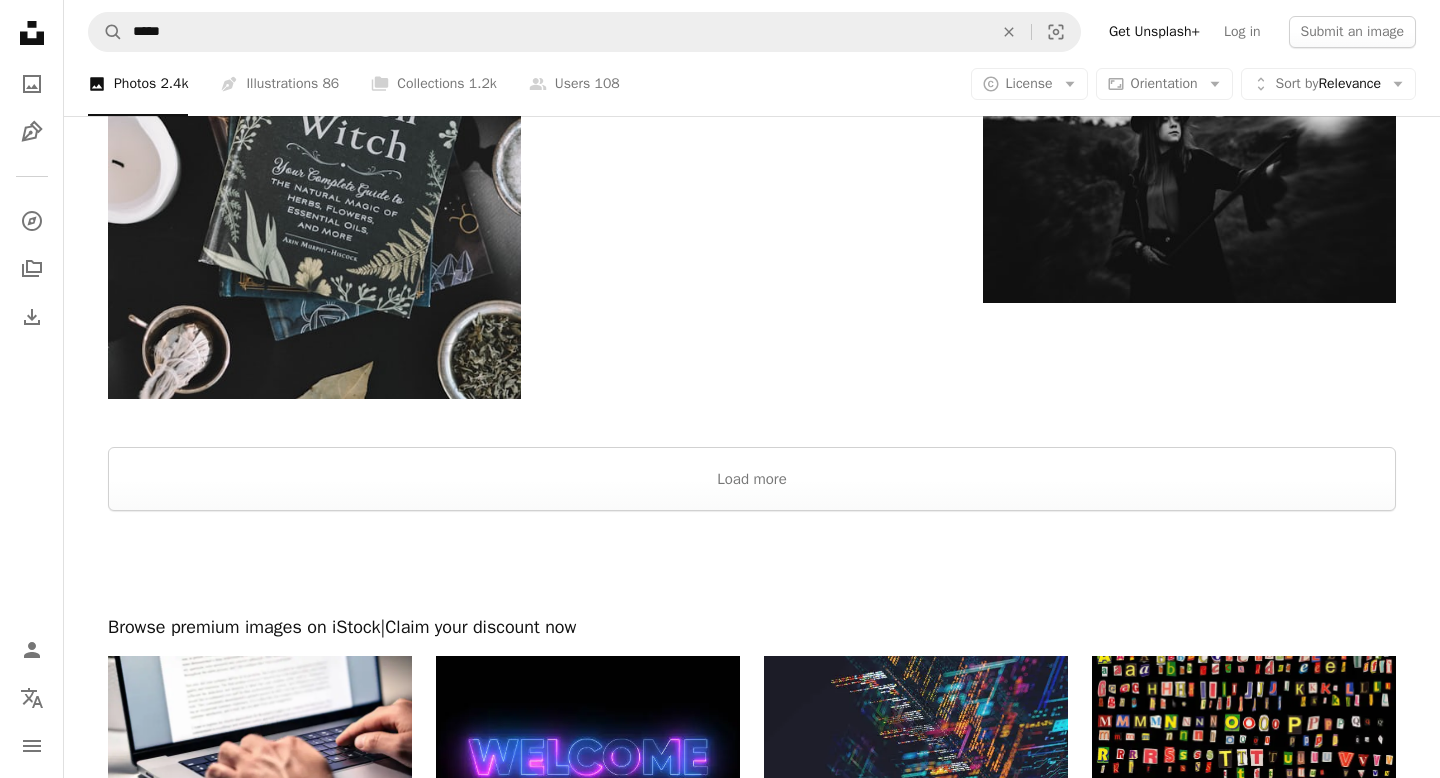 scroll, scrollTop: 3236, scrollLeft: 0, axis: vertical 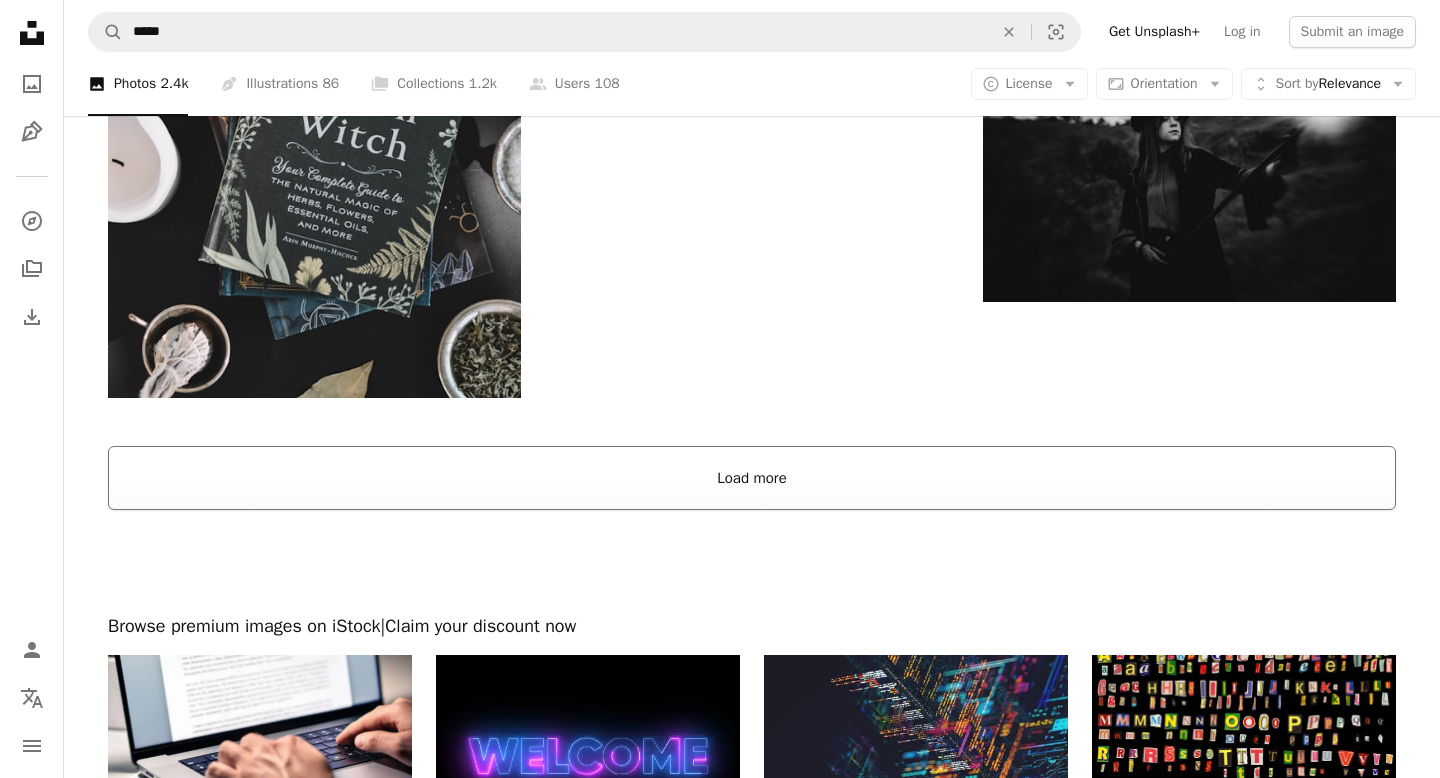 click on "Load more" at bounding box center [752, 478] 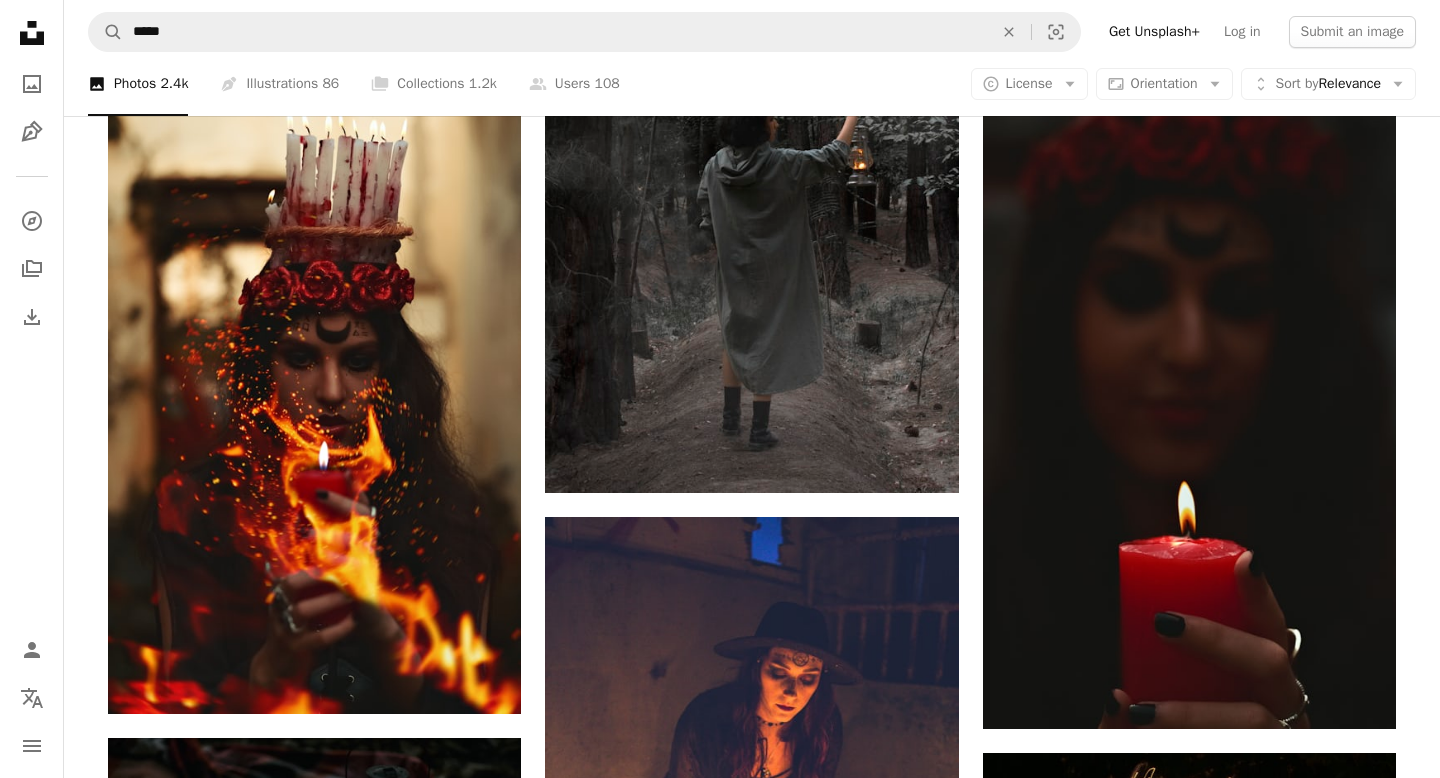 scroll, scrollTop: 11788, scrollLeft: 0, axis: vertical 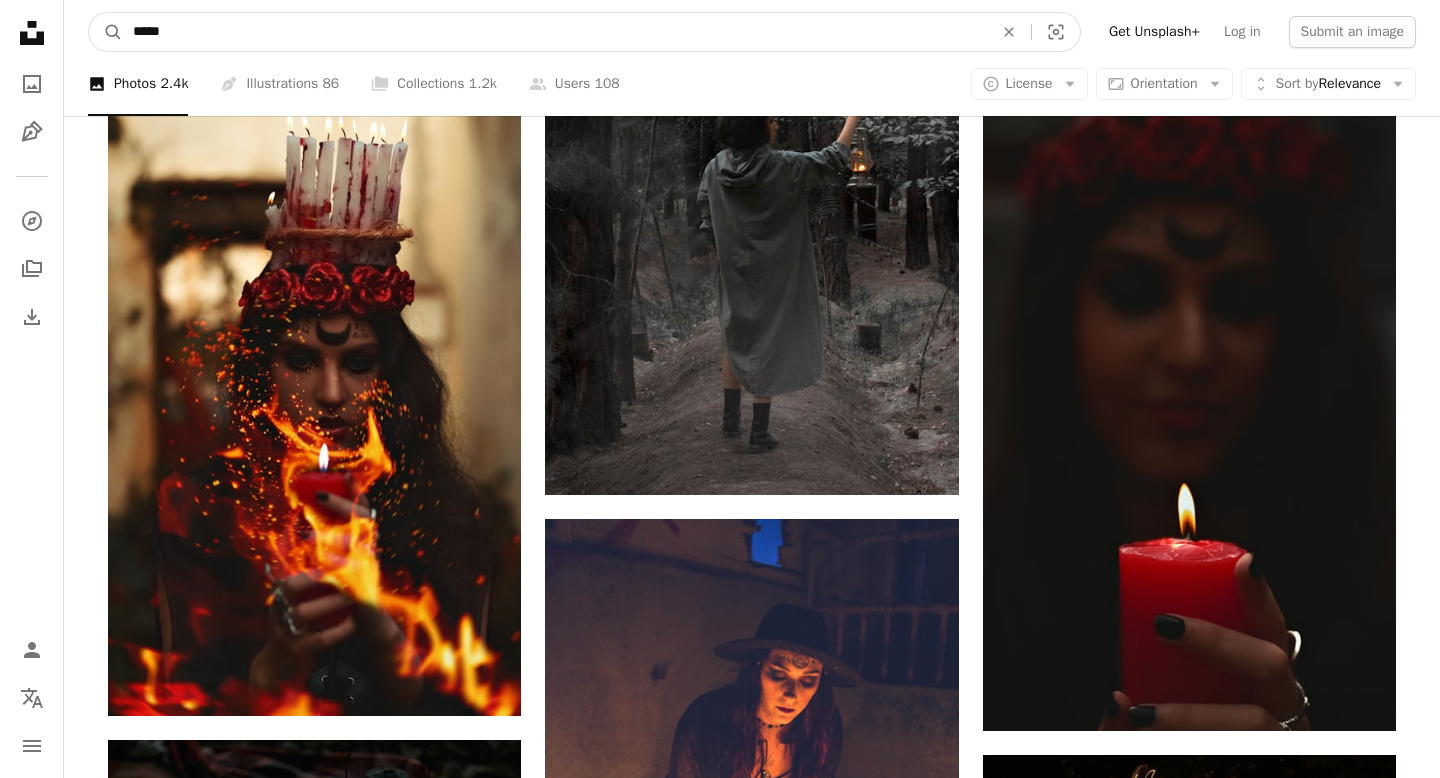 click on "*****" at bounding box center (555, 32) 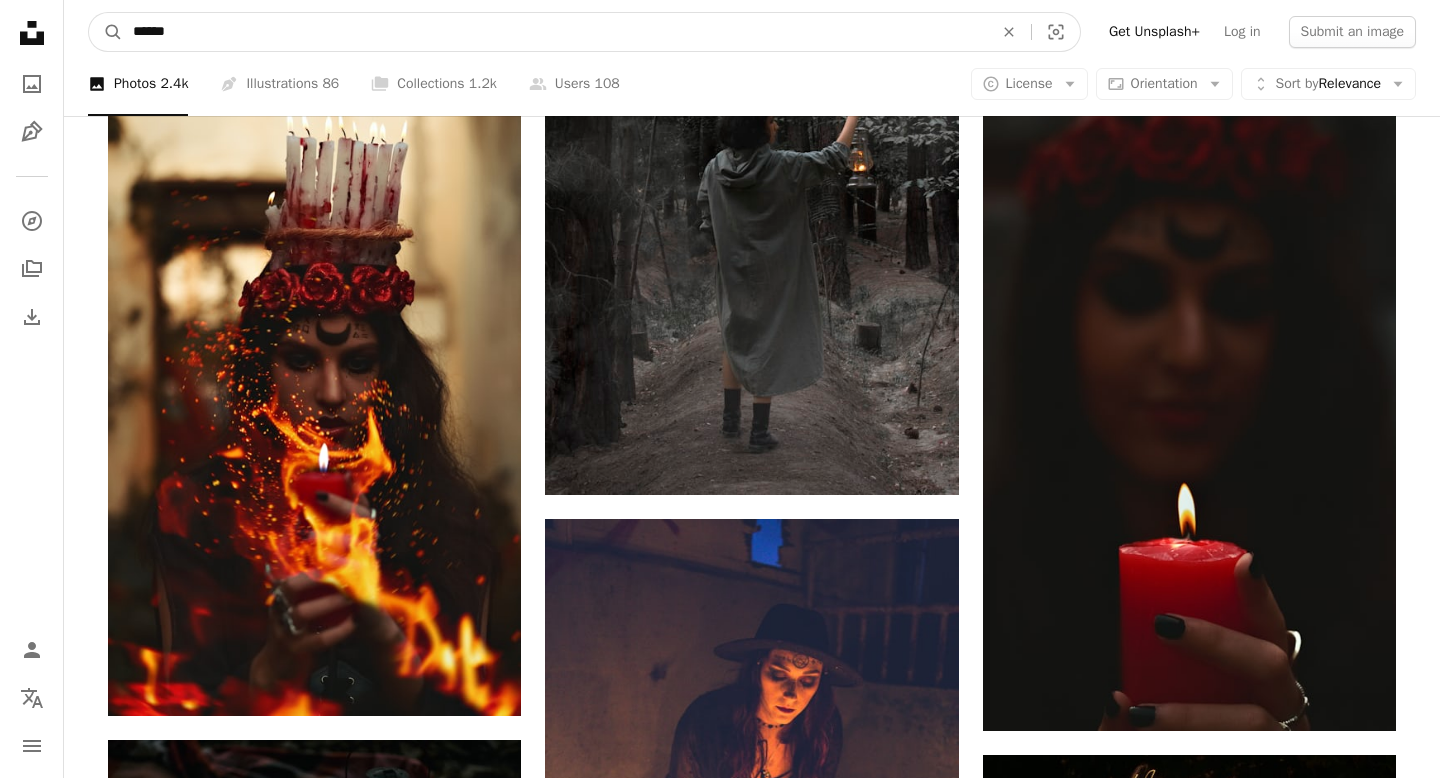 type on "*******" 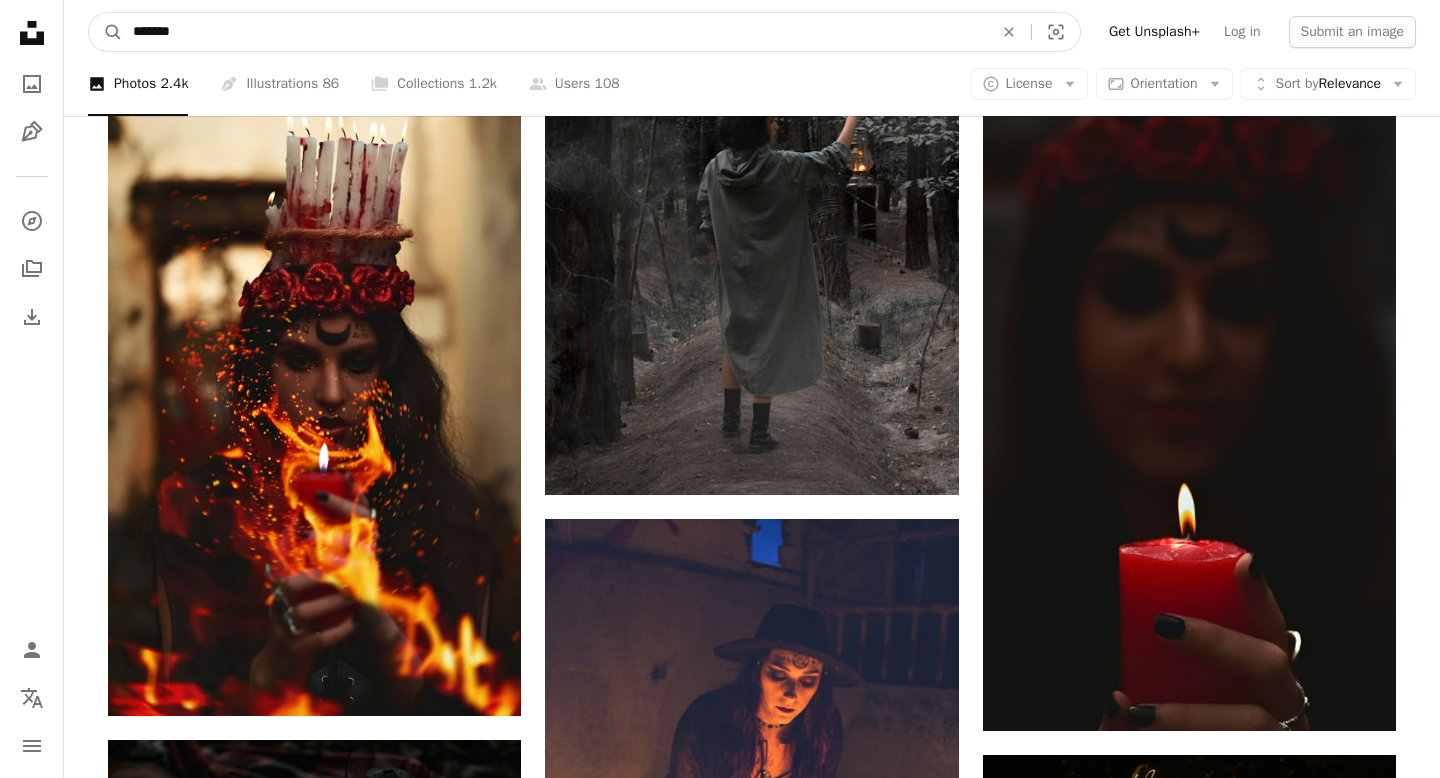 click on "A magnifying glass" at bounding box center (106, 32) 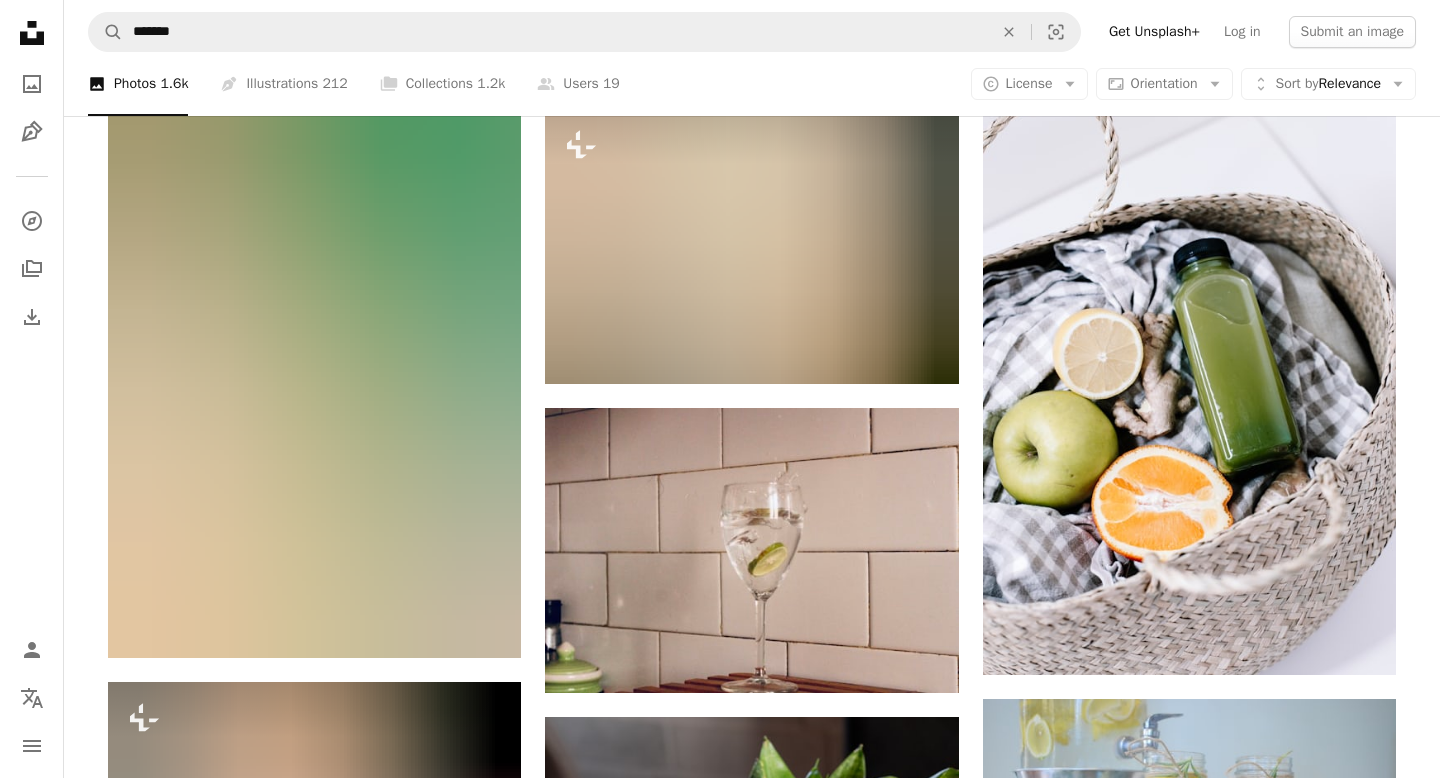 scroll, scrollTop: 1689, scrollLeft: 0, axis: vertical 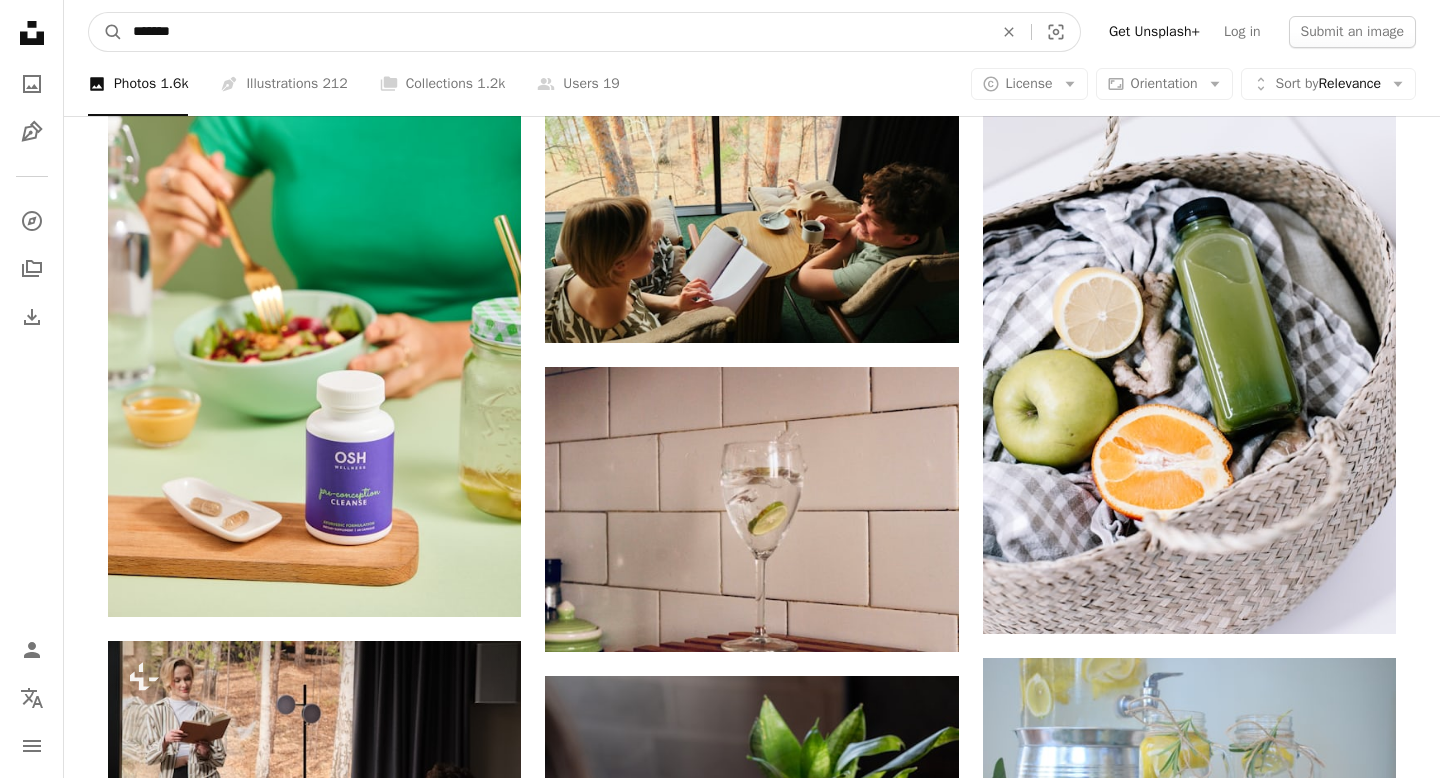 click on "*******" at bounding box center [555, 32] 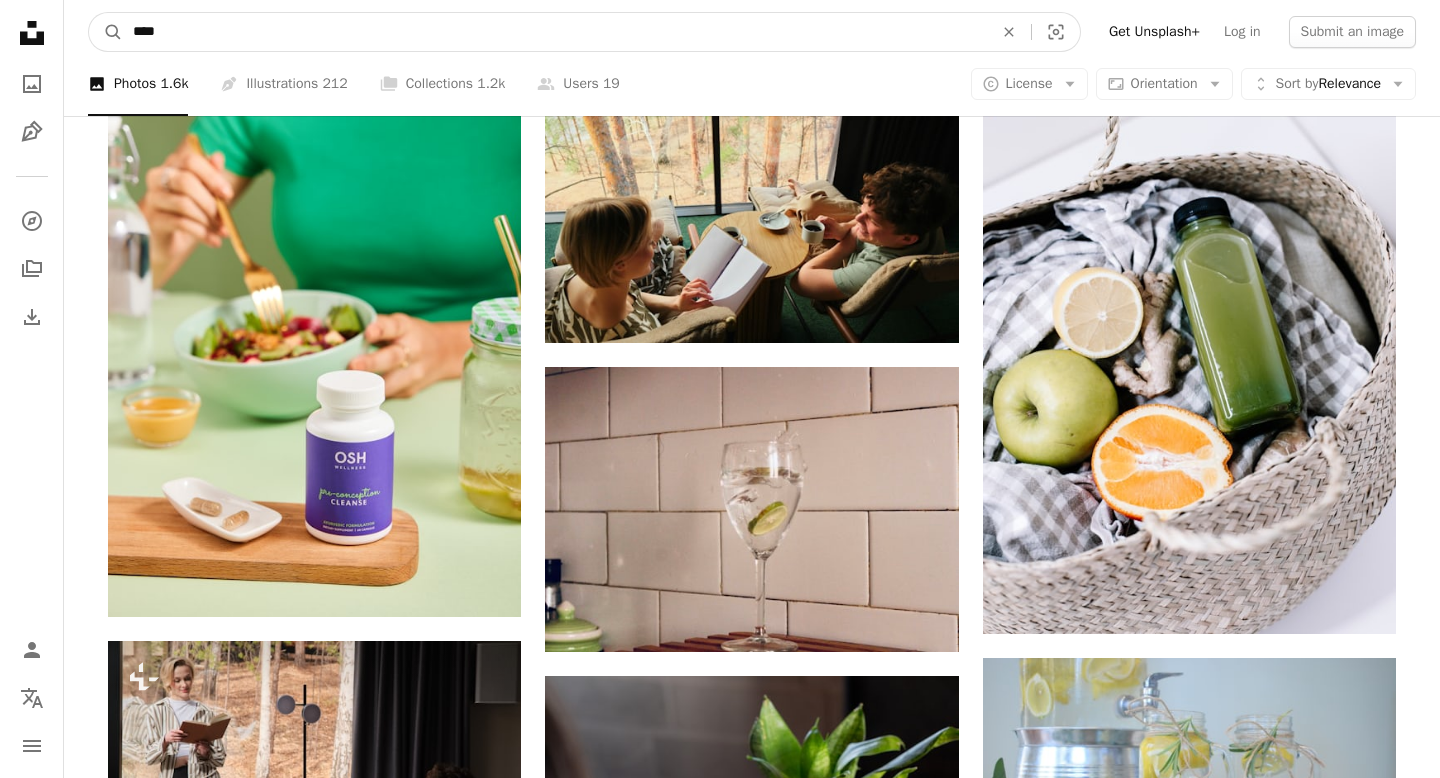 type on "*****" 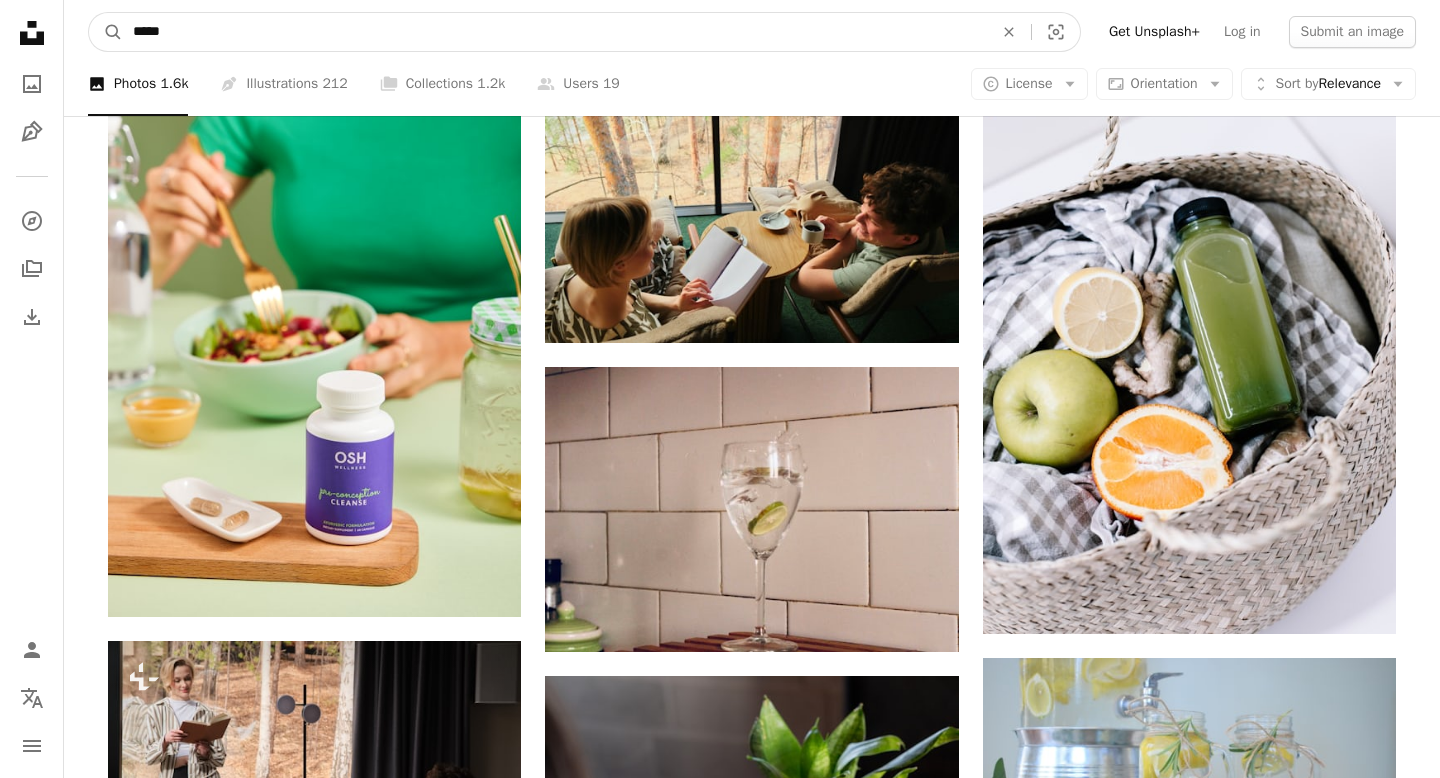 click on "A magnifying glass" at bounding box center [106, 32] 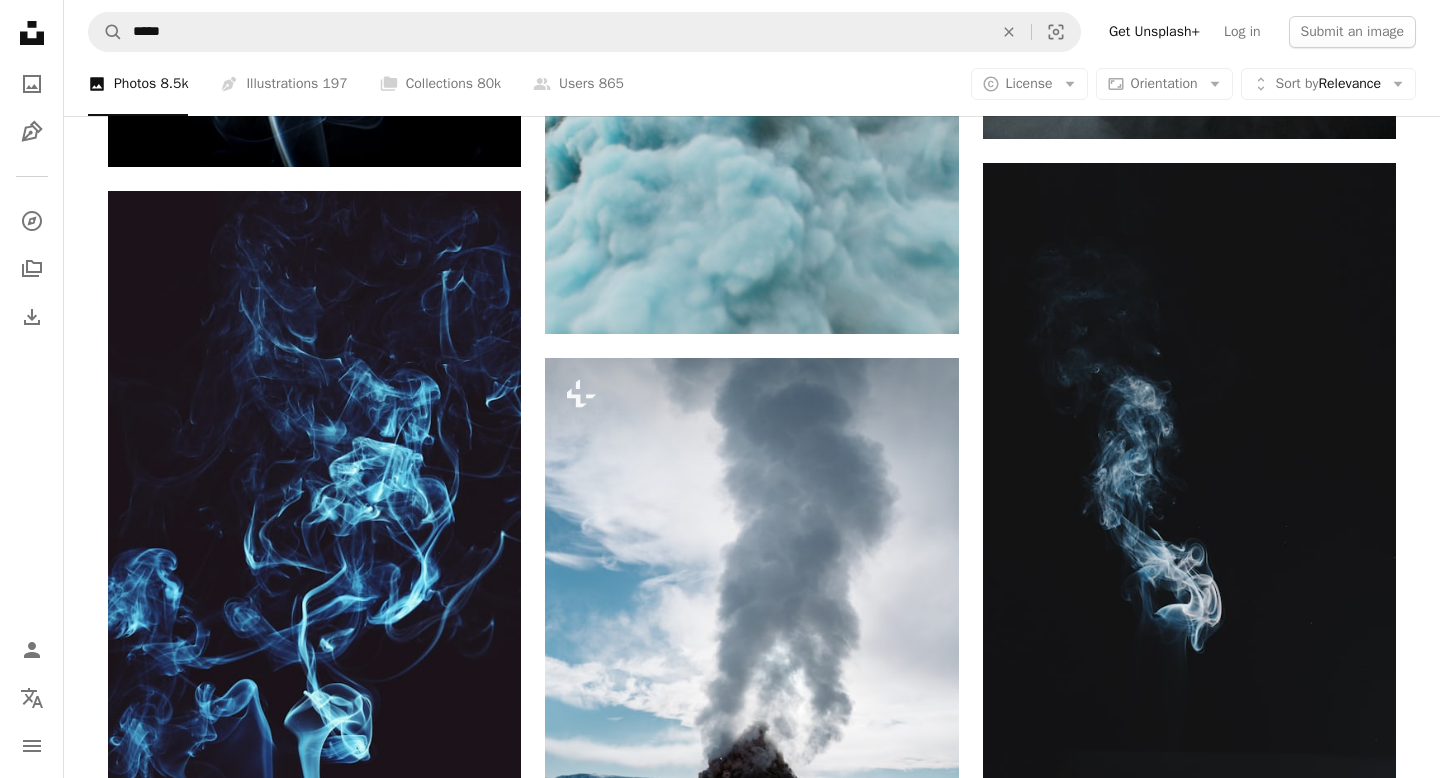 scroll, scrollTop: 2180, scrollLeft: 0, axis: vertical 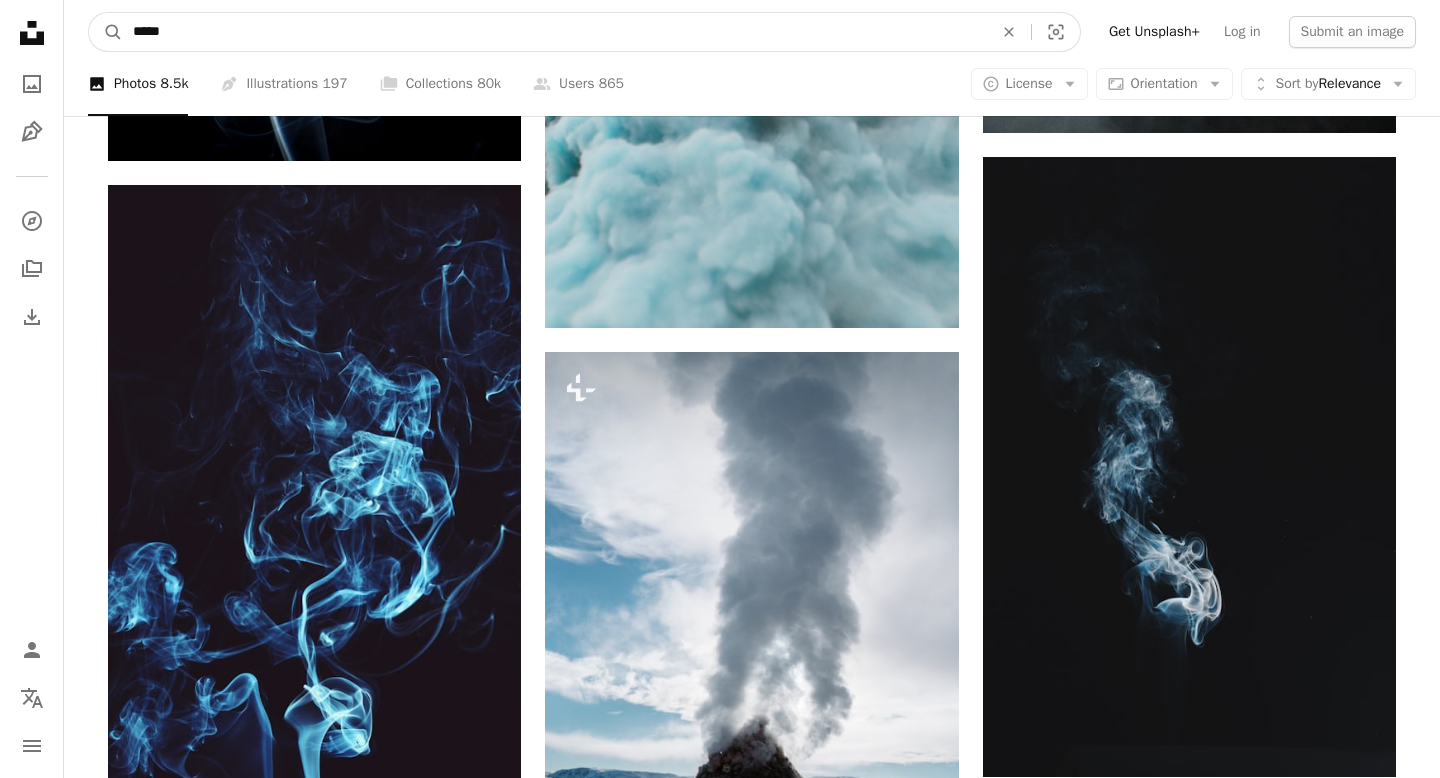click on "*****" at bounding box center (555, 32) 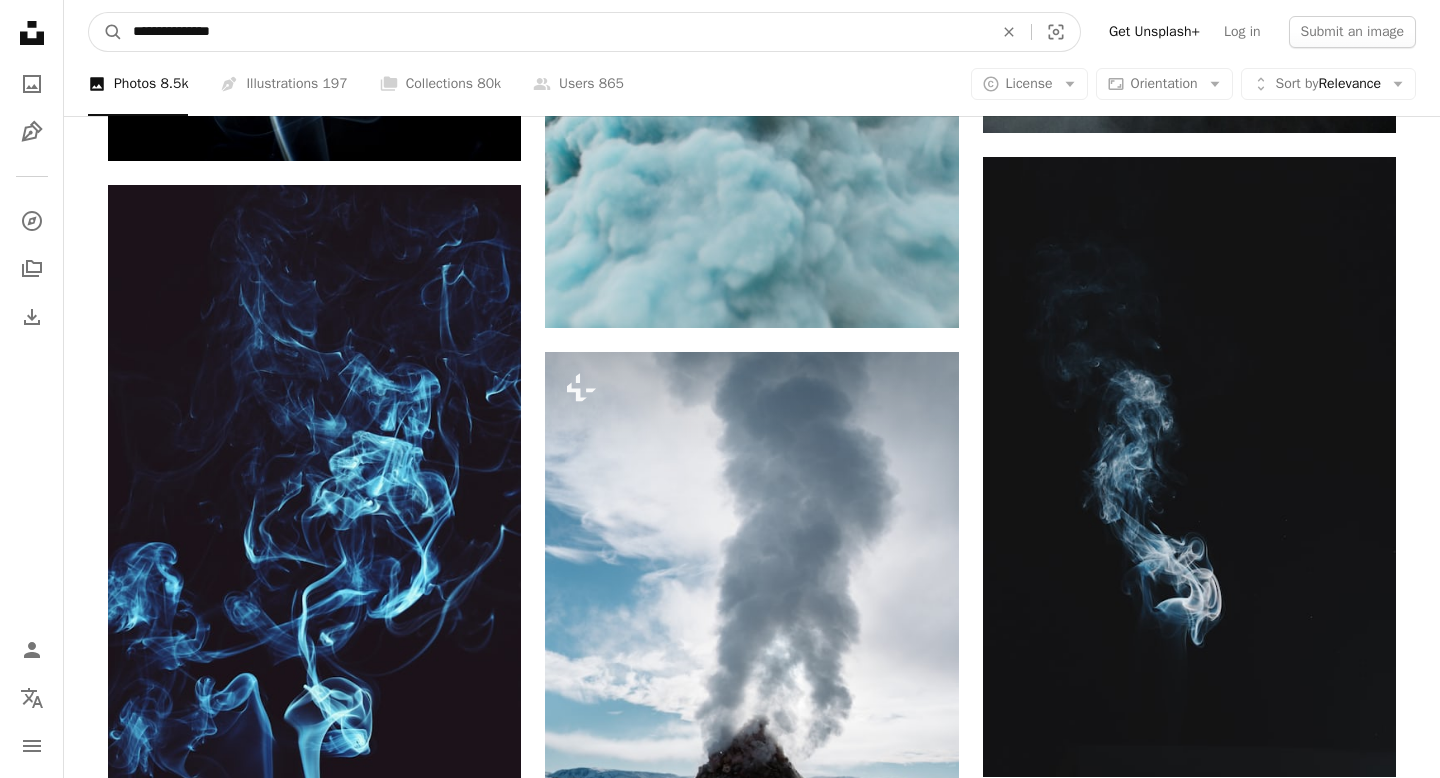 type on "**********" 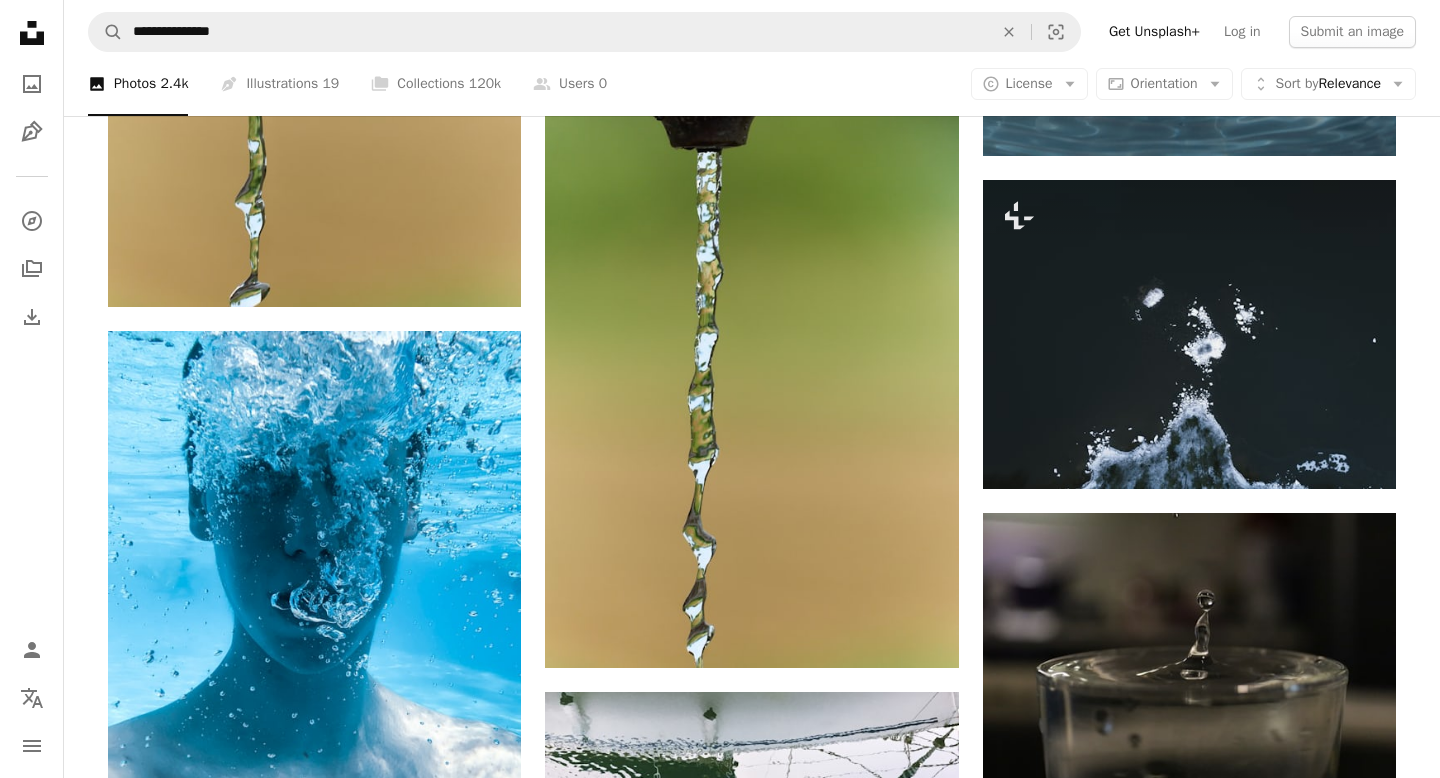 scroll, scrollTop: 1185, scrollLeft: 0, axis: vertical 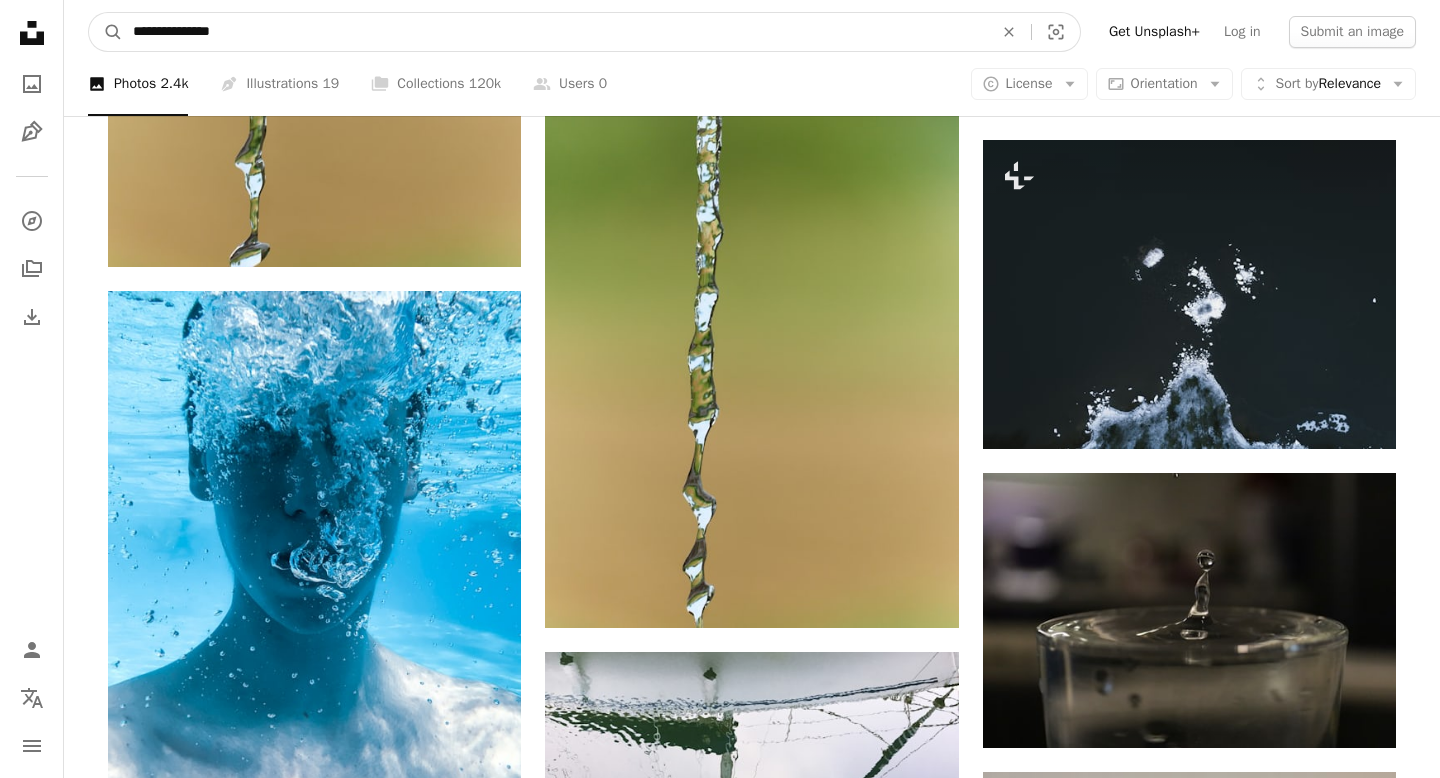 click on "**********" at bounding box center (555, 32) 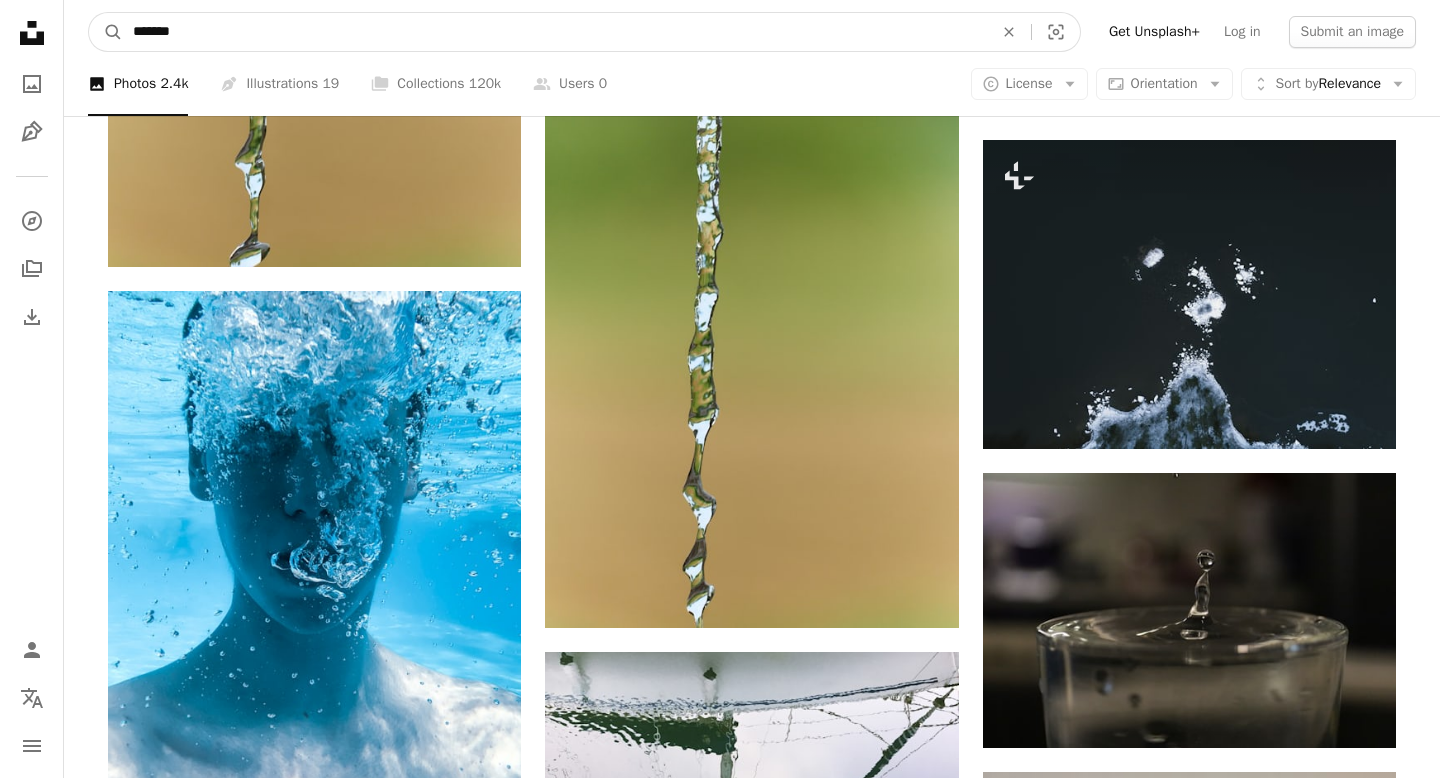 type on "*******" 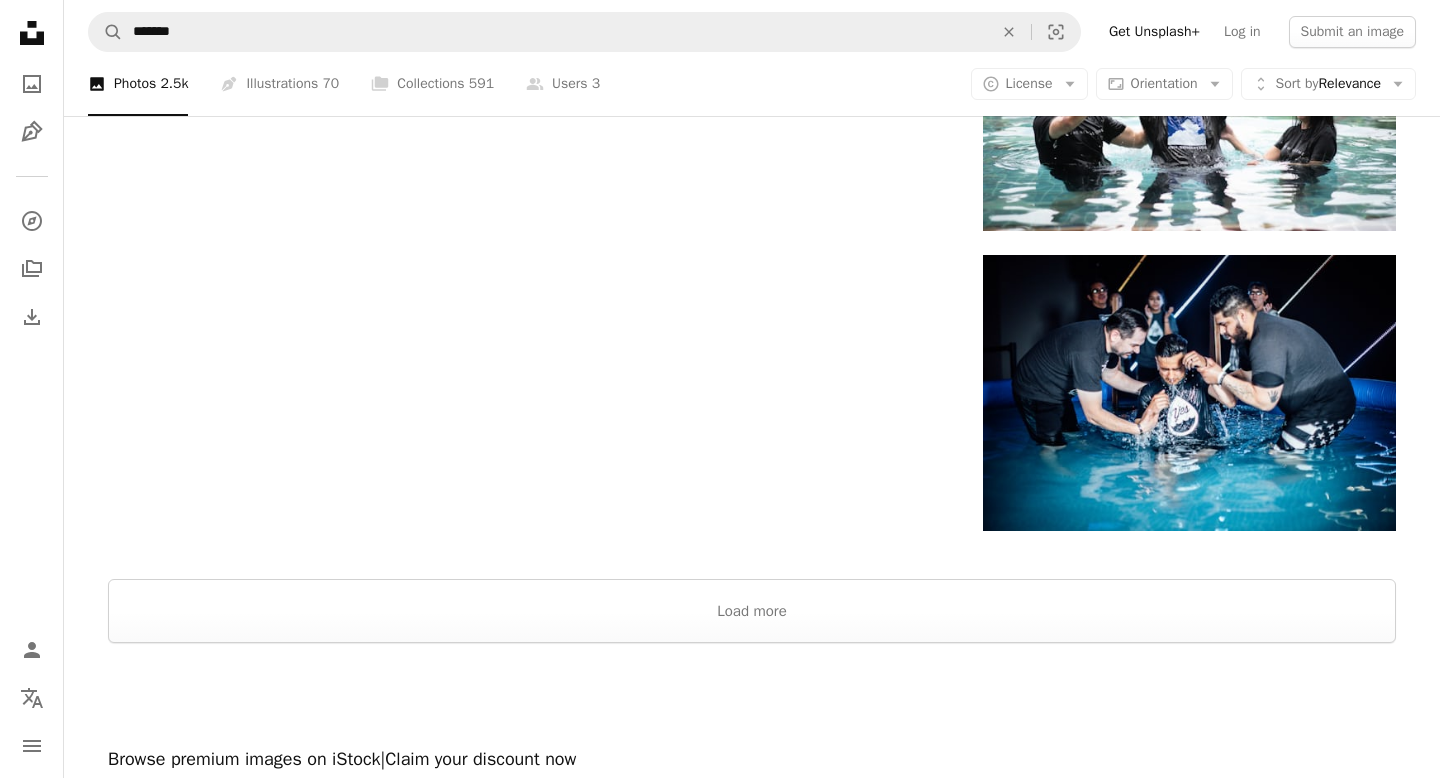 scroll, scrollTop: 3261, scrollLeft: 0, axis: vertical 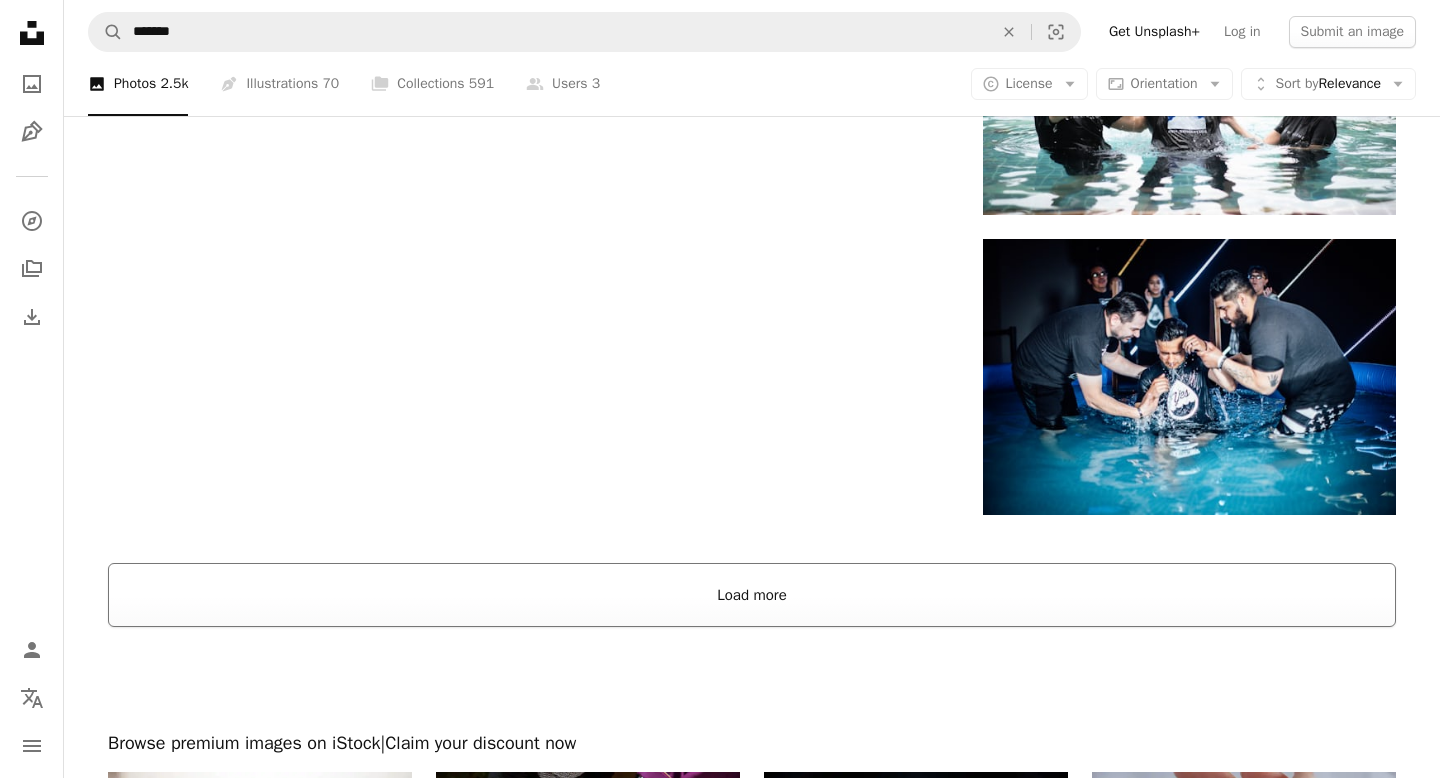 click on "Load more" at bounding box center (752, 595) 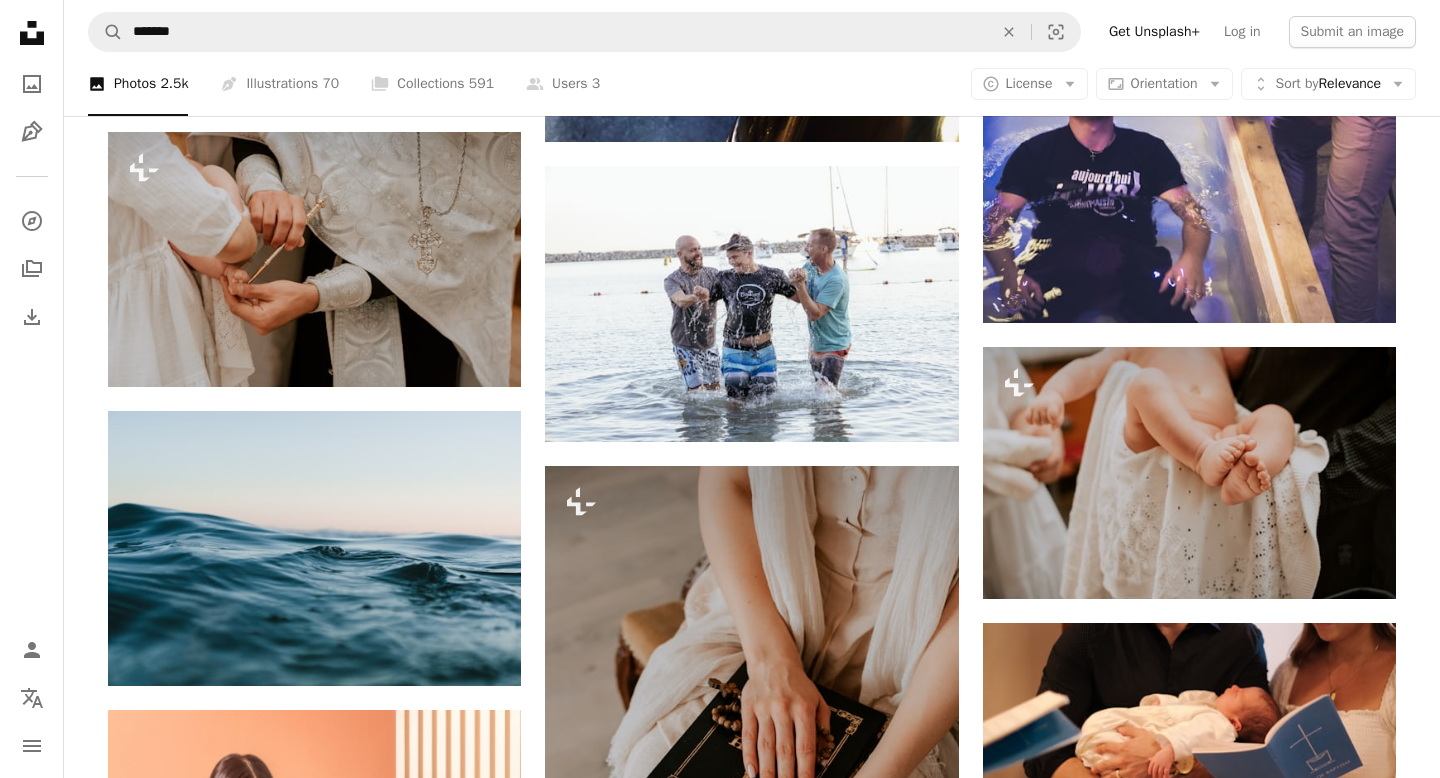 scroll, scrollTop: 3782, scrollLeft: 0, axis: vertical 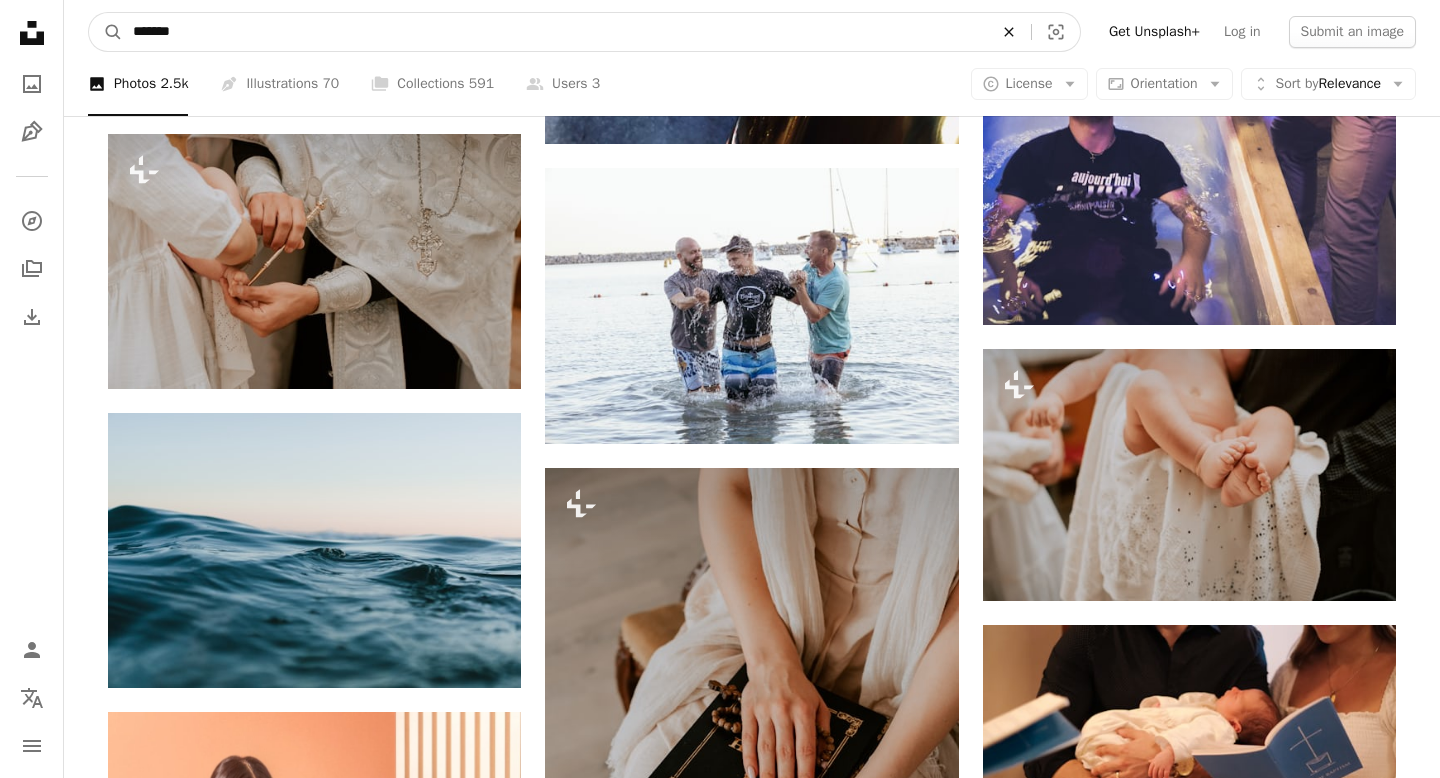 click on "An X shape" at bounding box center [1009, 32] 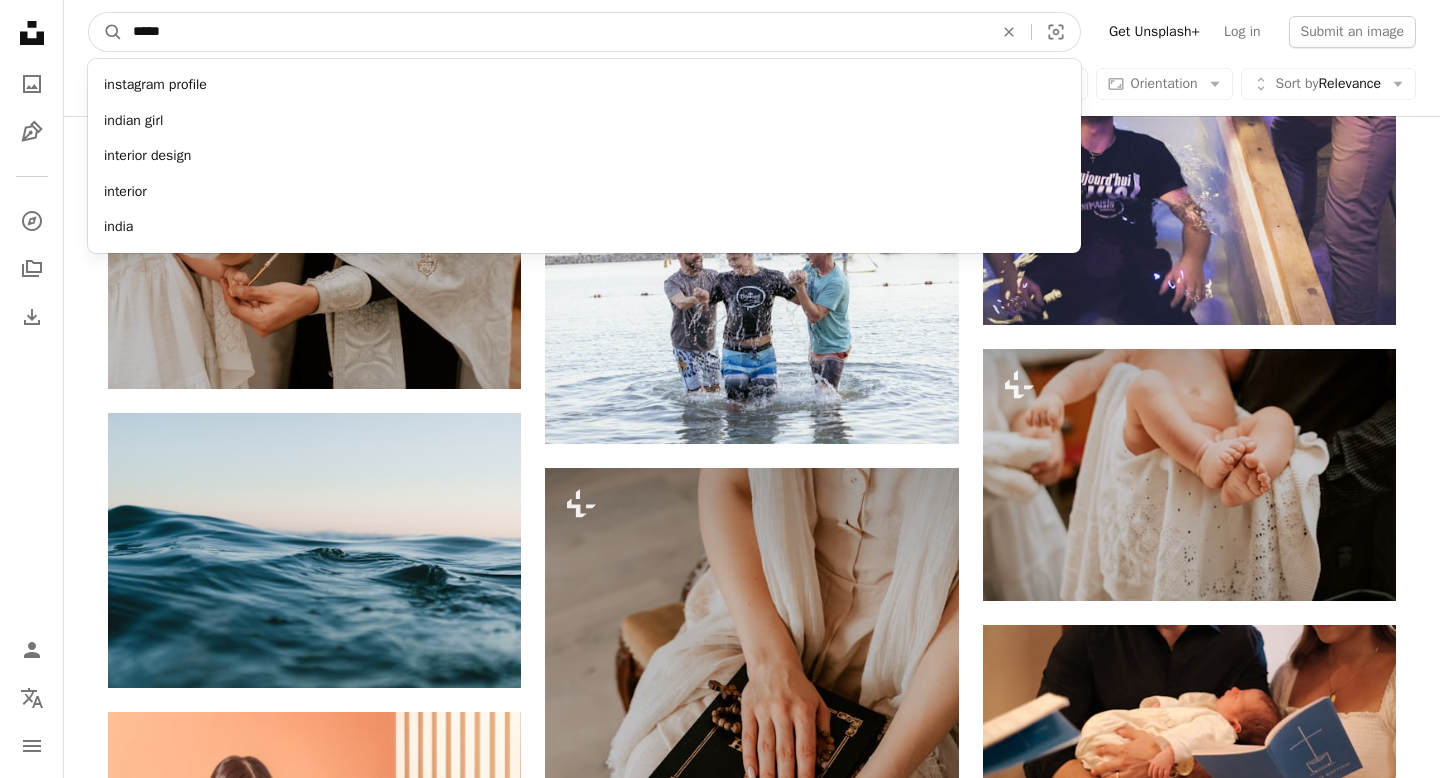 type on "******" 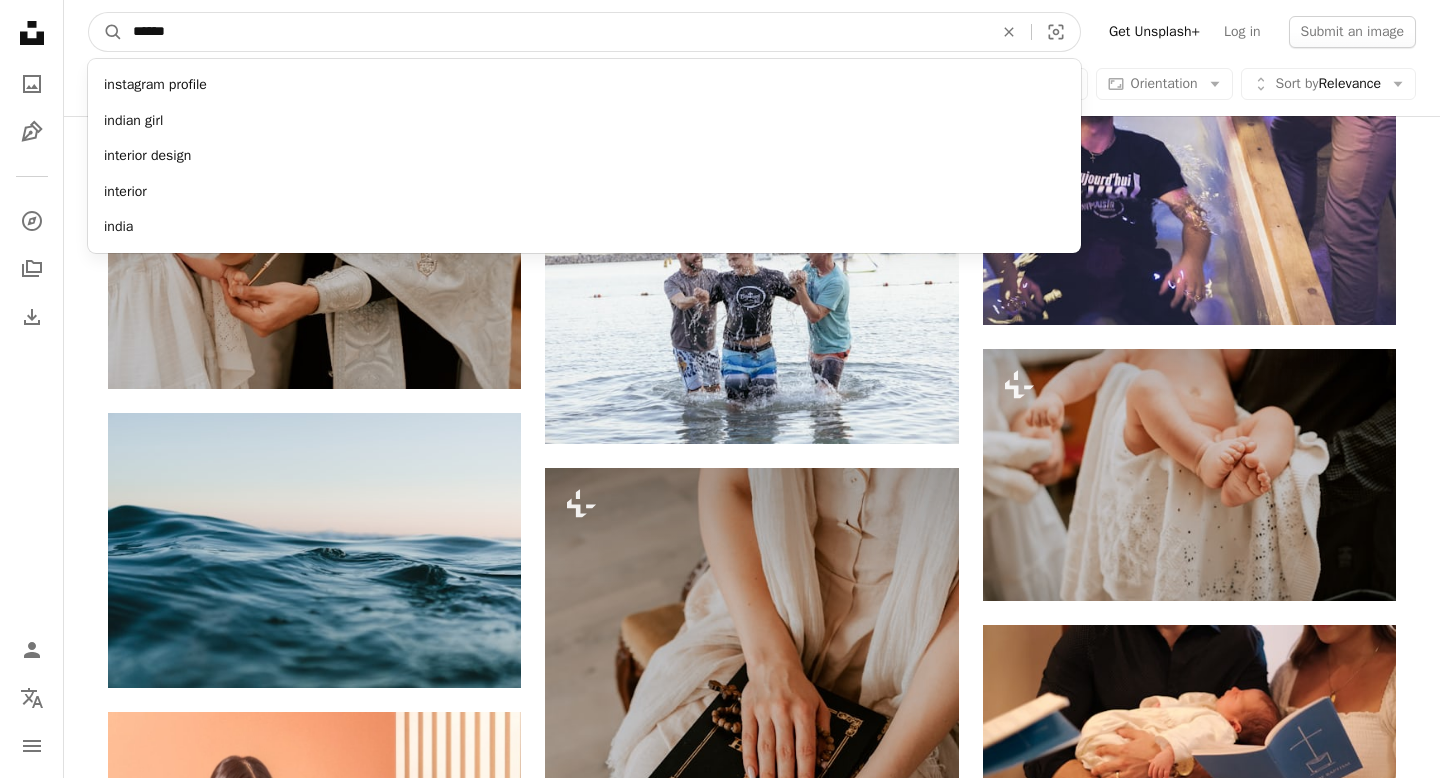 click on "A magnifying glass" at bounding box center [106, 32] 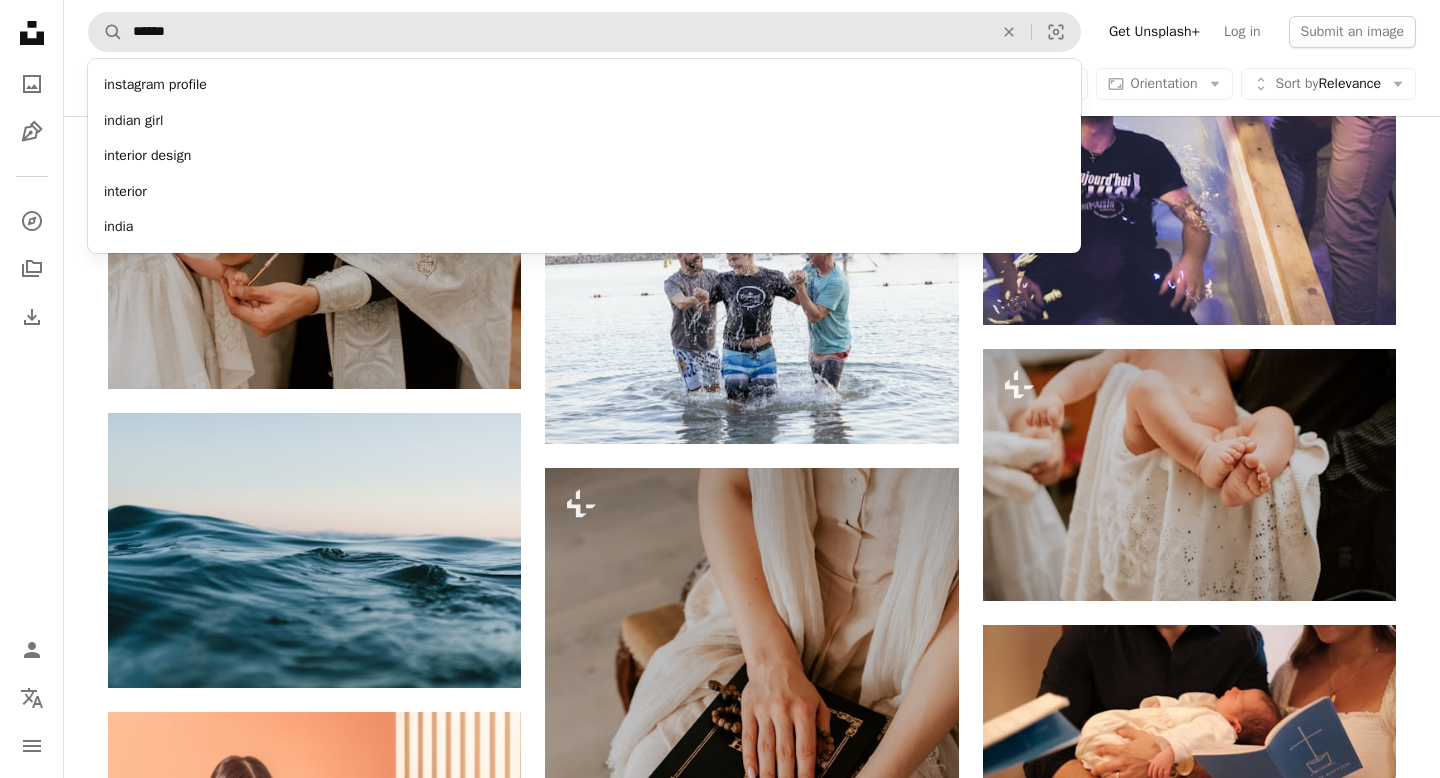 scroll, scrollTop: 0, scrollLeft: 0, axis: both 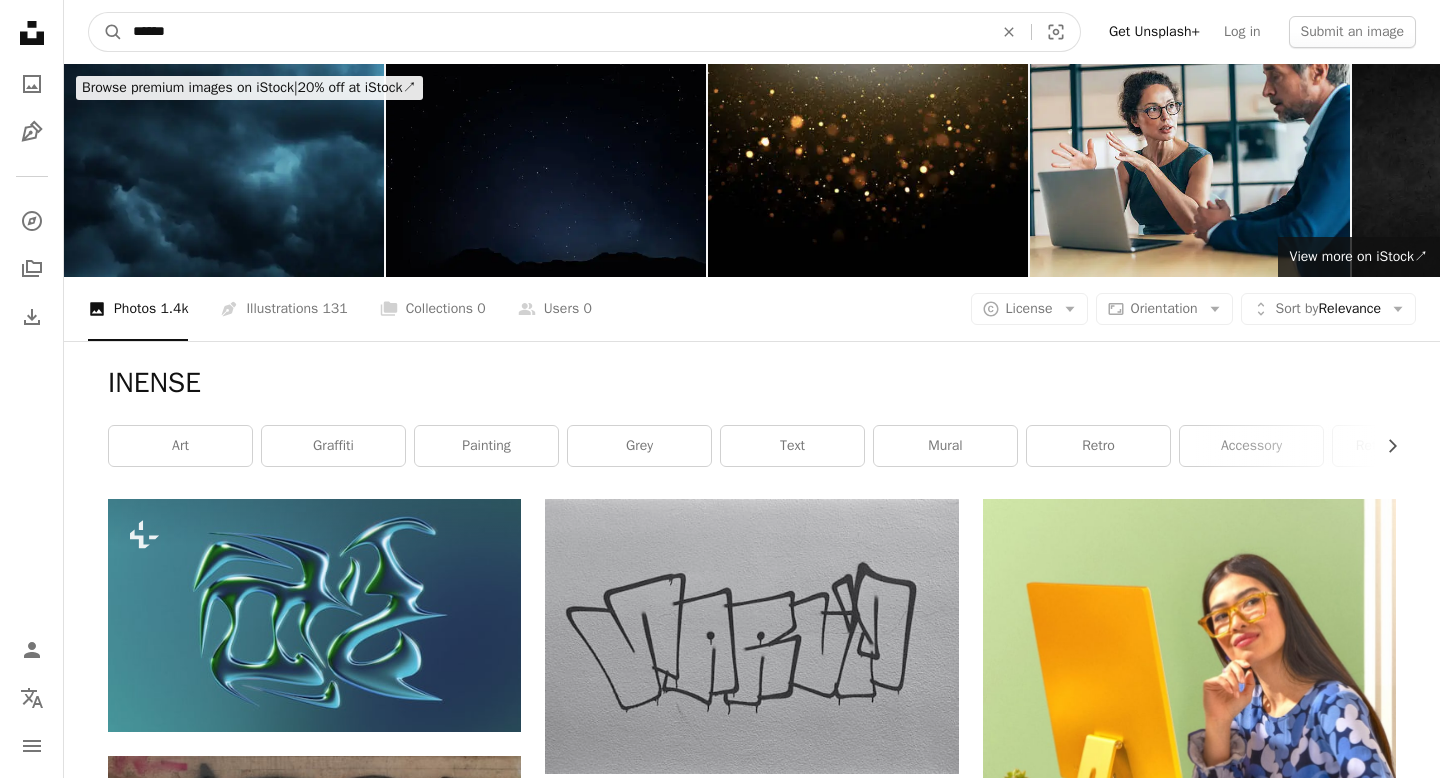 click on "******" at bounding box center (555, 32) 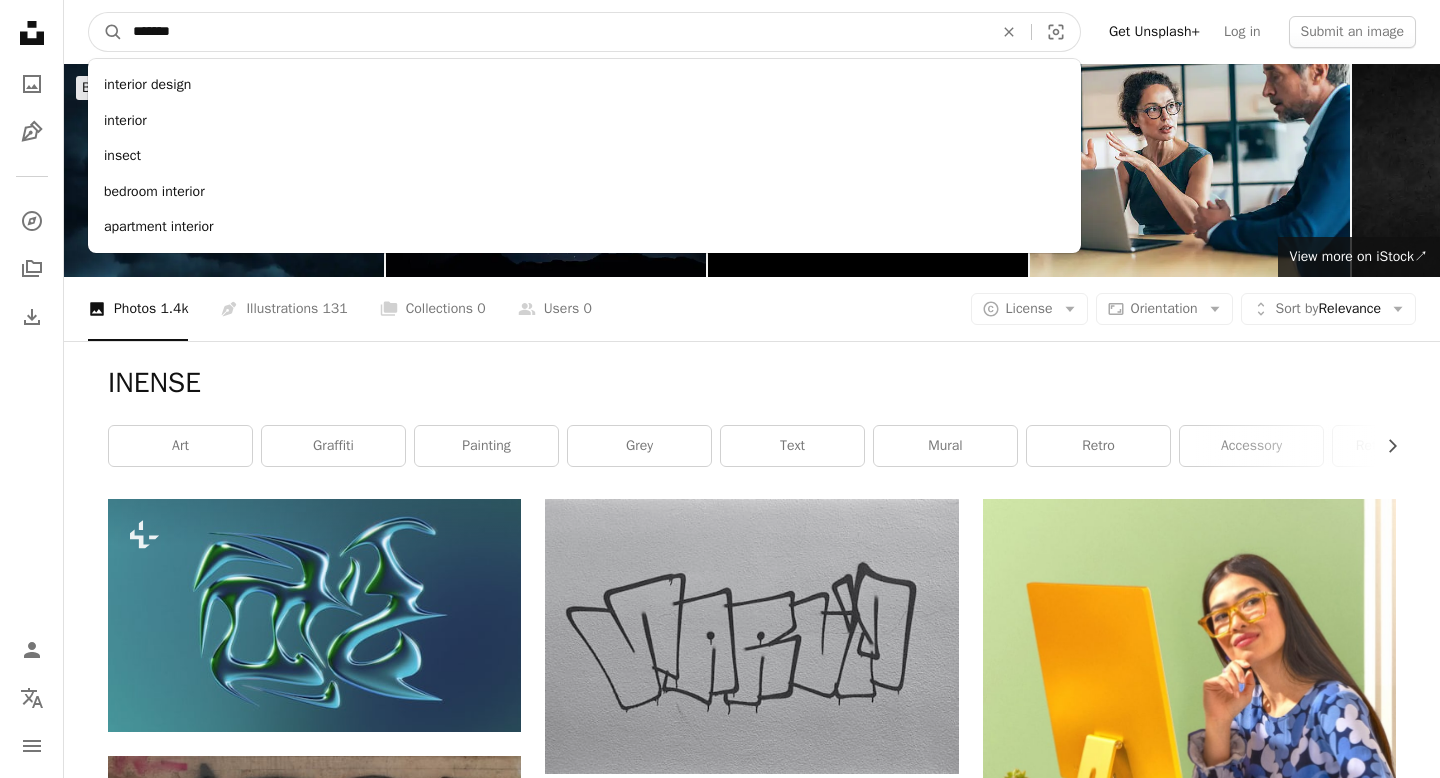 type on "*******" 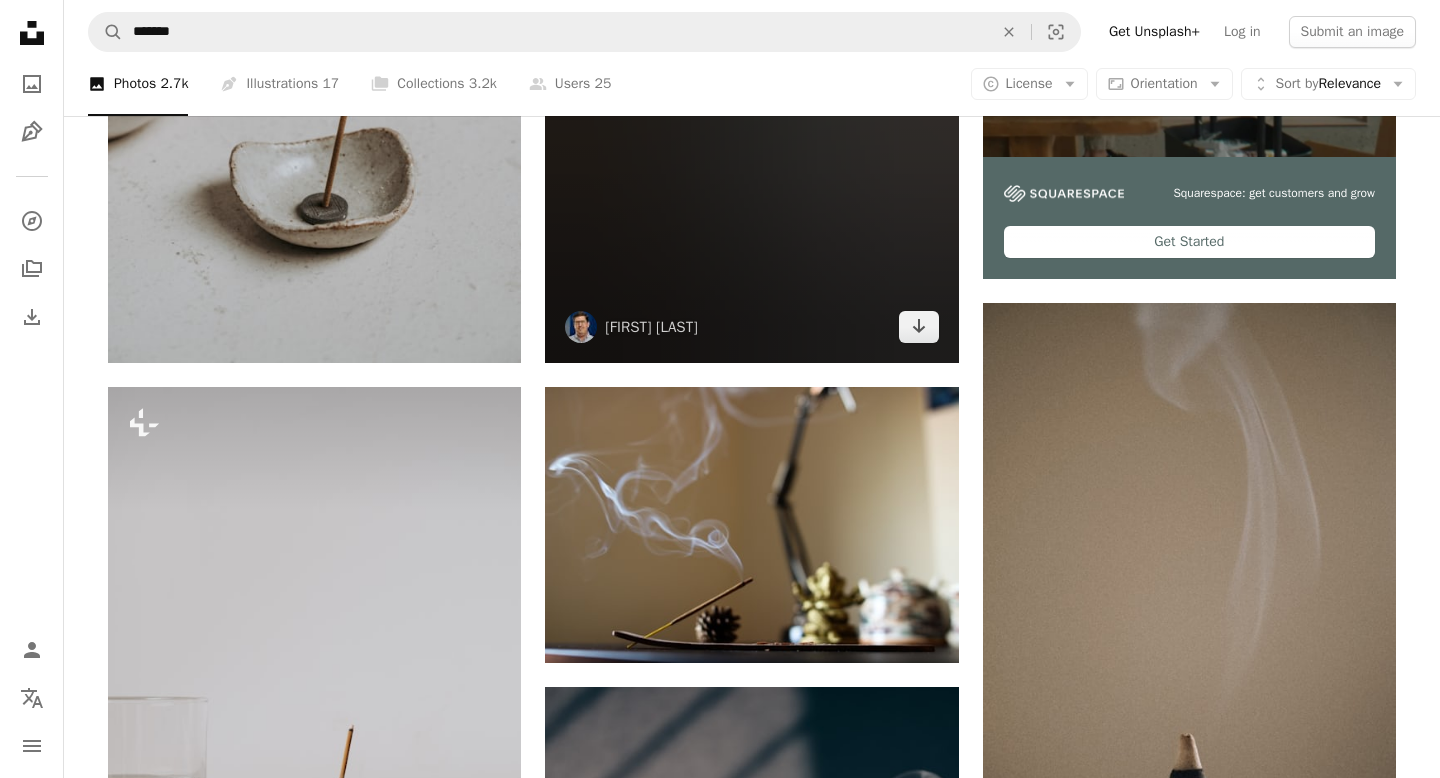 scroll, scrollTop: 759, scrollLeft: 0, axis: vertical 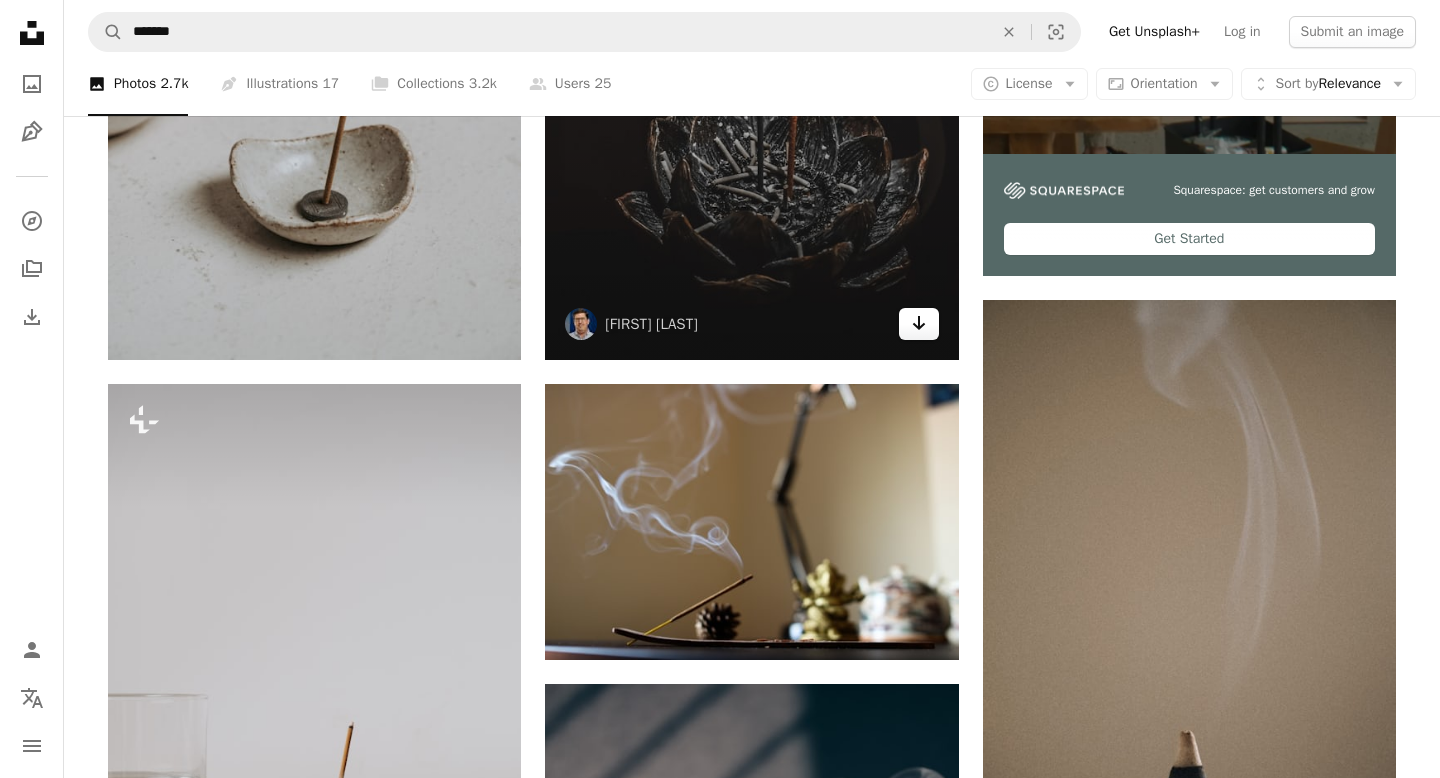 click on "Arrow pointing down" at bounding box center (919, 324) 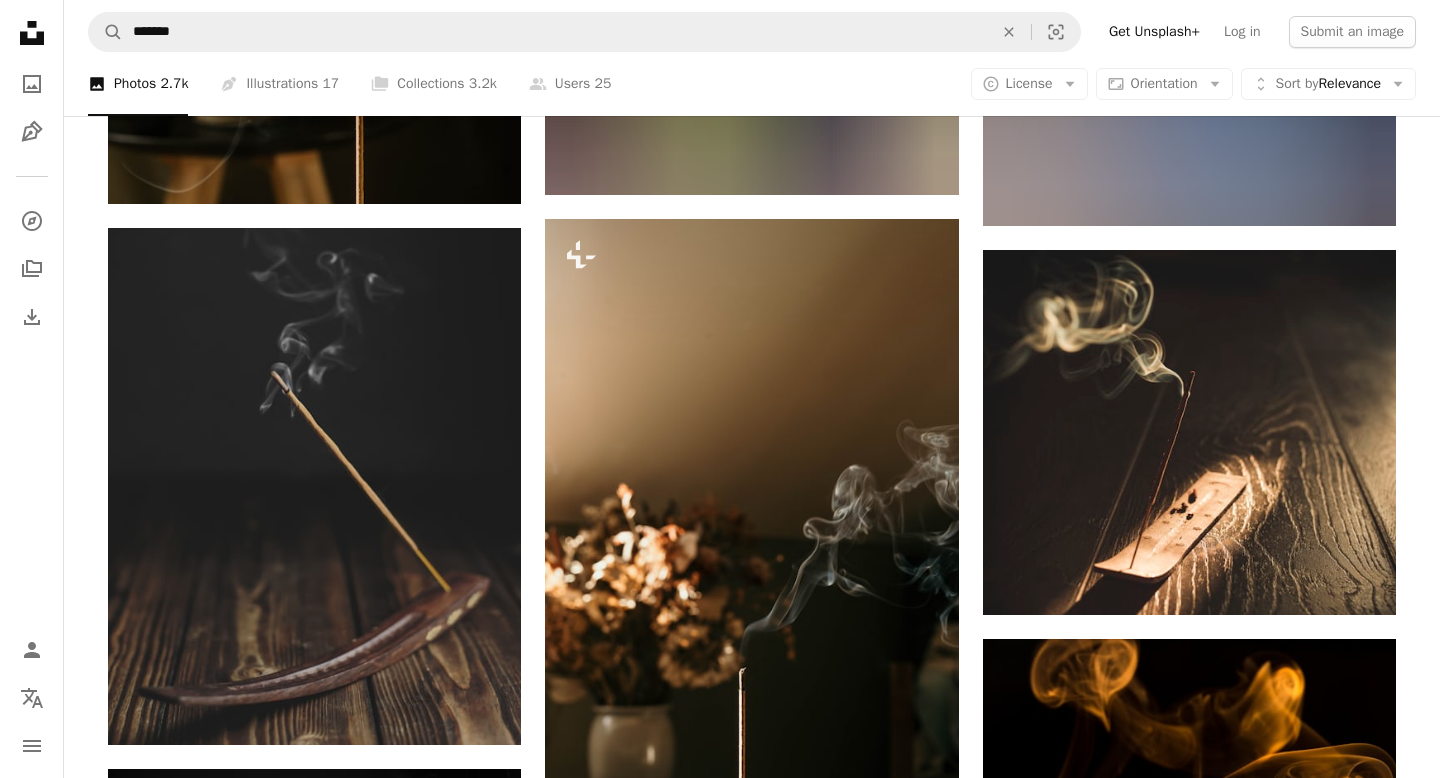 scroll, scrollTop: 2165, scrollLeft: 0, axis: vertical 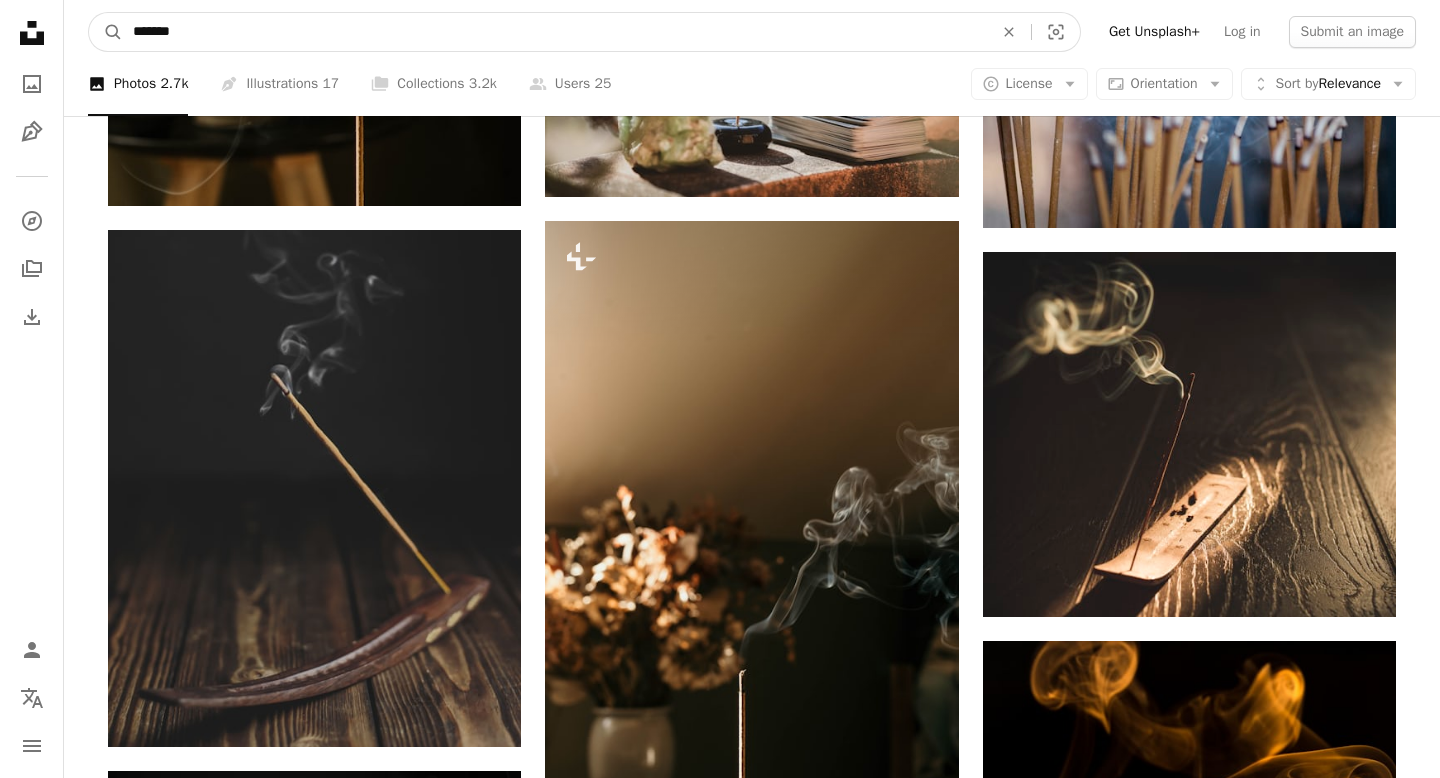 click on "*******" at bounding box center [555, 32] 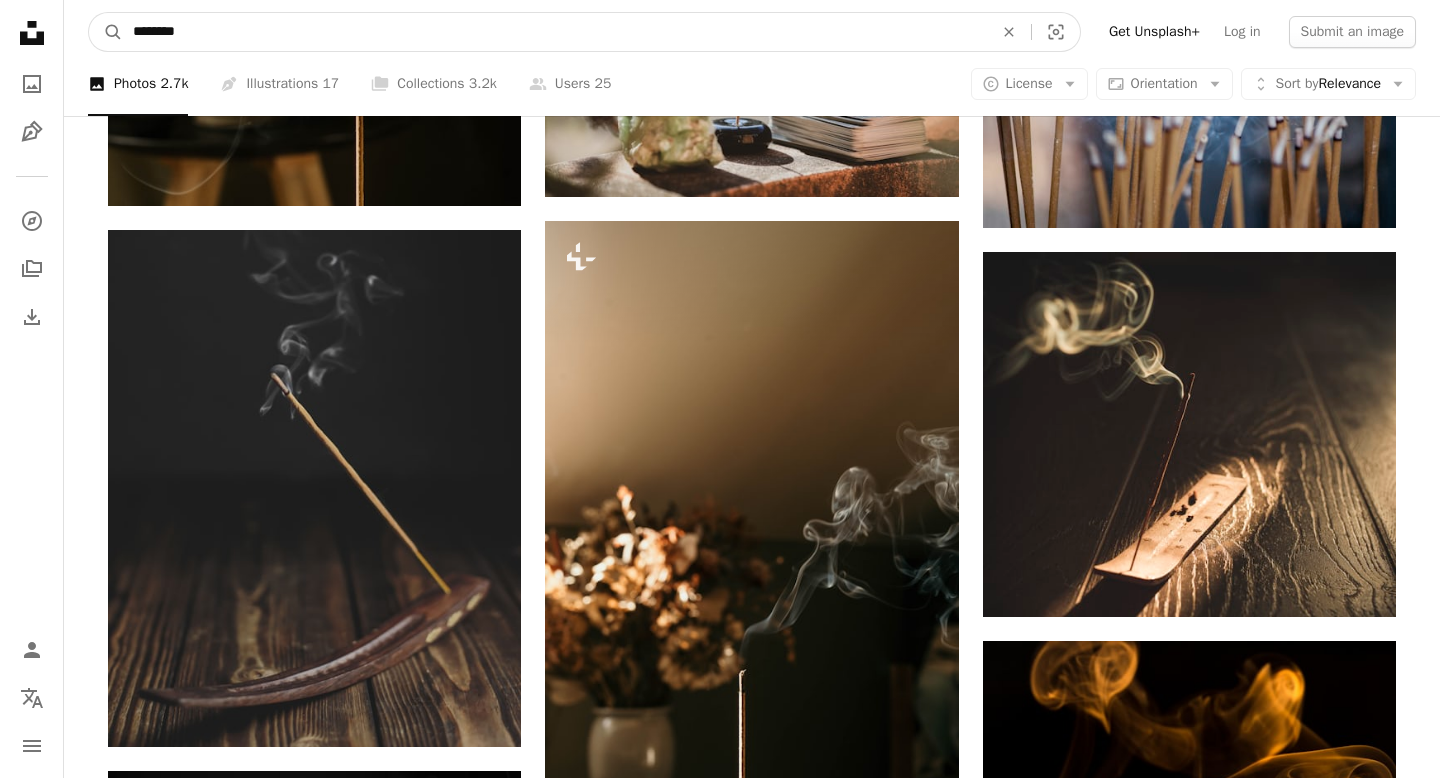 click on "A magnifying glass" at bounding box center [106, 32] 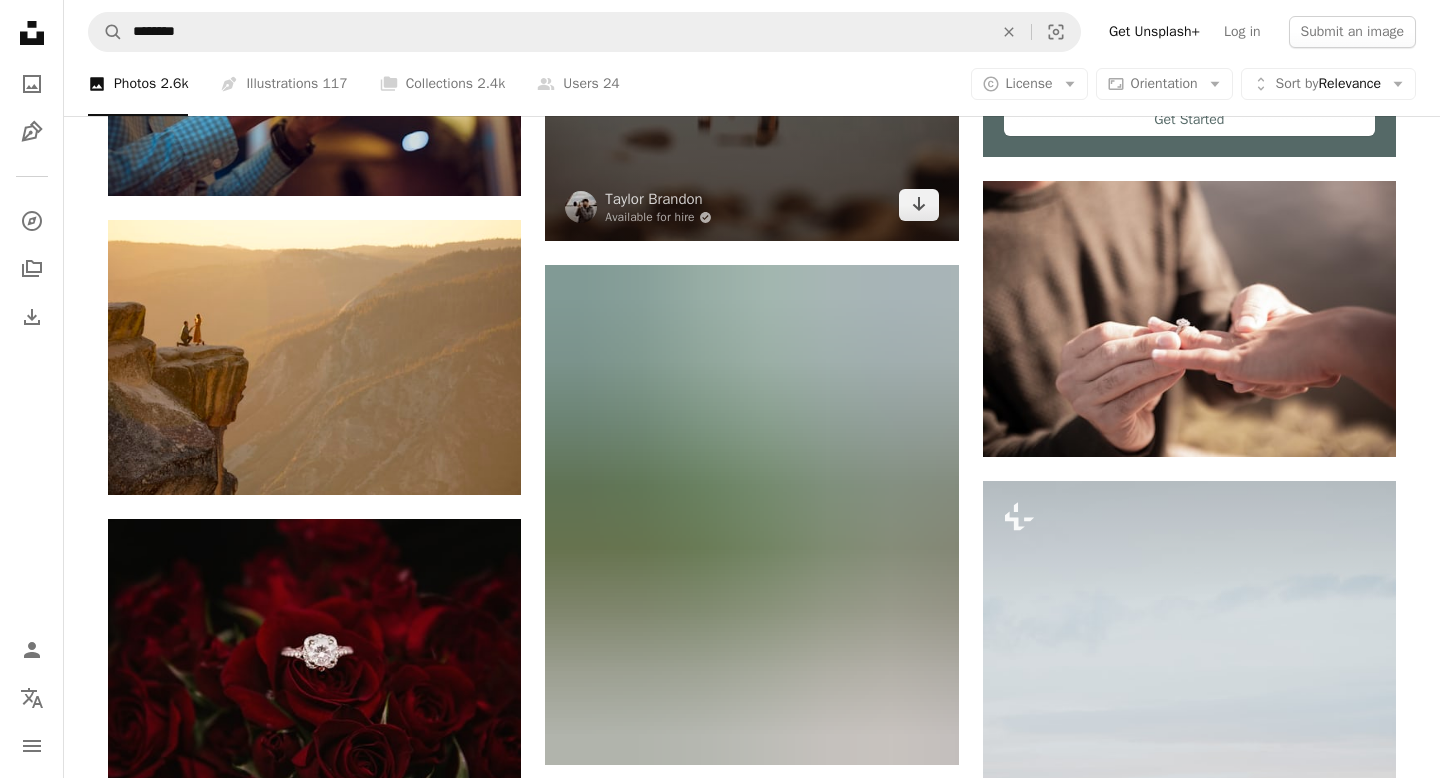 scroll, scrollTop: 881, scrollLeft: 0, axis: vertical 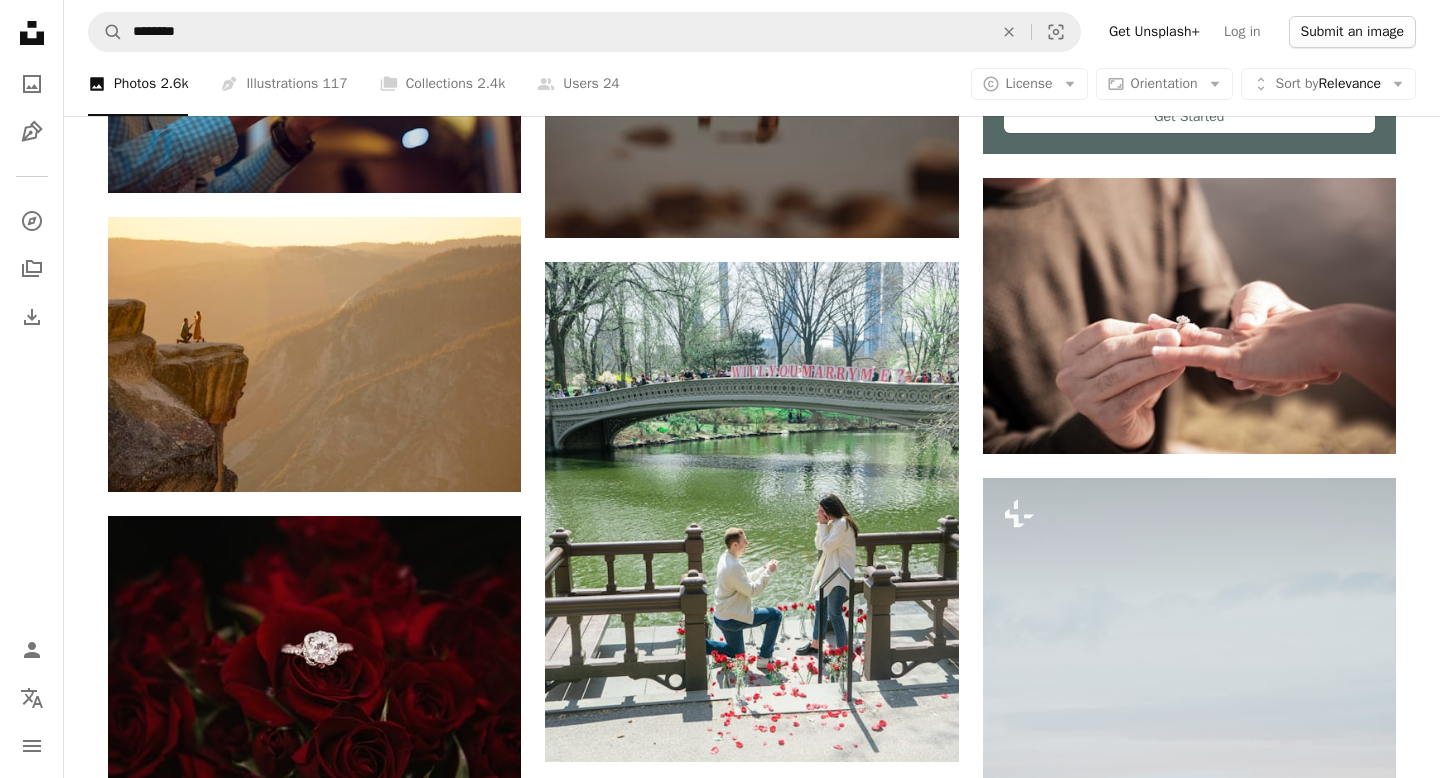 click on "Submit an image" at bounding box center [1352, 32] 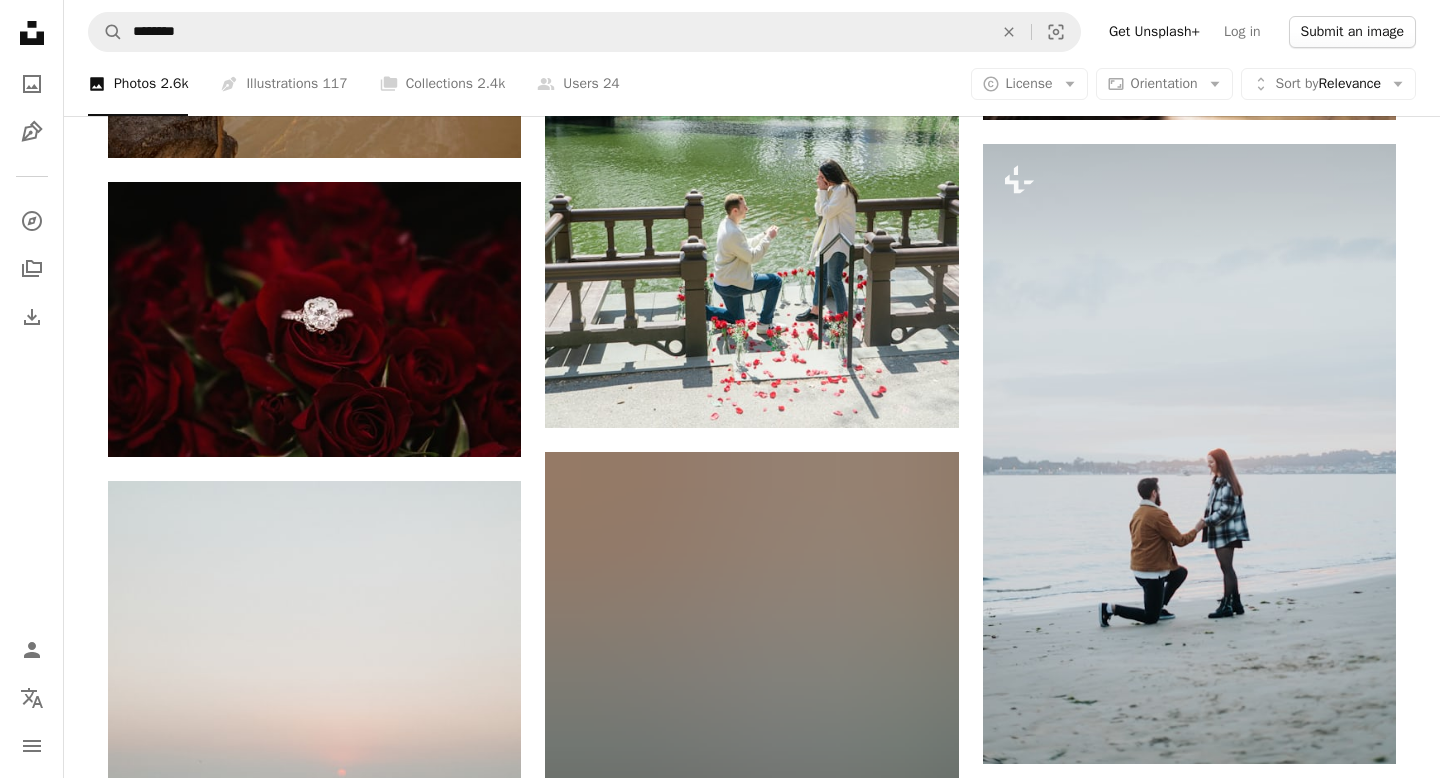scroll, scrollTop: 1341, scrollLeft: 0, axis: vertical 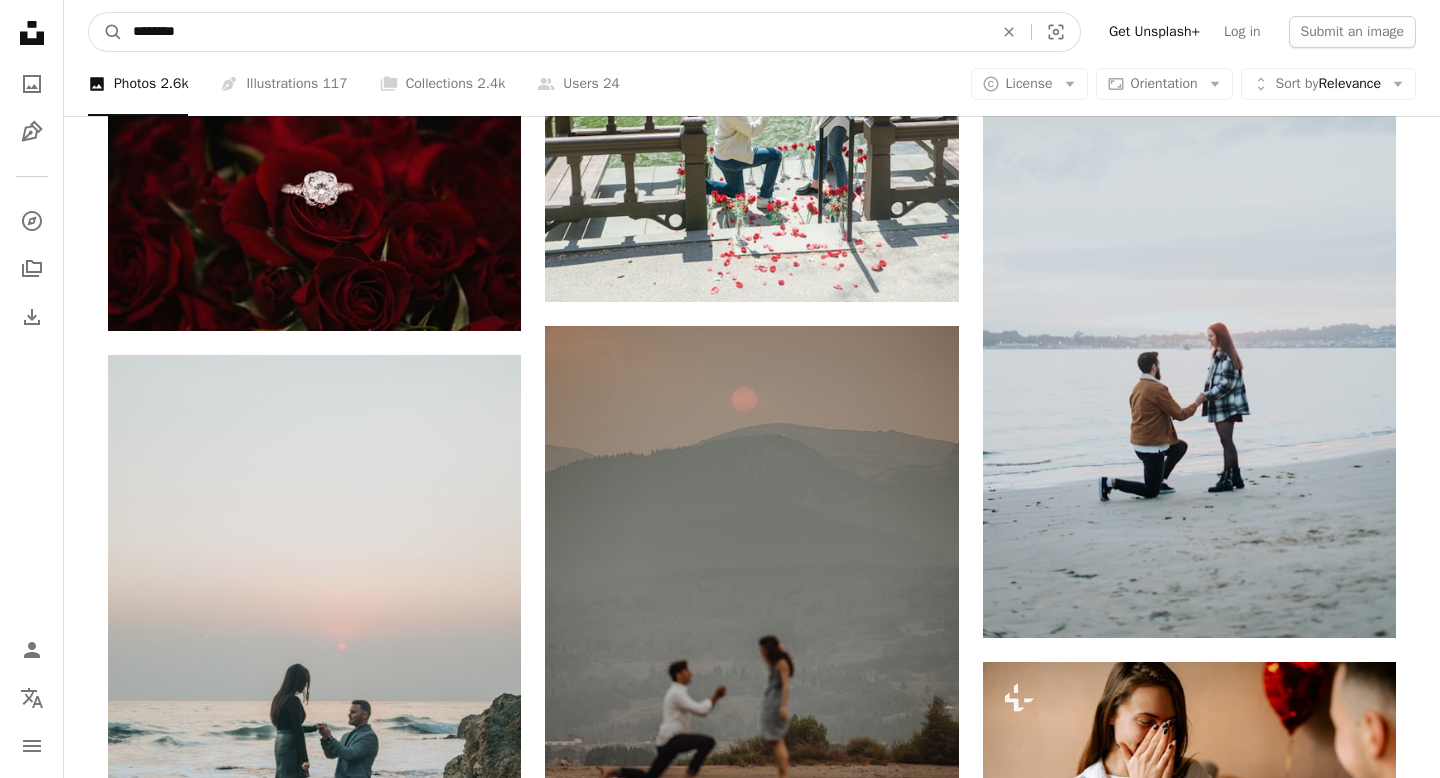 click on "********" at bounding box center (555, 32) 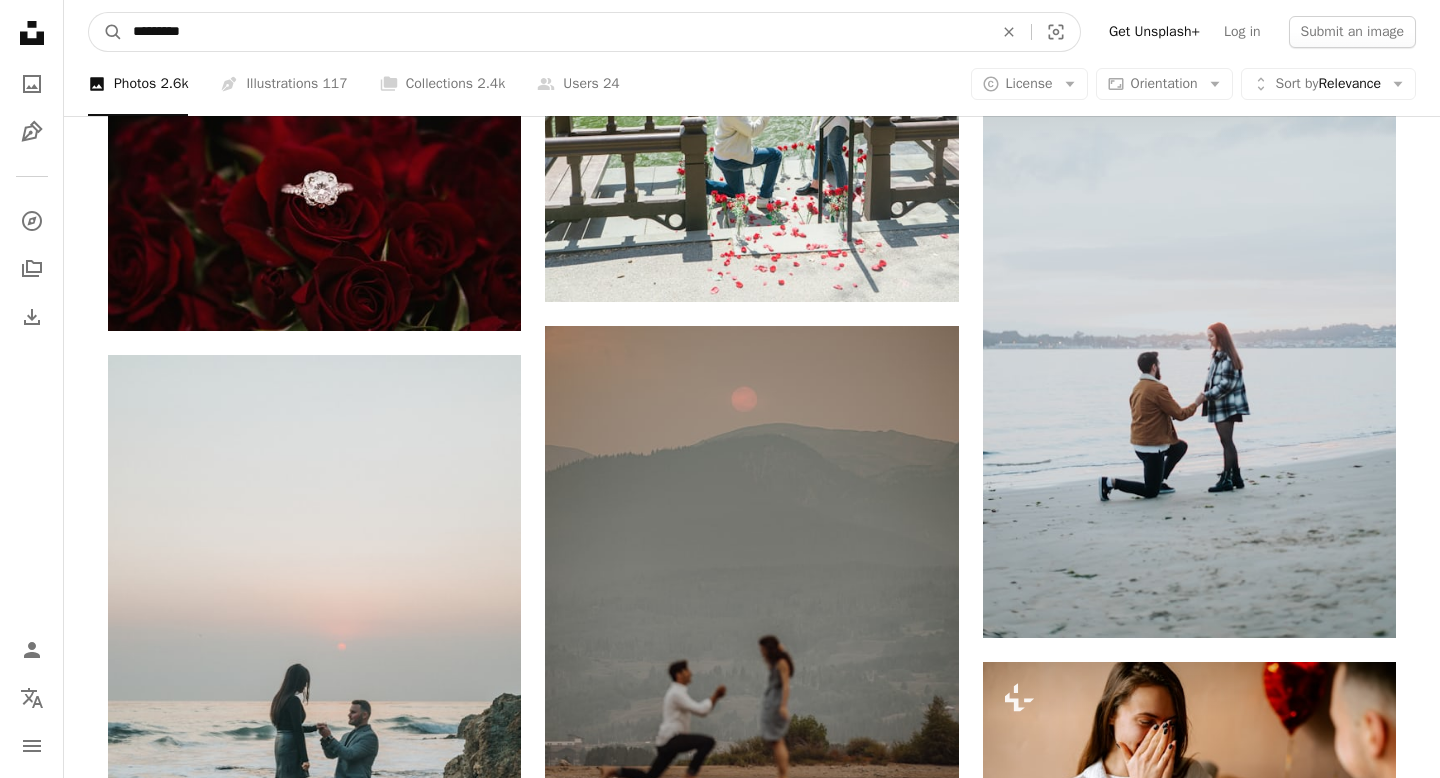 type on "**********" 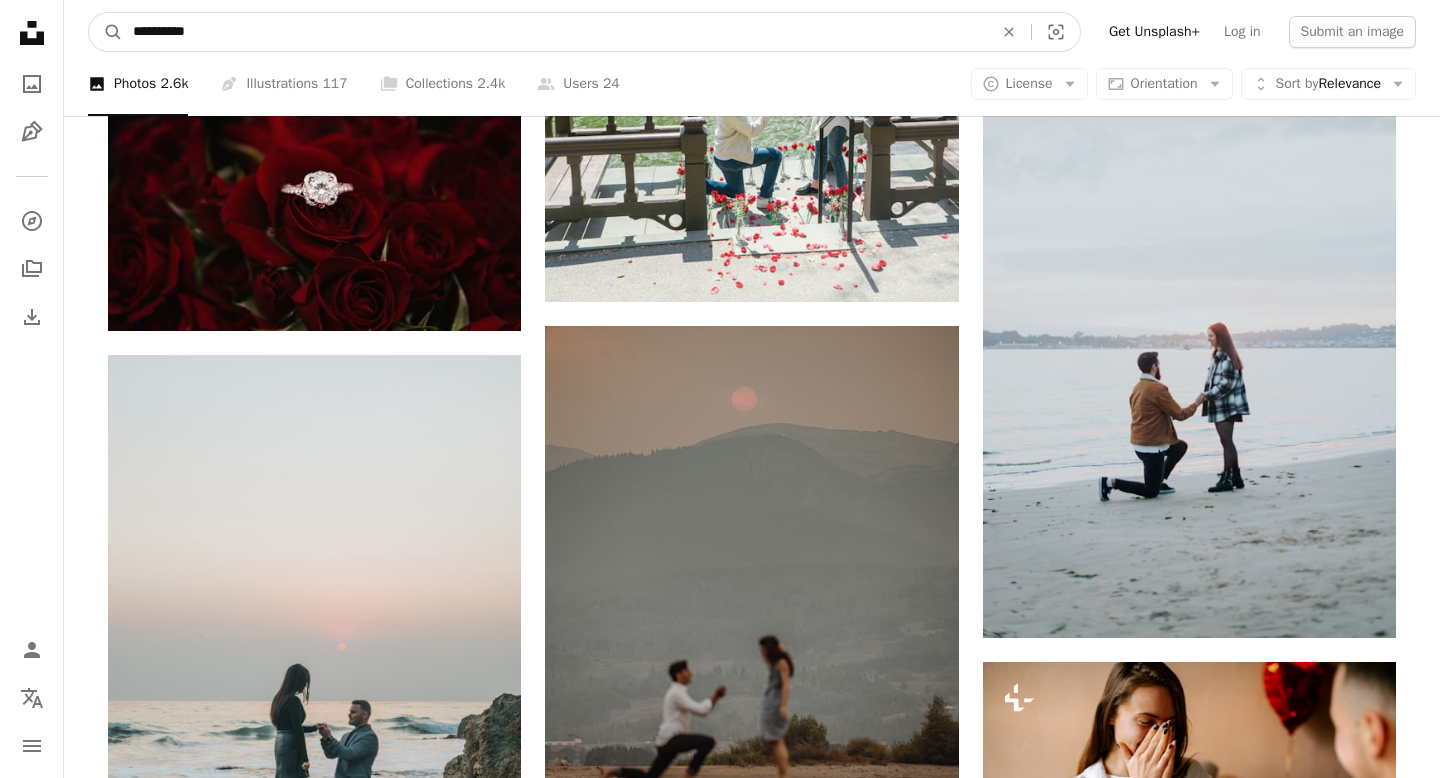 click on "A magnifying glass" at bounding box center (106, 32) 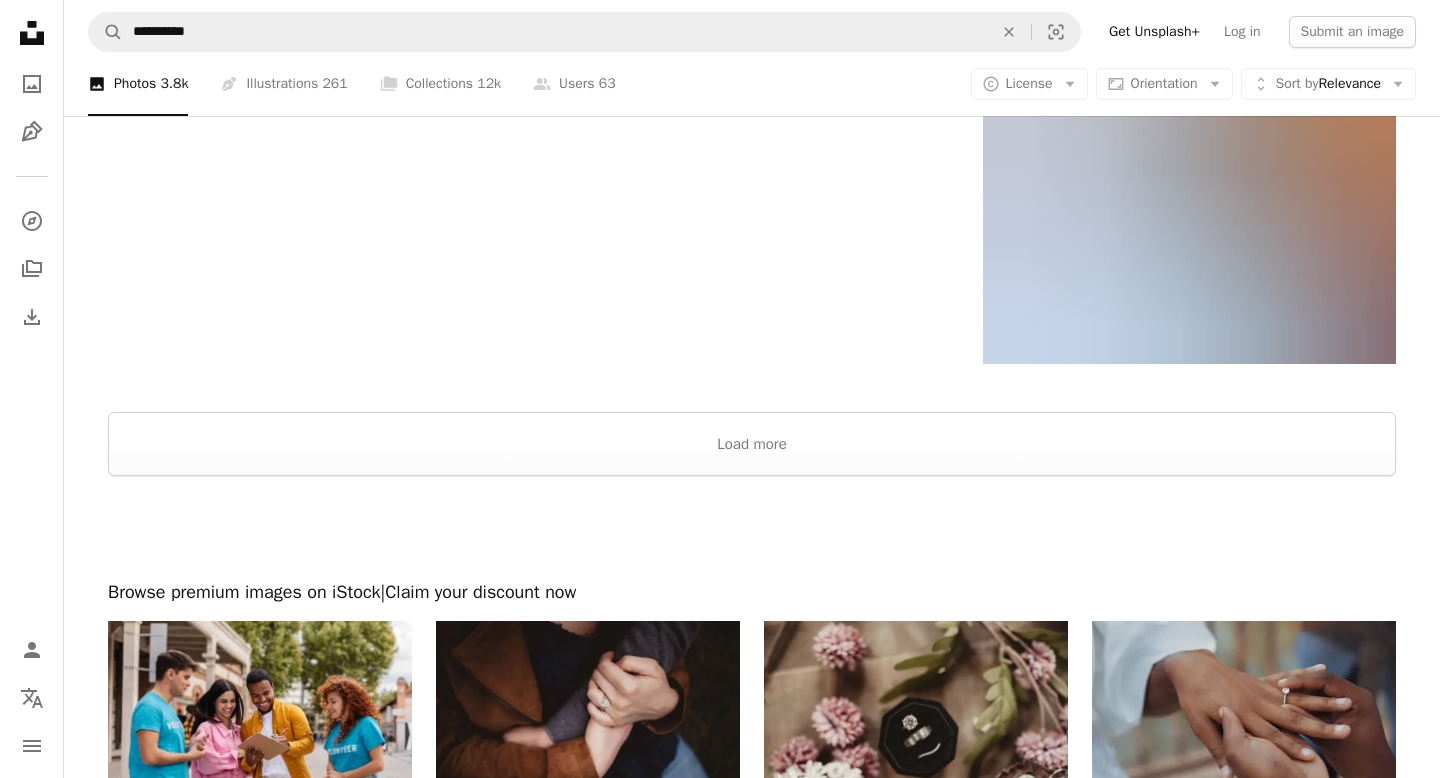 scroll, scrollTop: 3857, scrollLeft: 0, axis: vertical 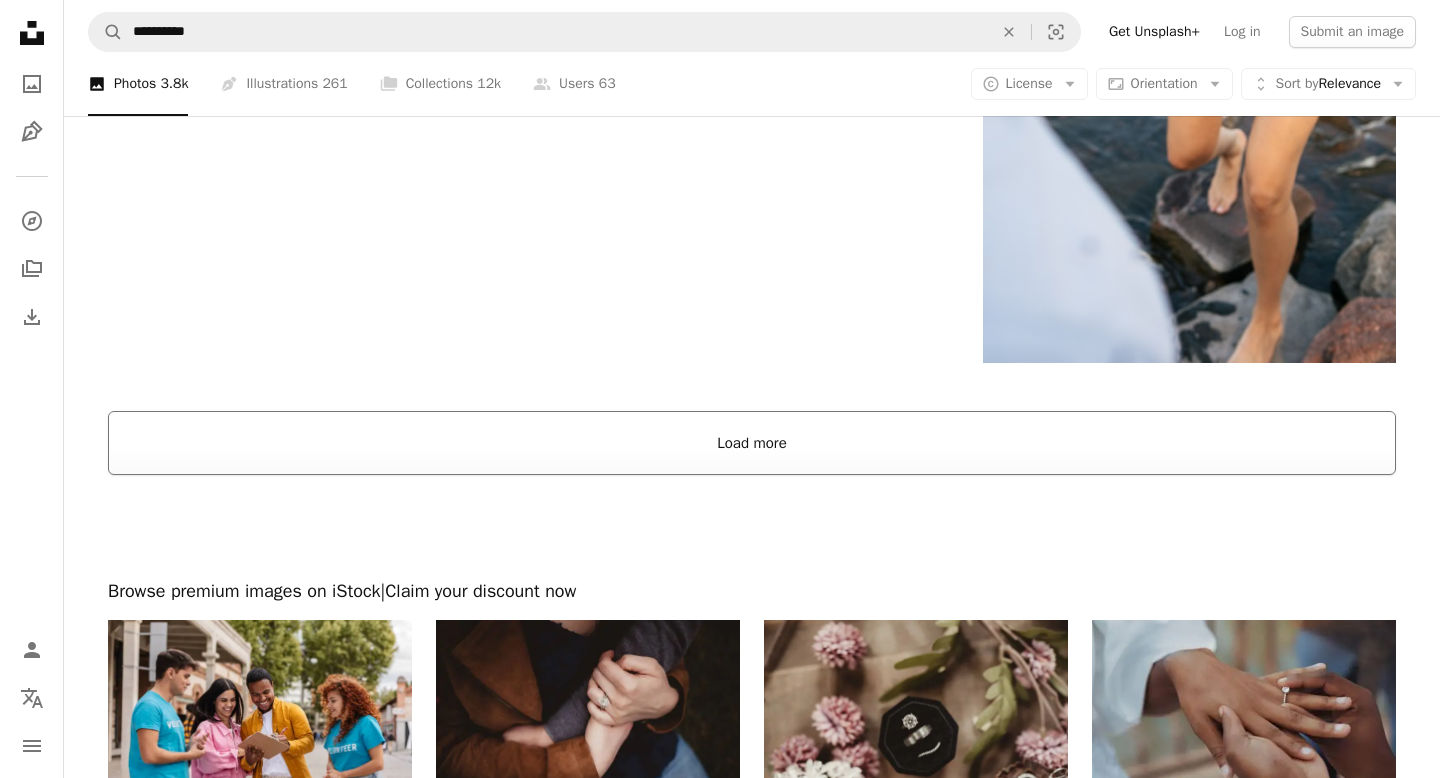 click on "Load more" at bounding box center [752, 443] 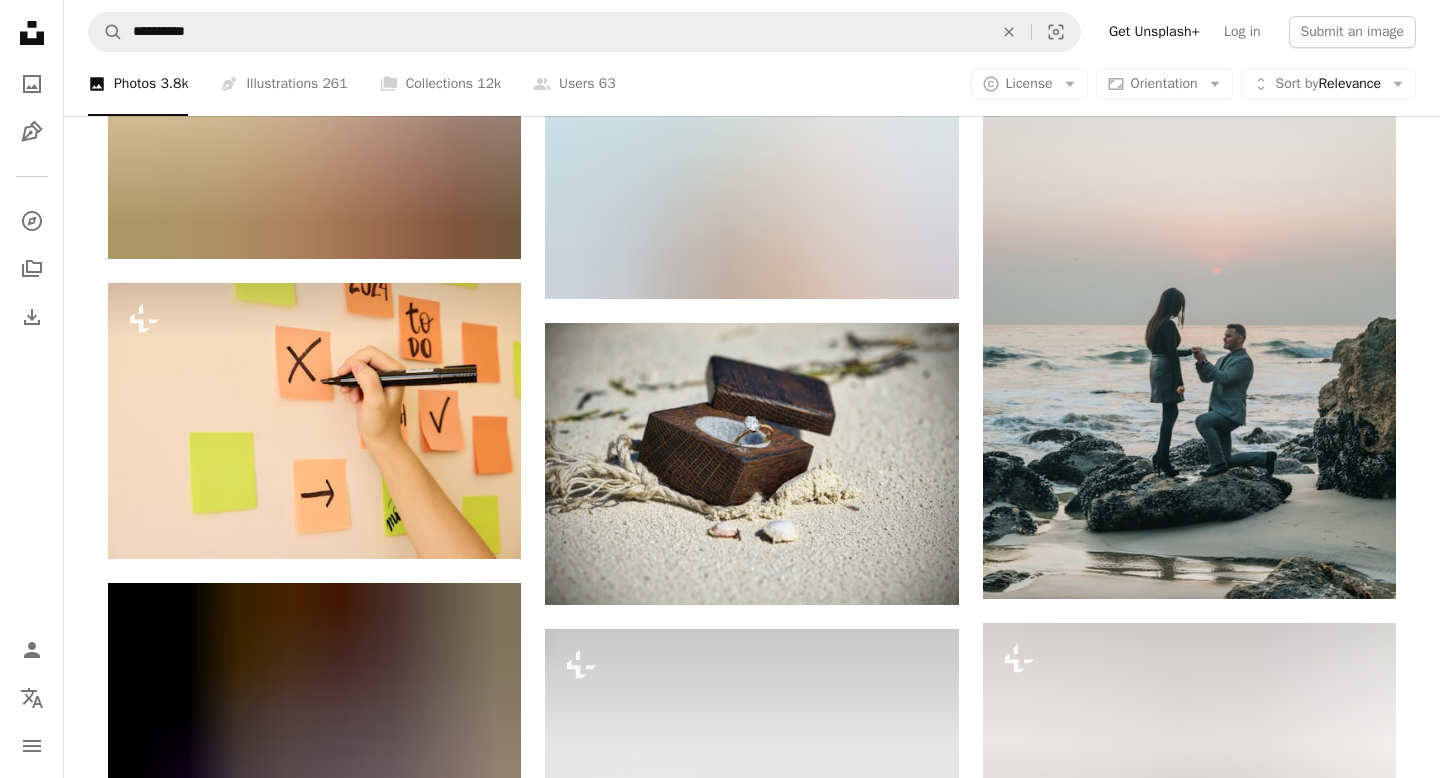scroll, scrollTop: 7367, scrollLeft: 0, axis: vertical 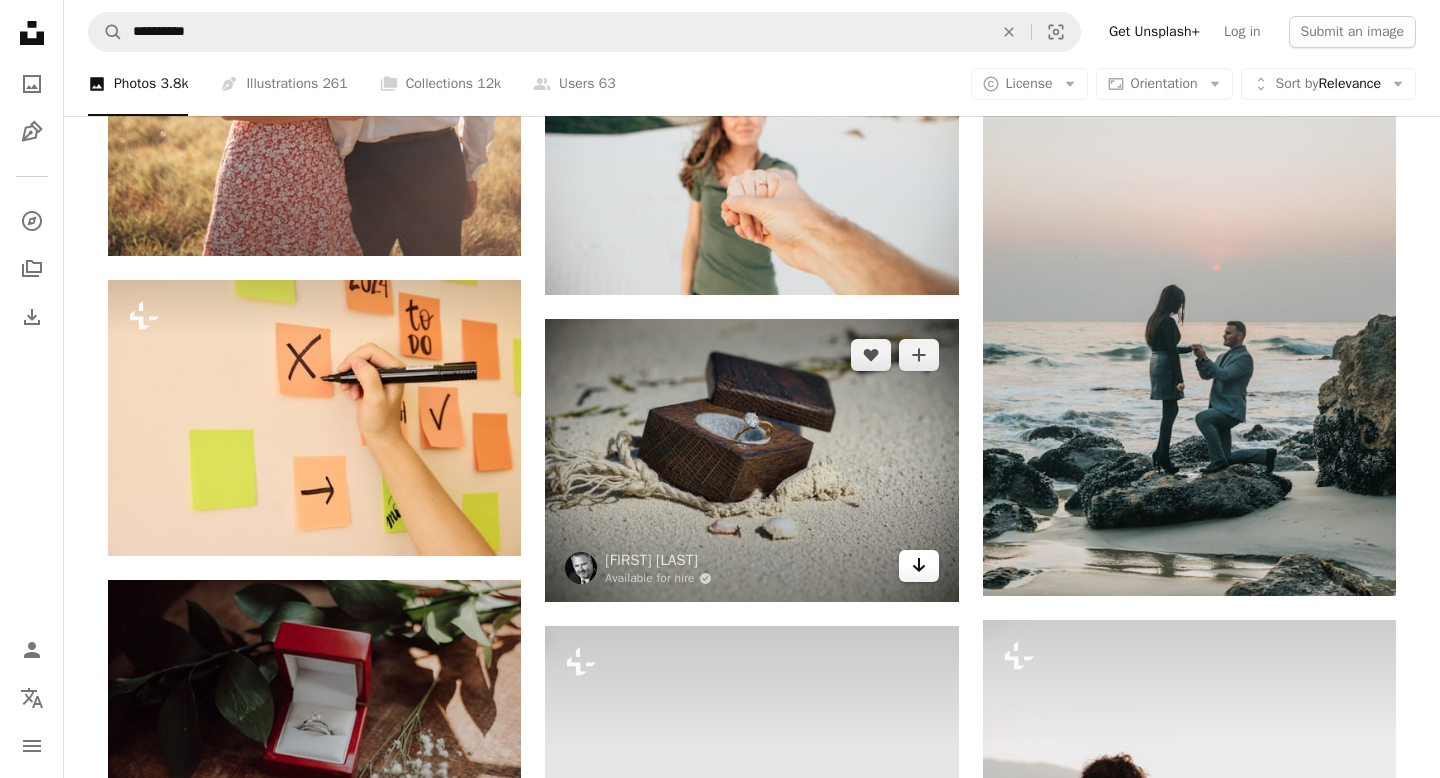 click 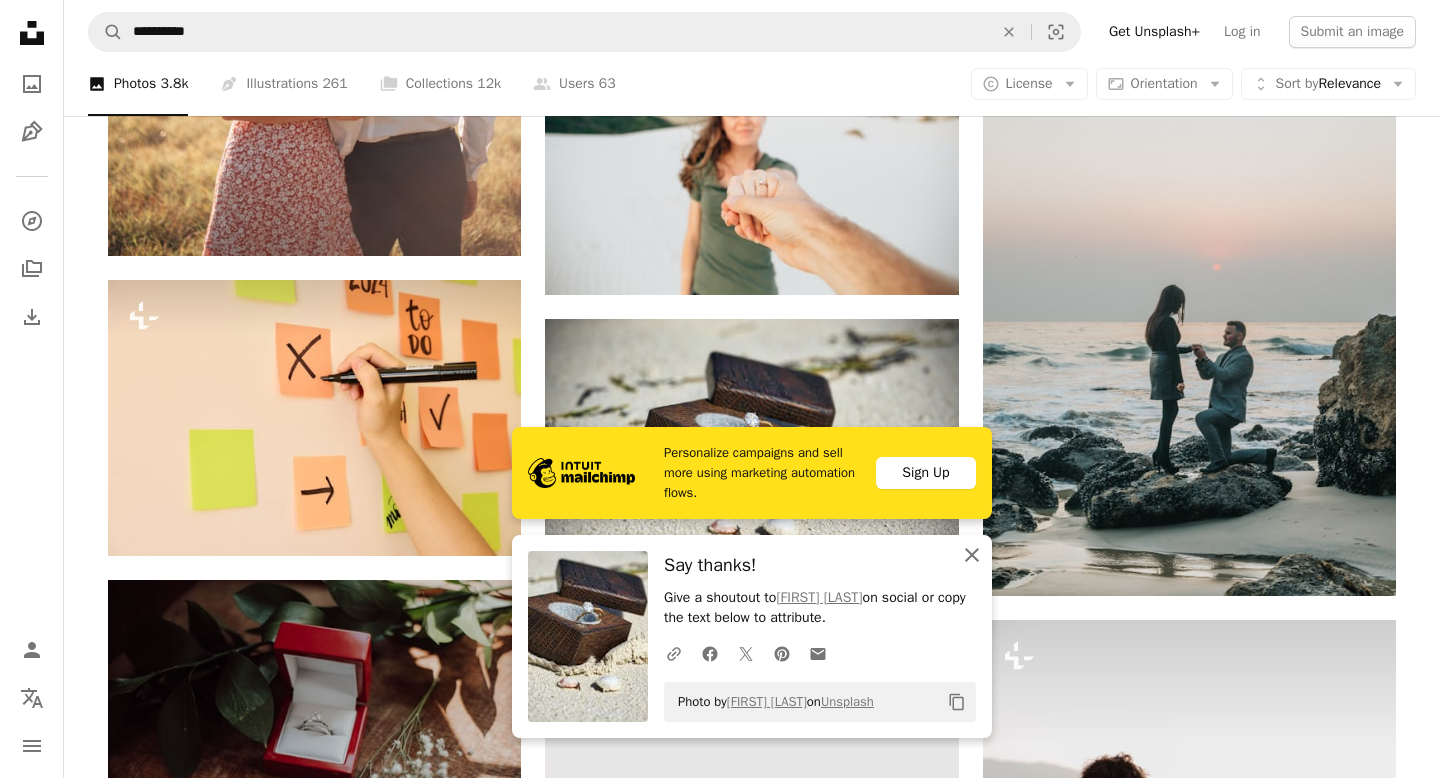 click on "An X shape Close" at bounding box center (972, 555) 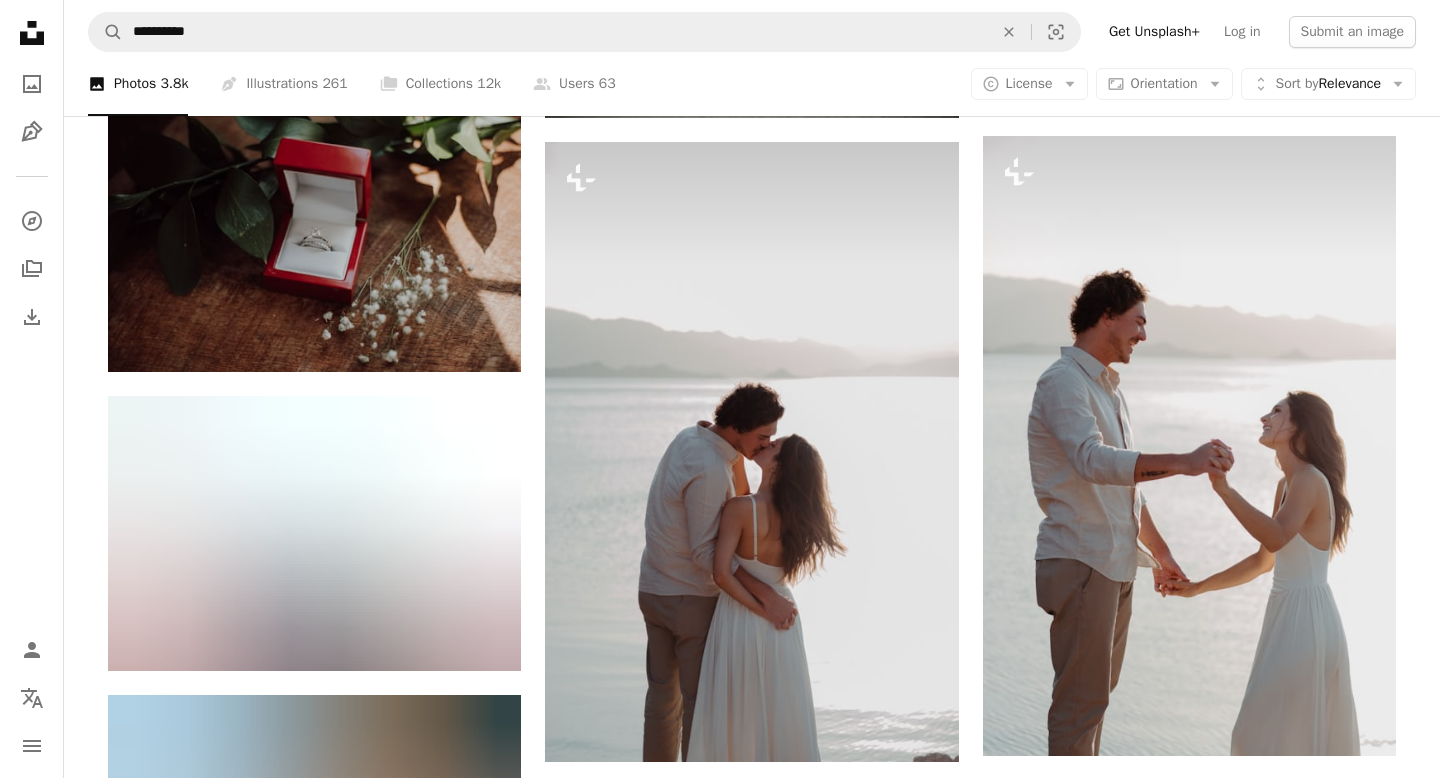 scroll, scrollTop: 7868, scrollLeft: 0, axis: vertical 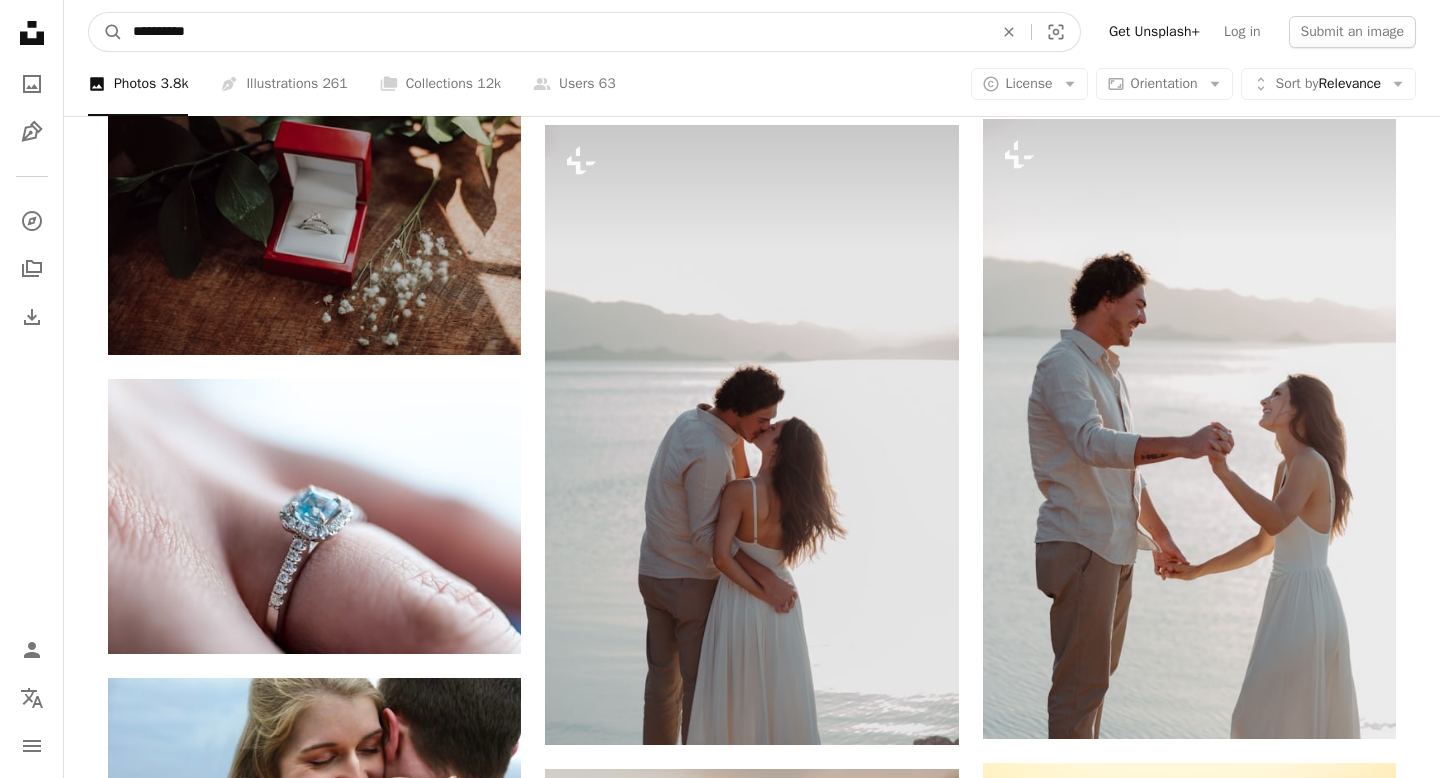 click on "**********" at bounding box center (555, 32) 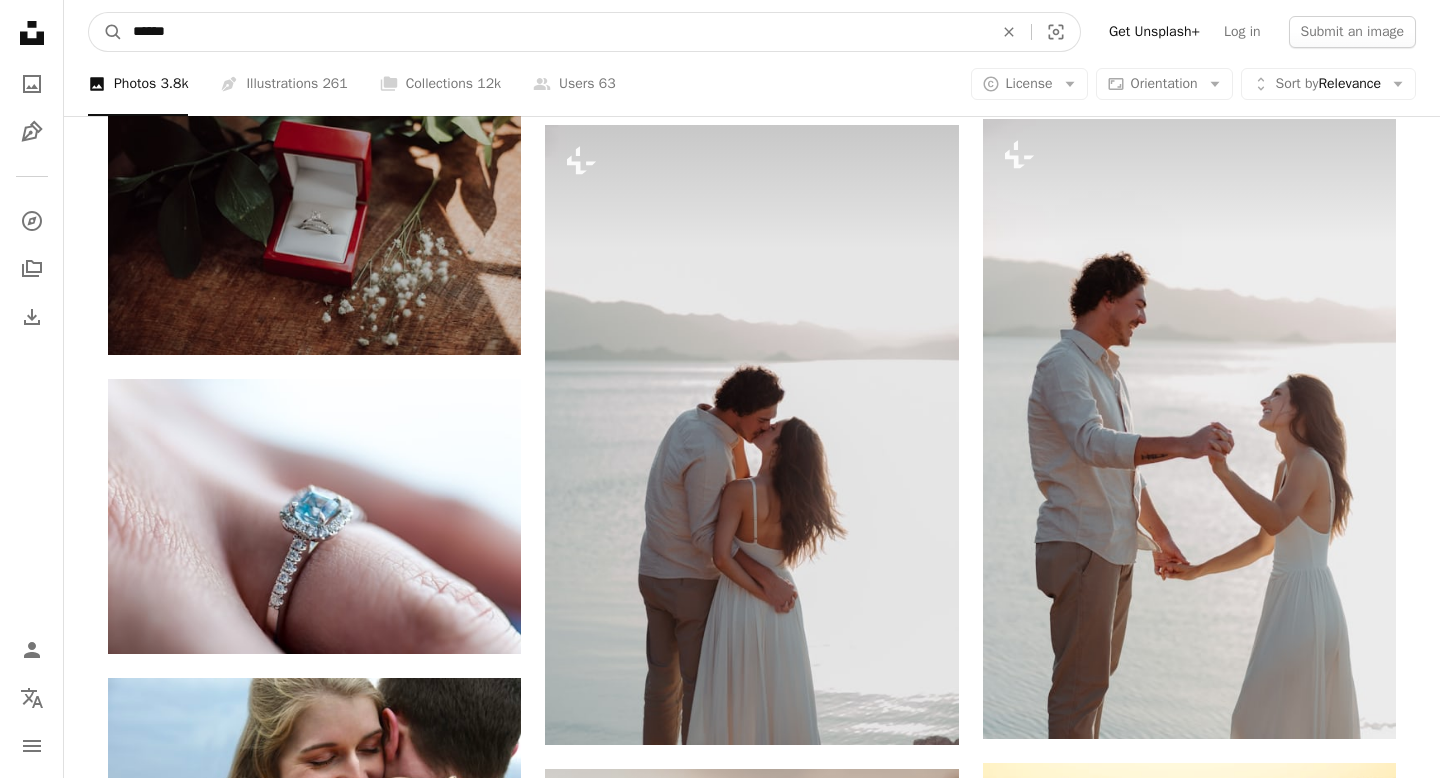 type on "*******" 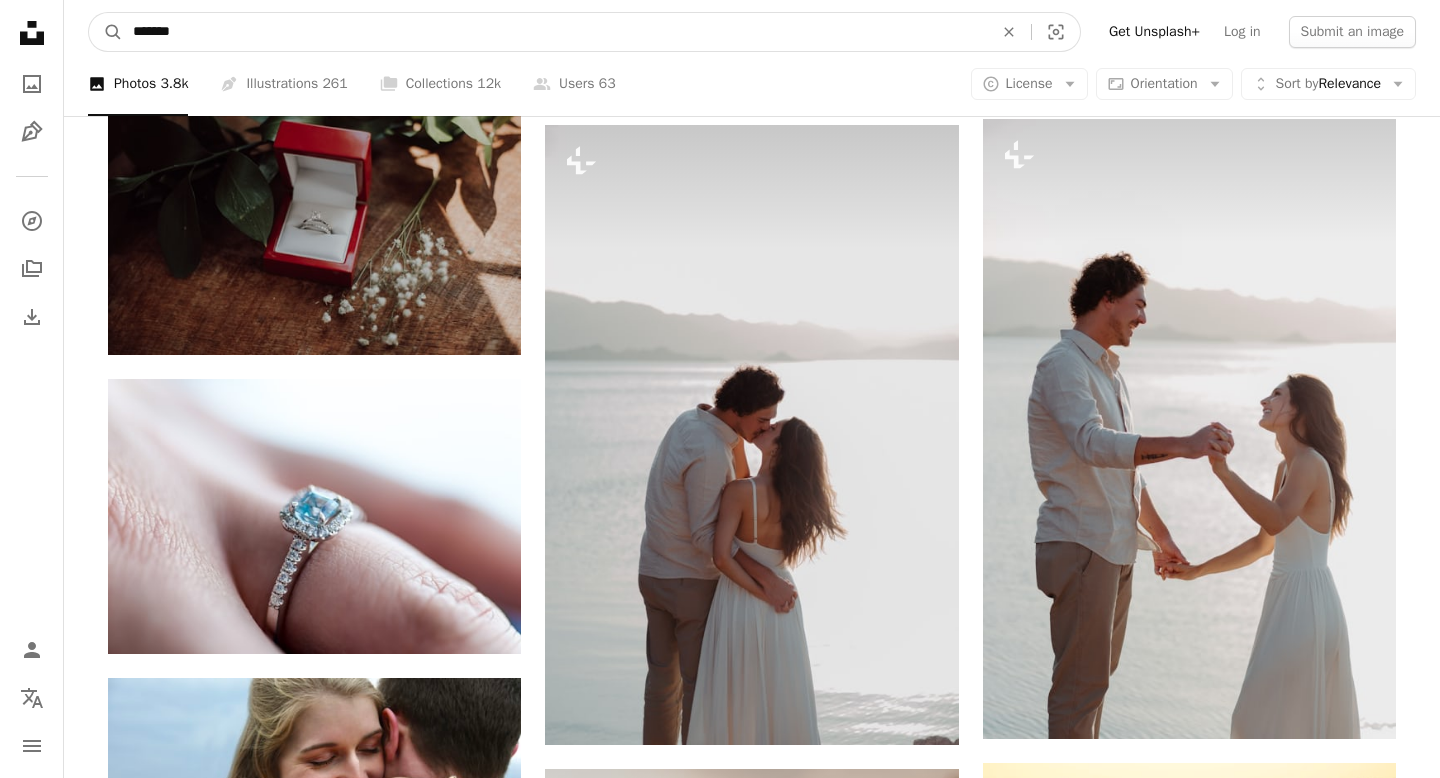 click on "A magnifying glass" at bounding box center [106, 32] 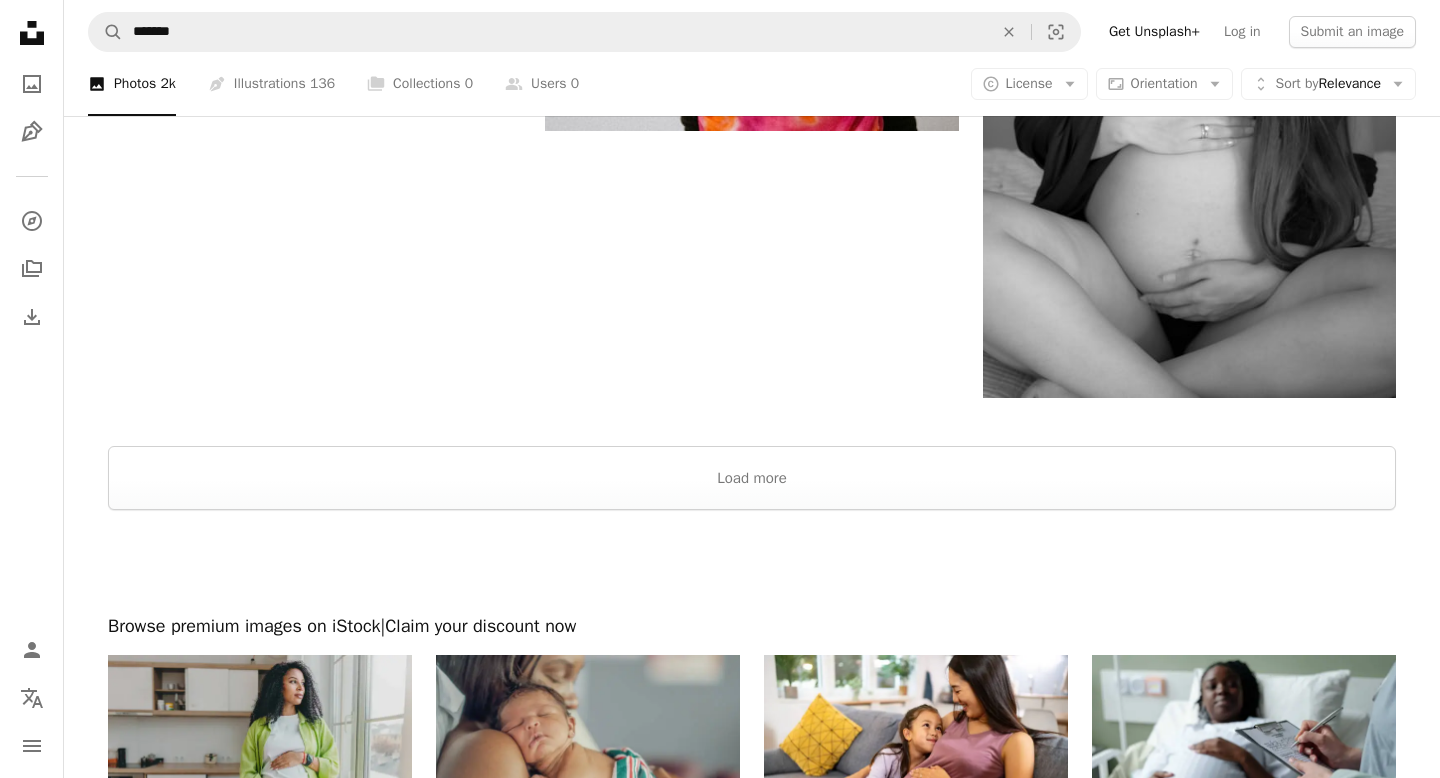 scroll, scrollTop: 4160, scrollLeft: 0, axis: vertical 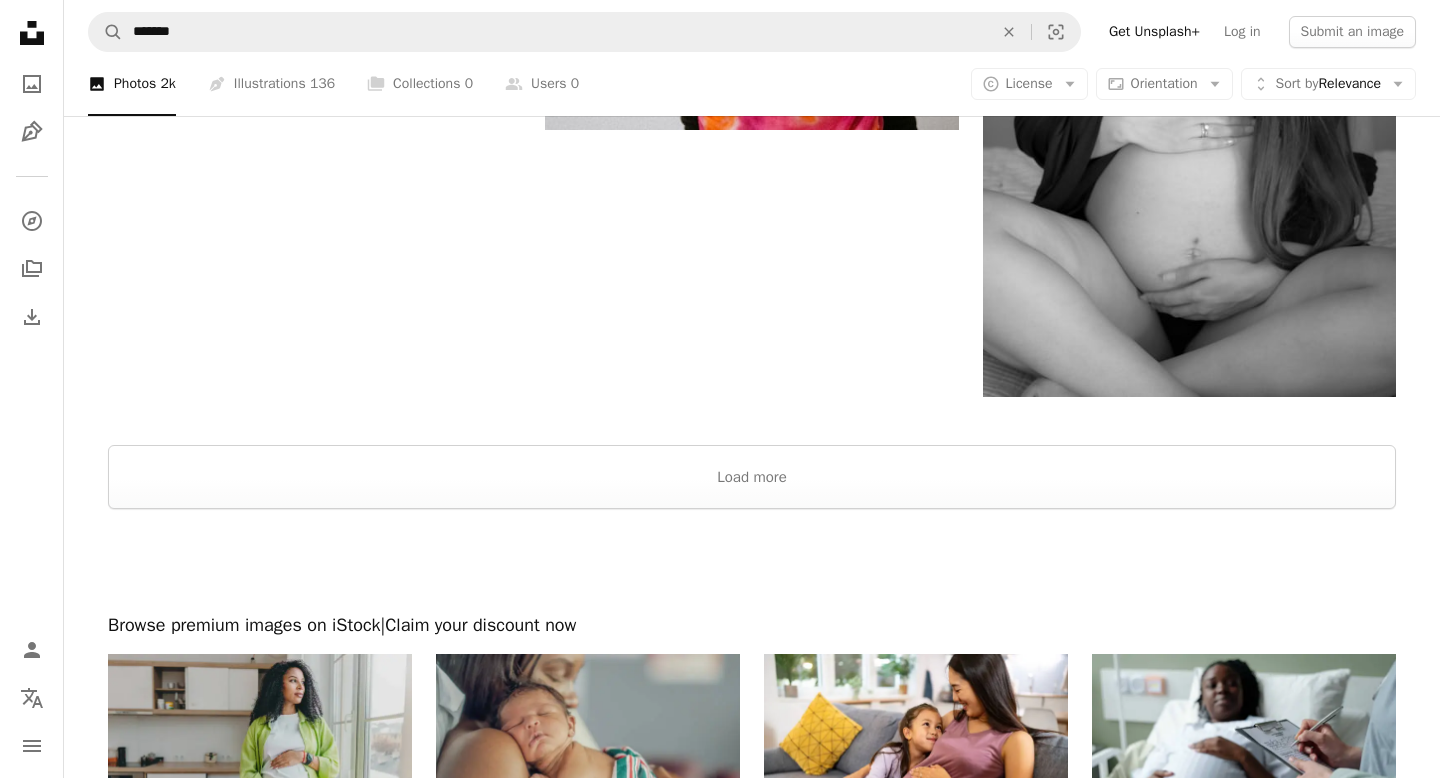 click at bounding box center (752, 561) 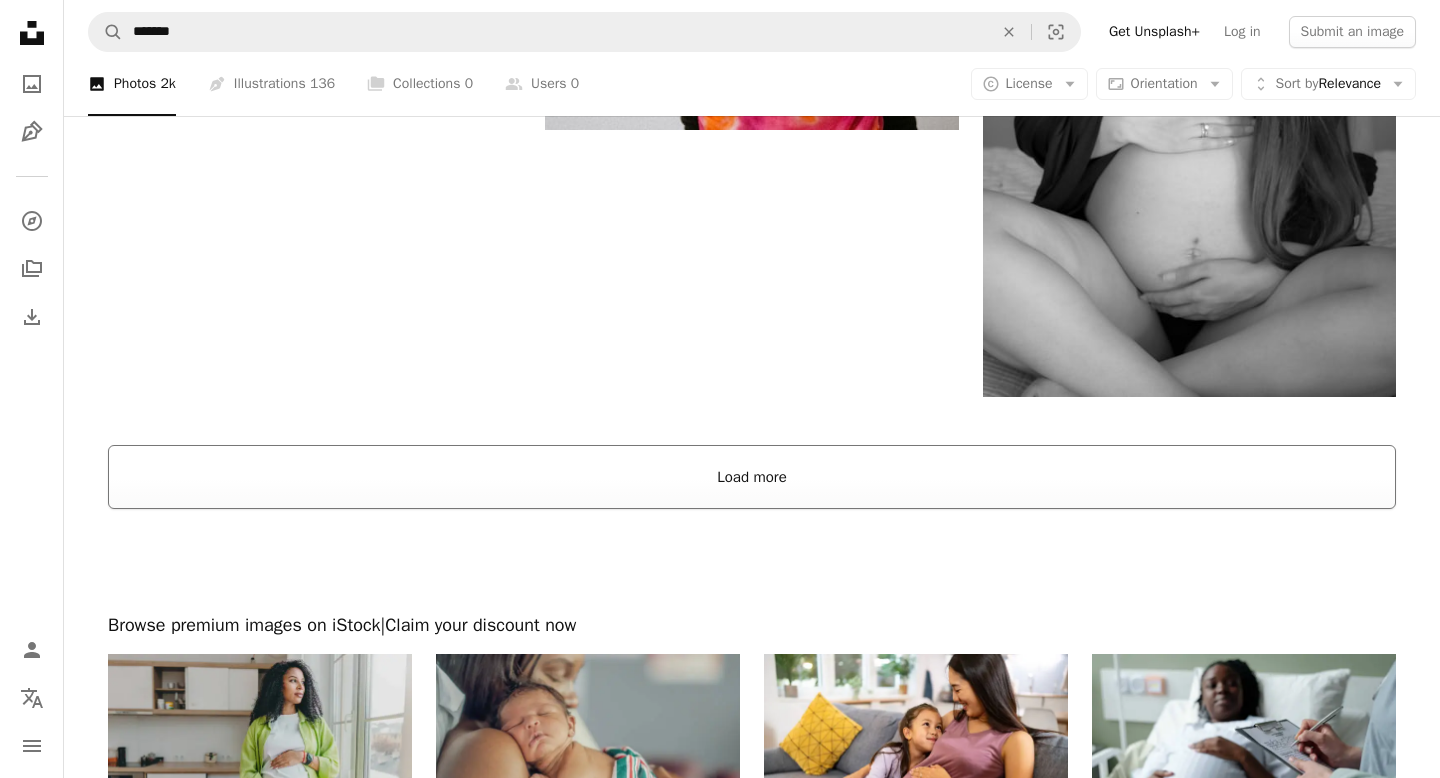 click on "Load more" at bounding box center (752, 477) 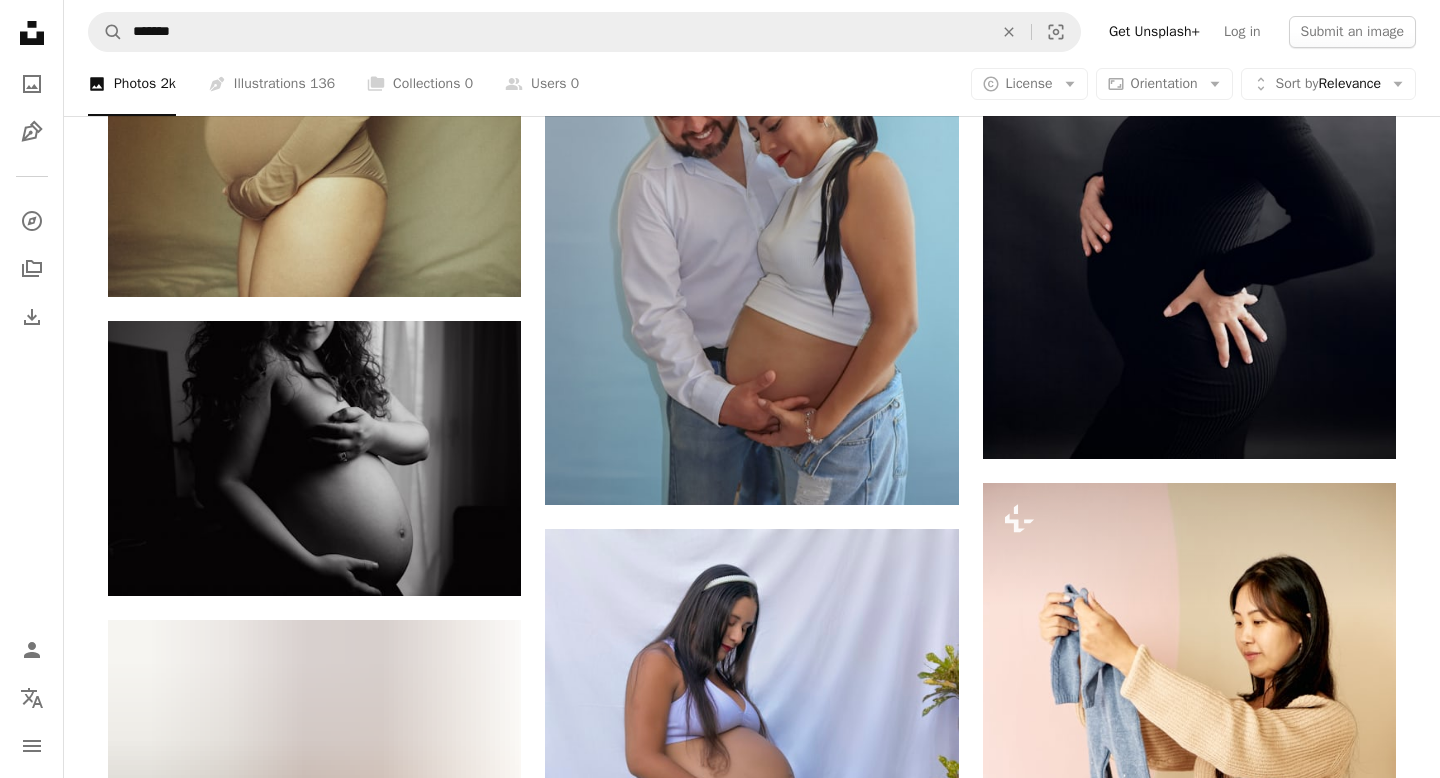 scroll, scrollTop: 8271, scrollLeft: 0, axis: vertical 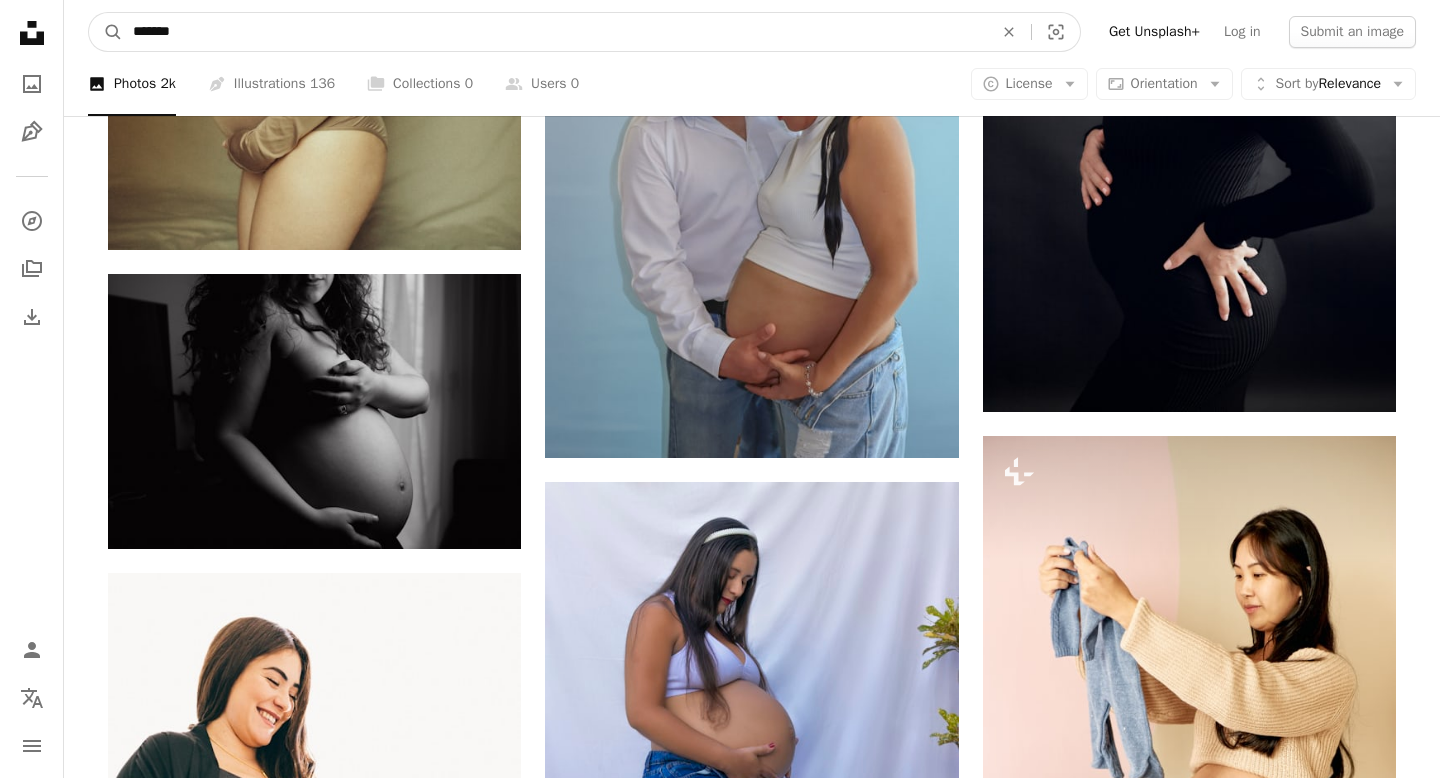 click on "*******" at bounding box center (555, 32) 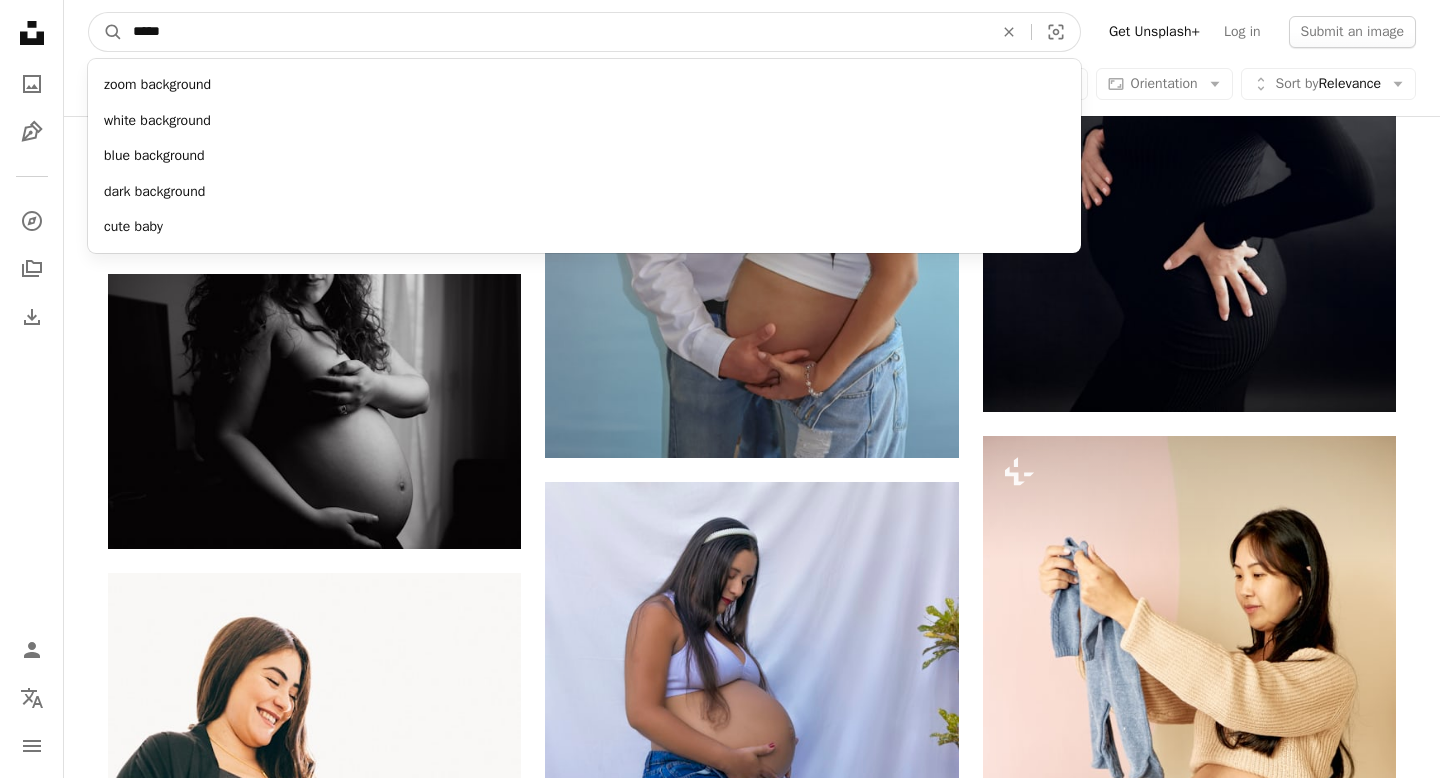 type on "******" 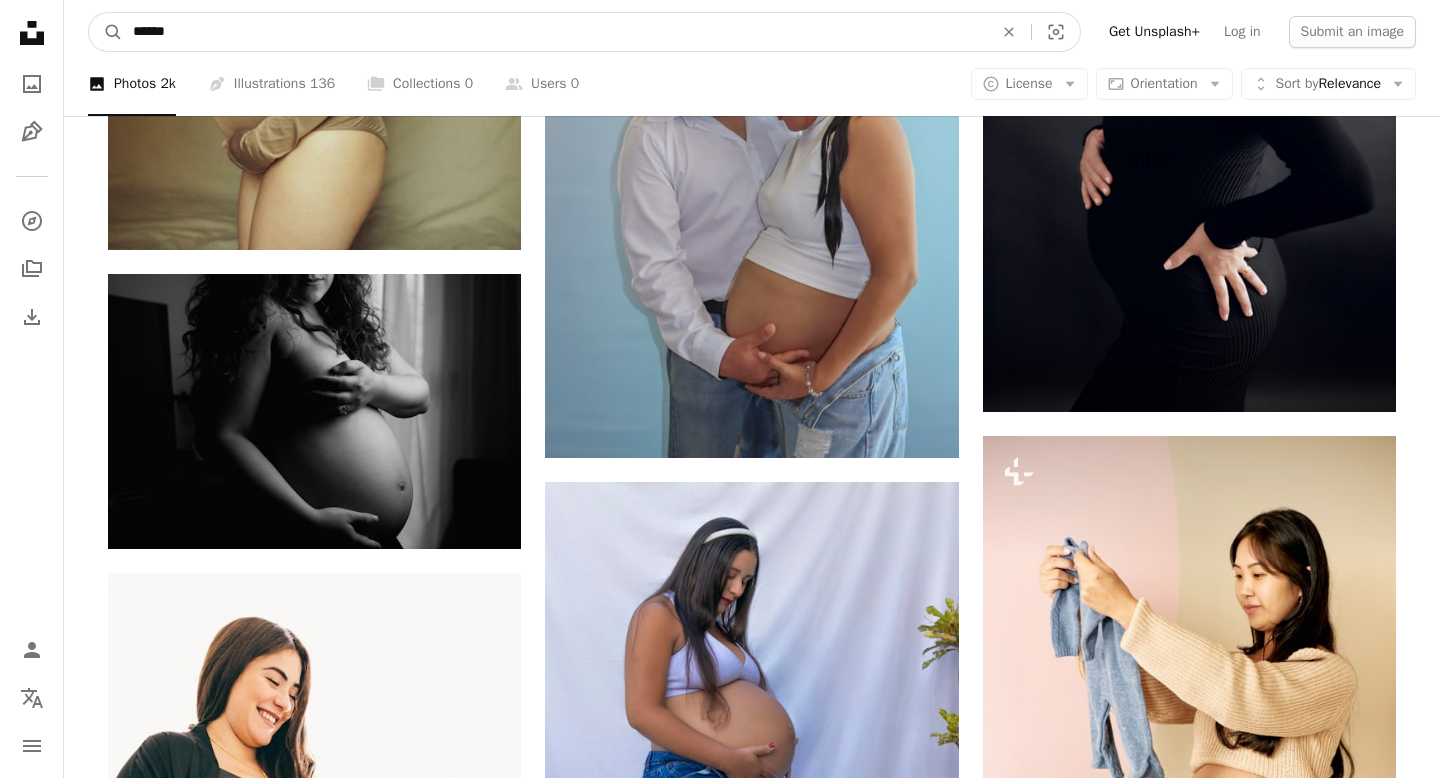 click on "A magnifying glass" at bounding box center [106, 32] 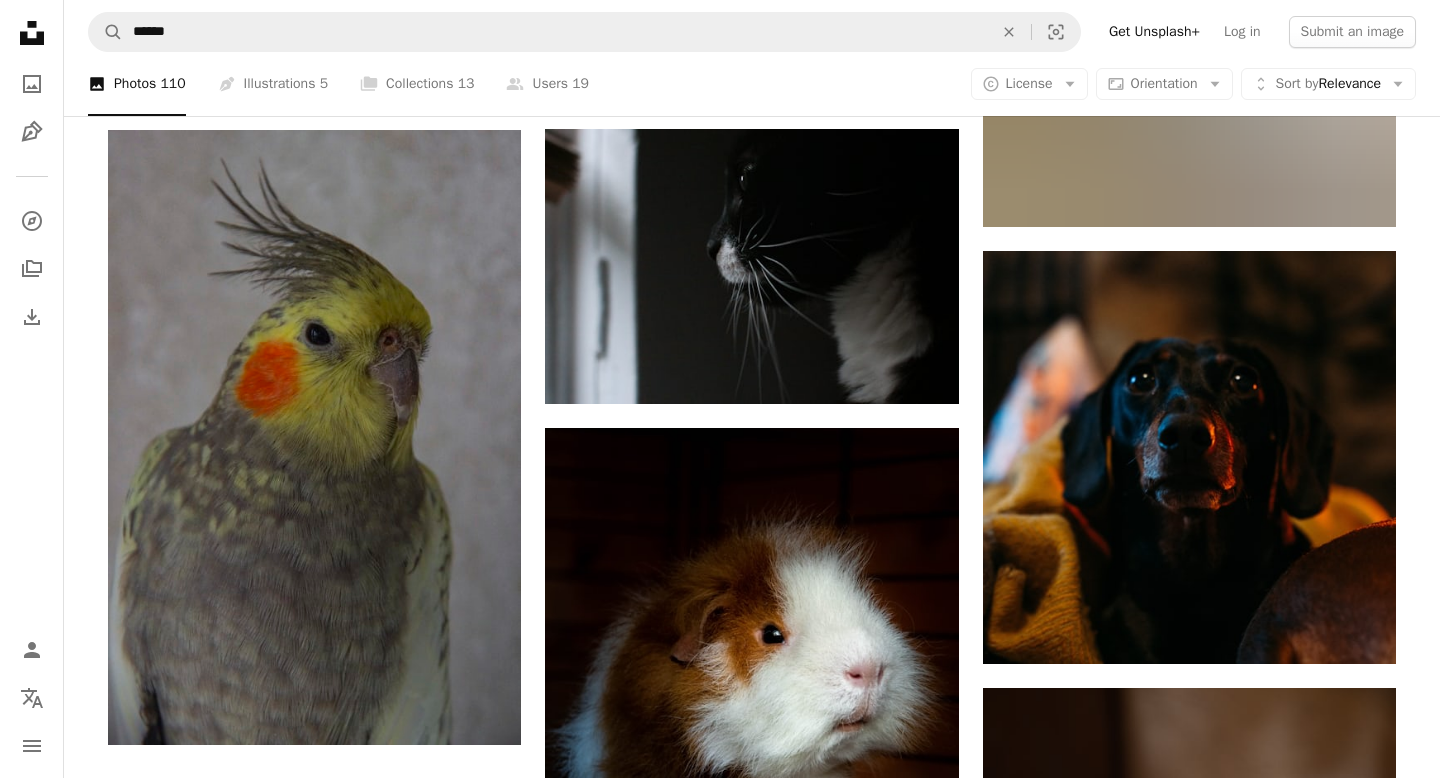 scroll, scrollTop: 3176, scrollLeft: 0, axis: vertical 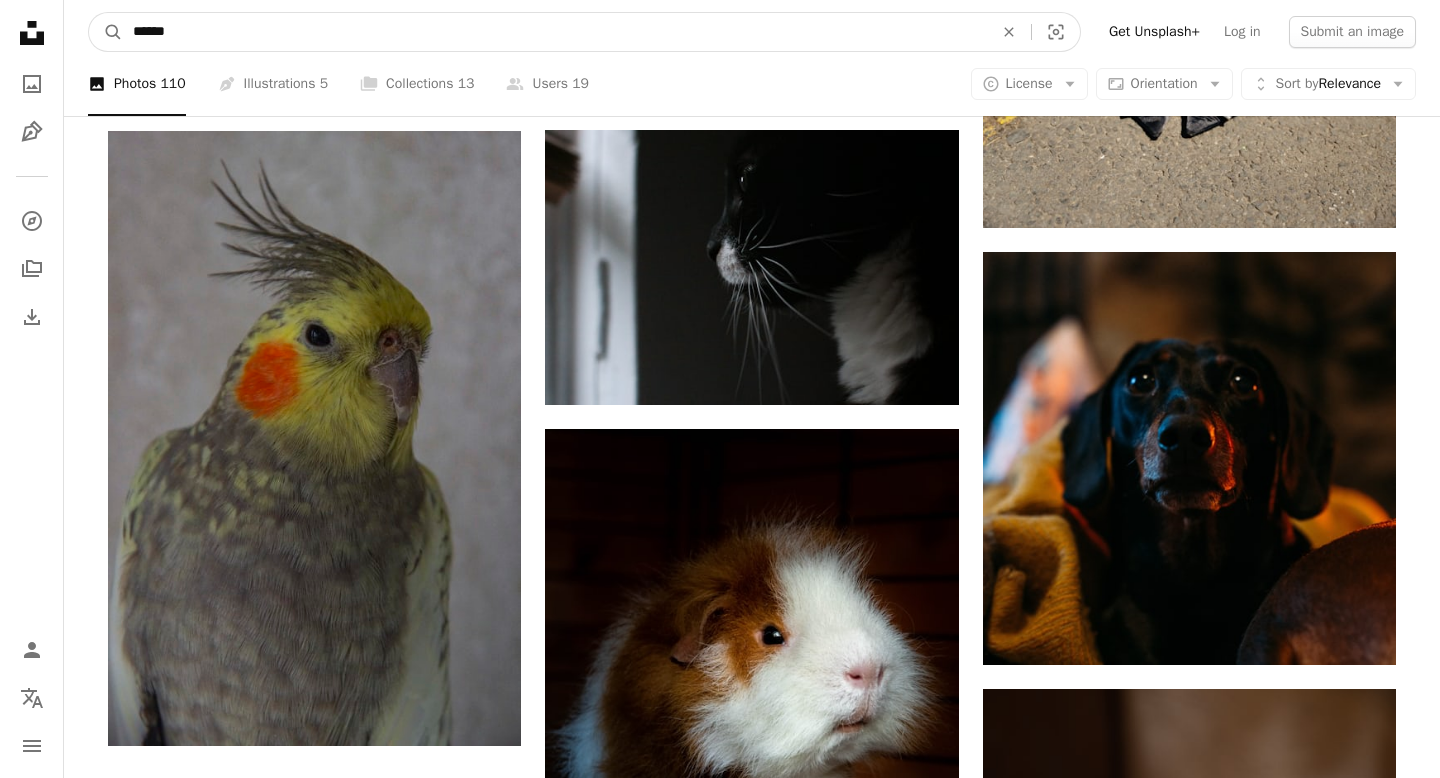 click on "******" at bounding box center (555, 32) 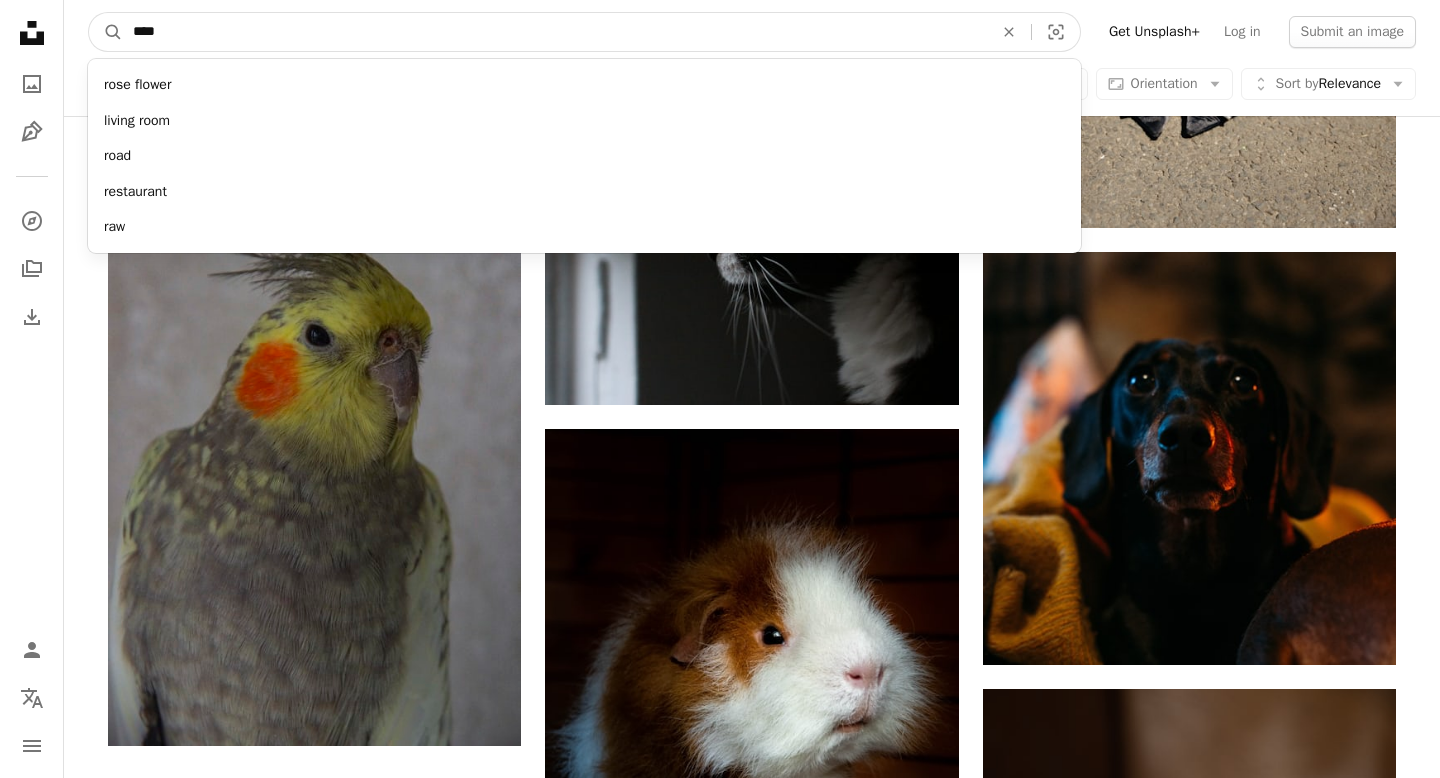 type on "*****" 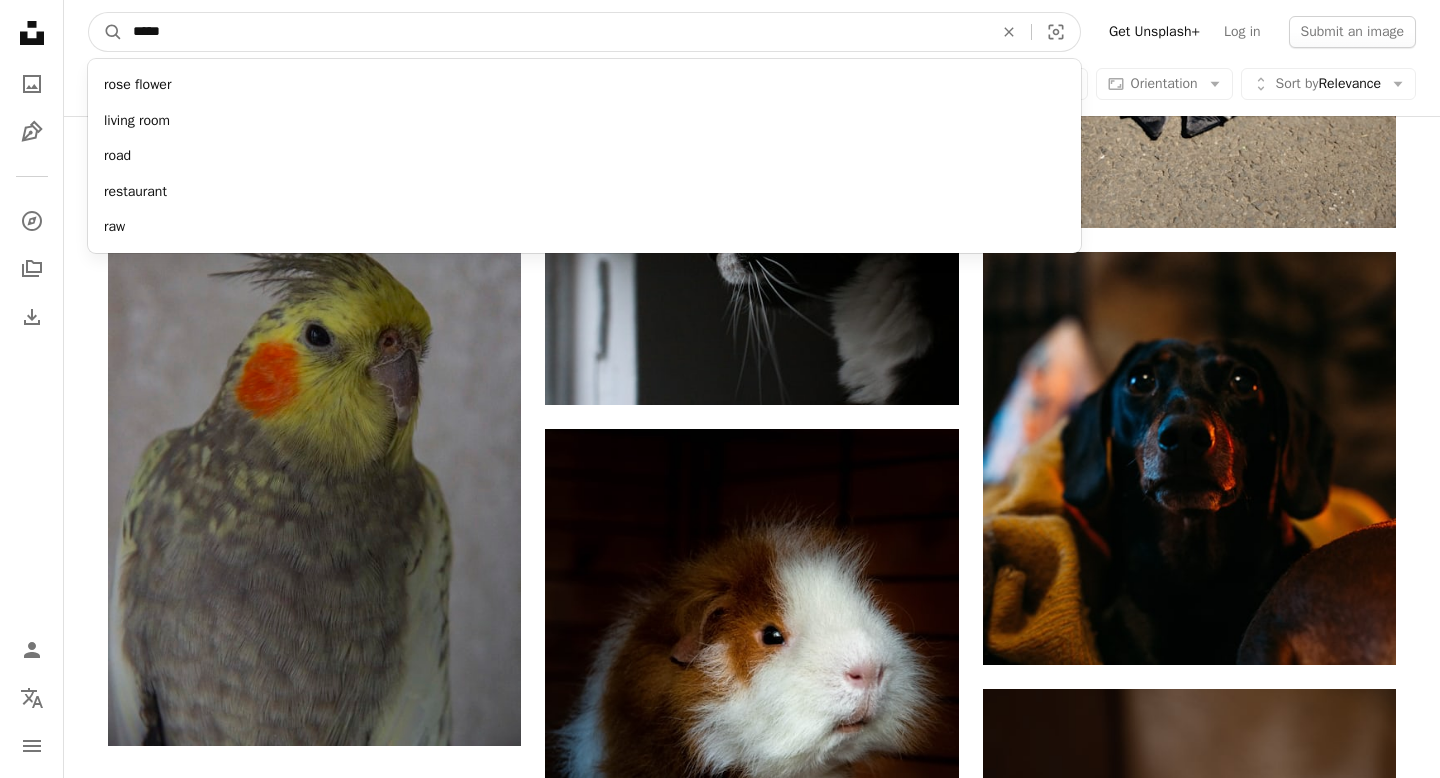 click on "A magnifying glass" at bounding box center [106, 32] 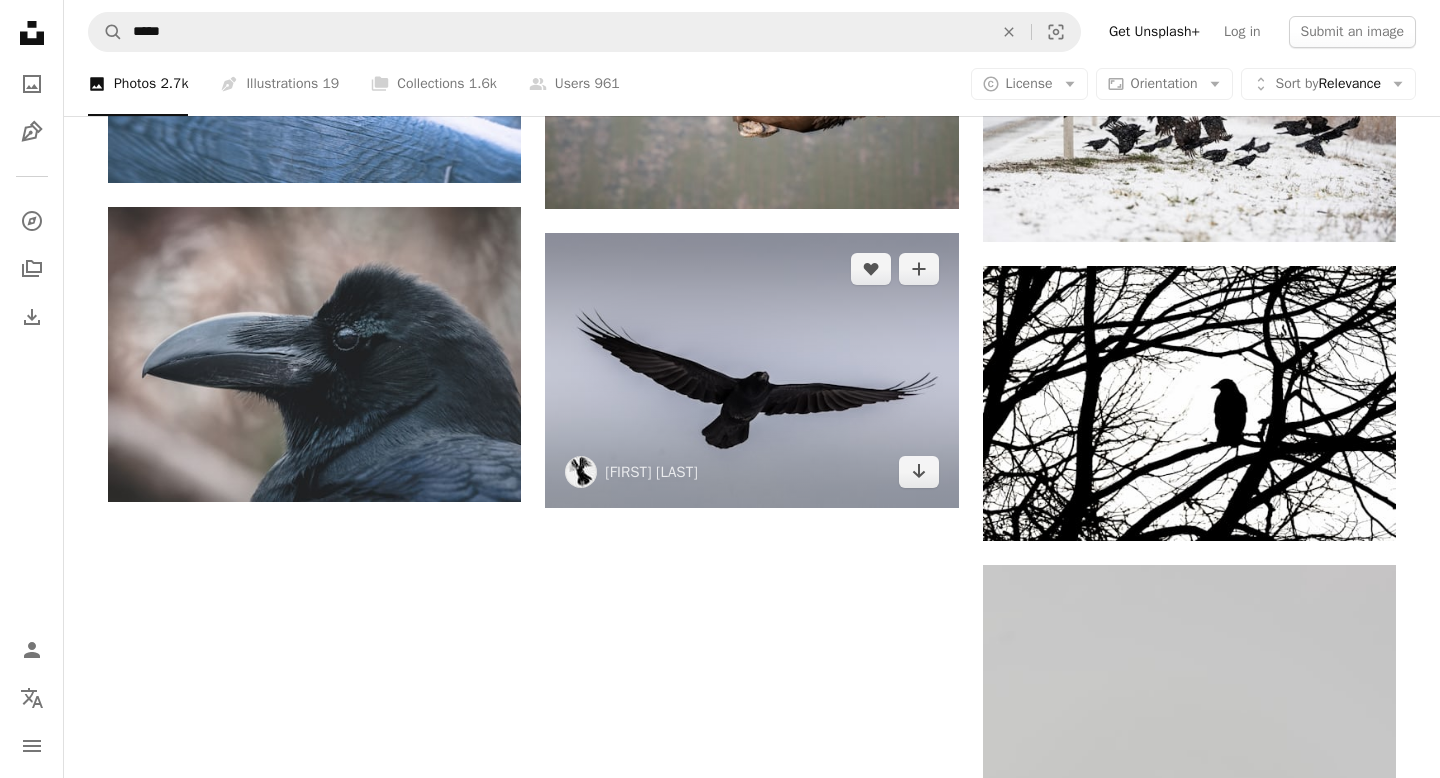 scroll, scrollTop: 2718, scrollLeft: 0, axis: vertical 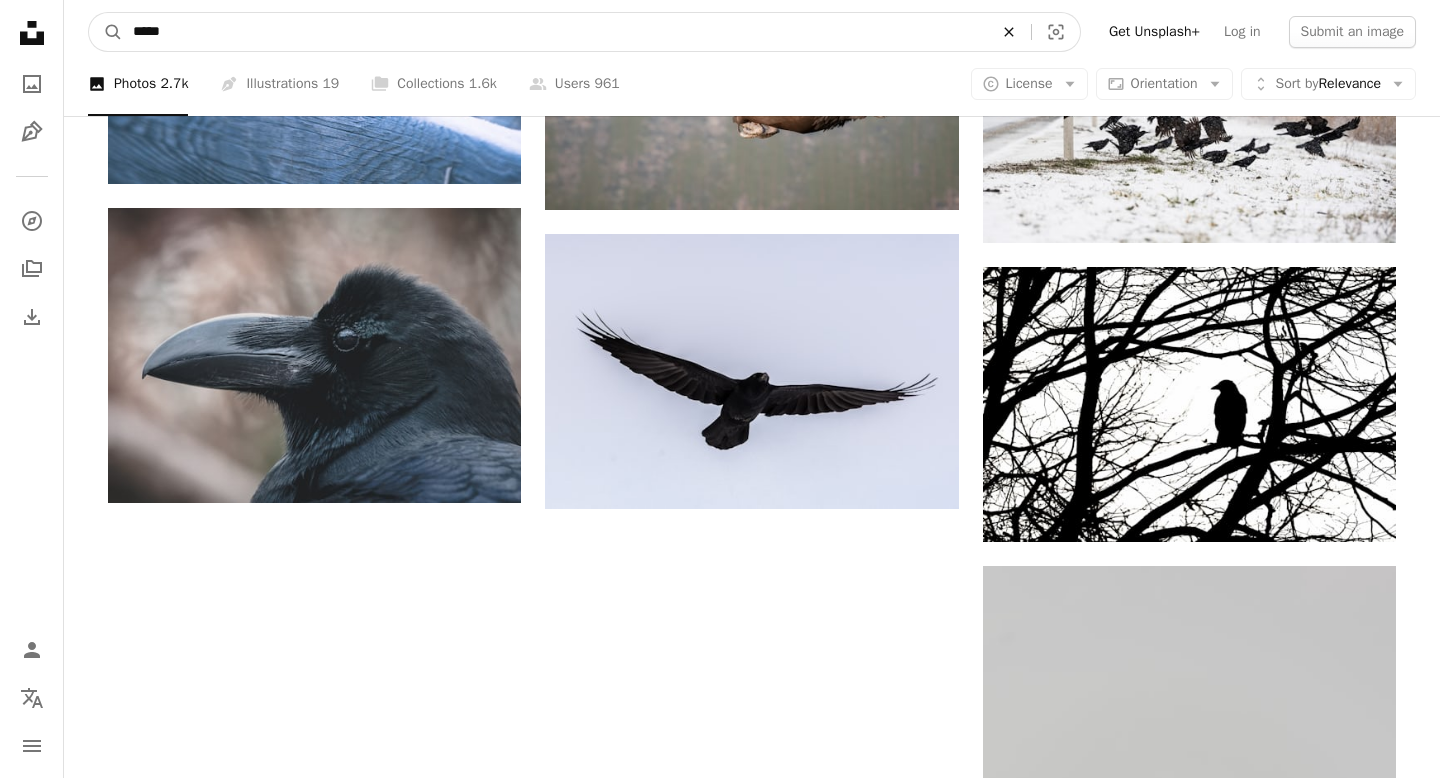 click on "An X shape" 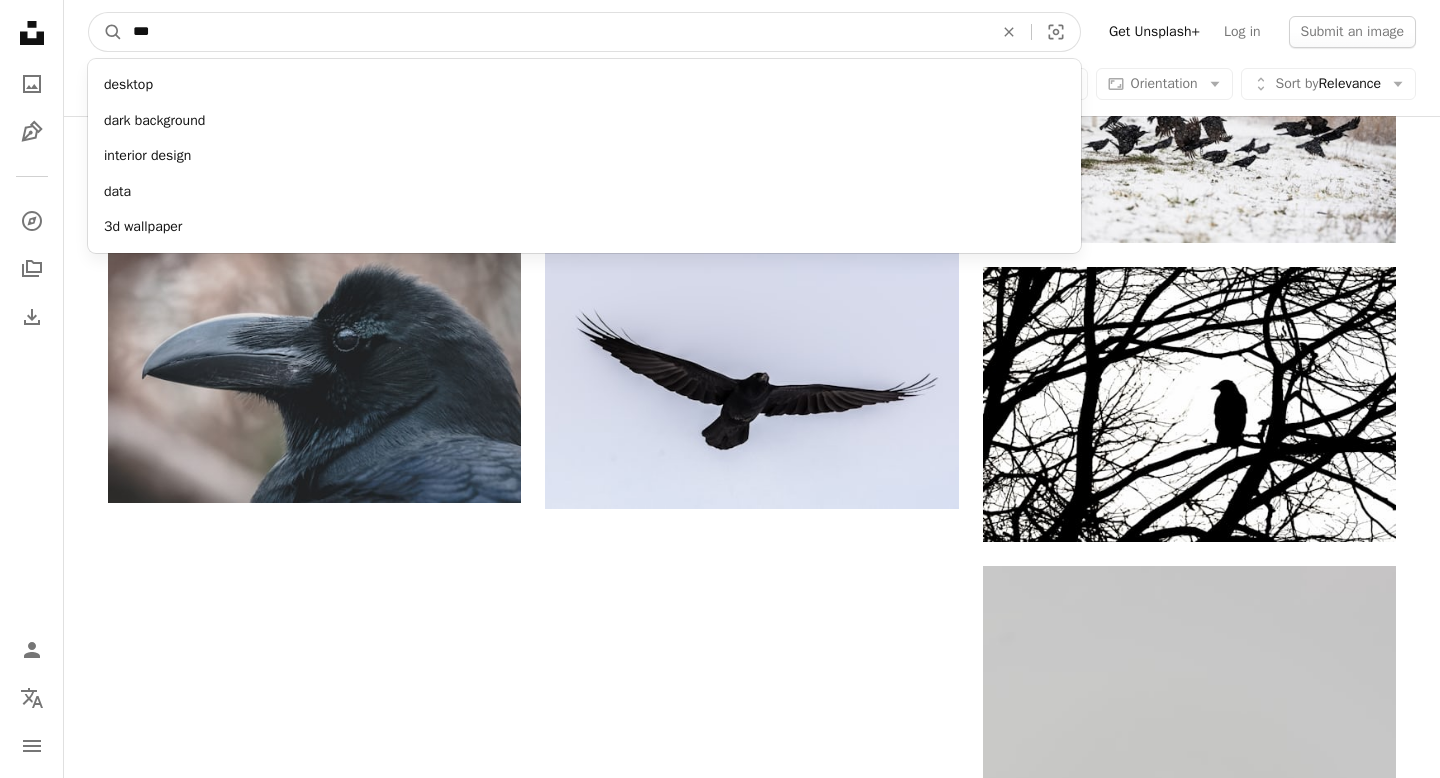 type on "****" 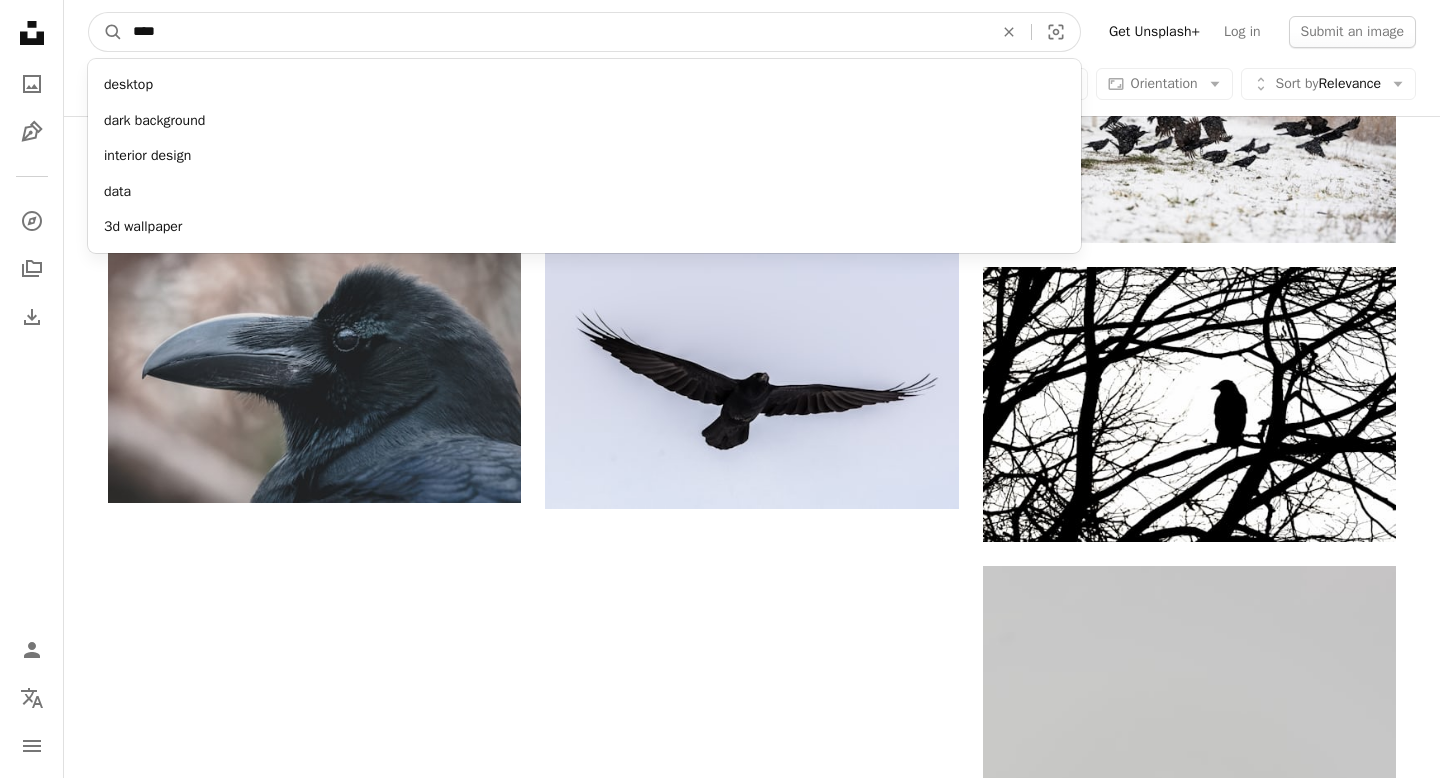 click on "A magnifying glass" at bounding box center (106, 32) 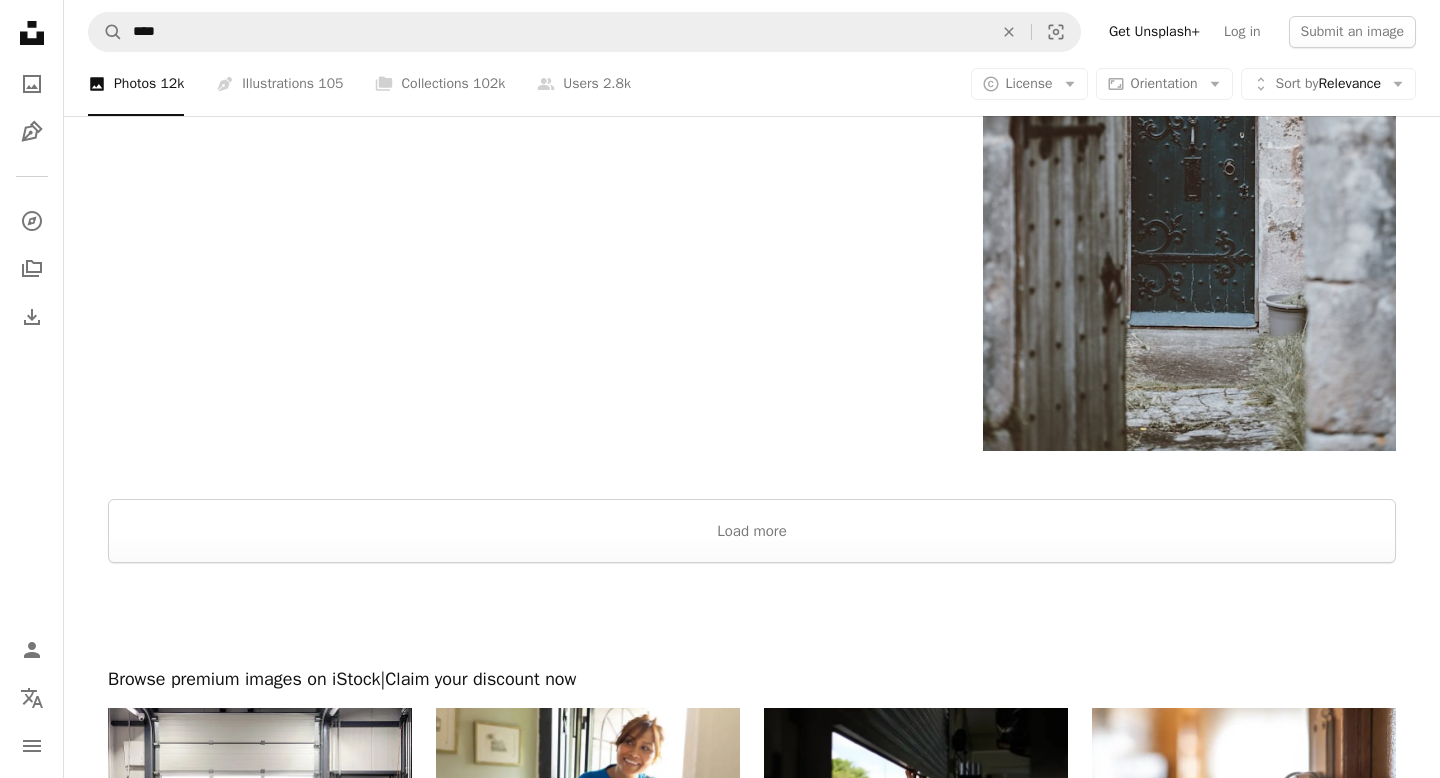 scroll, scrollTop: 4482, scrollLeft: 0, axis: vertical 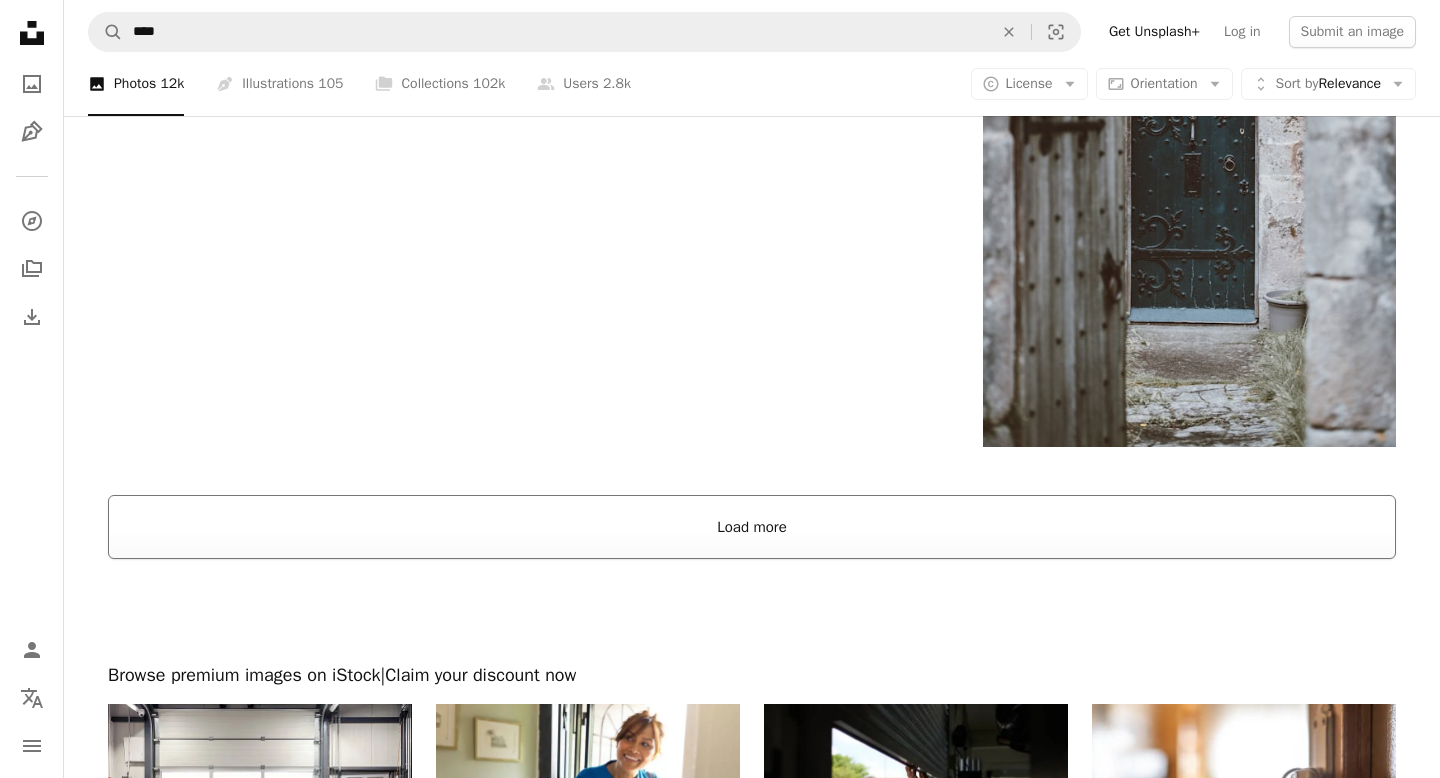 click on "Load more" at bounding box center [752, 527] 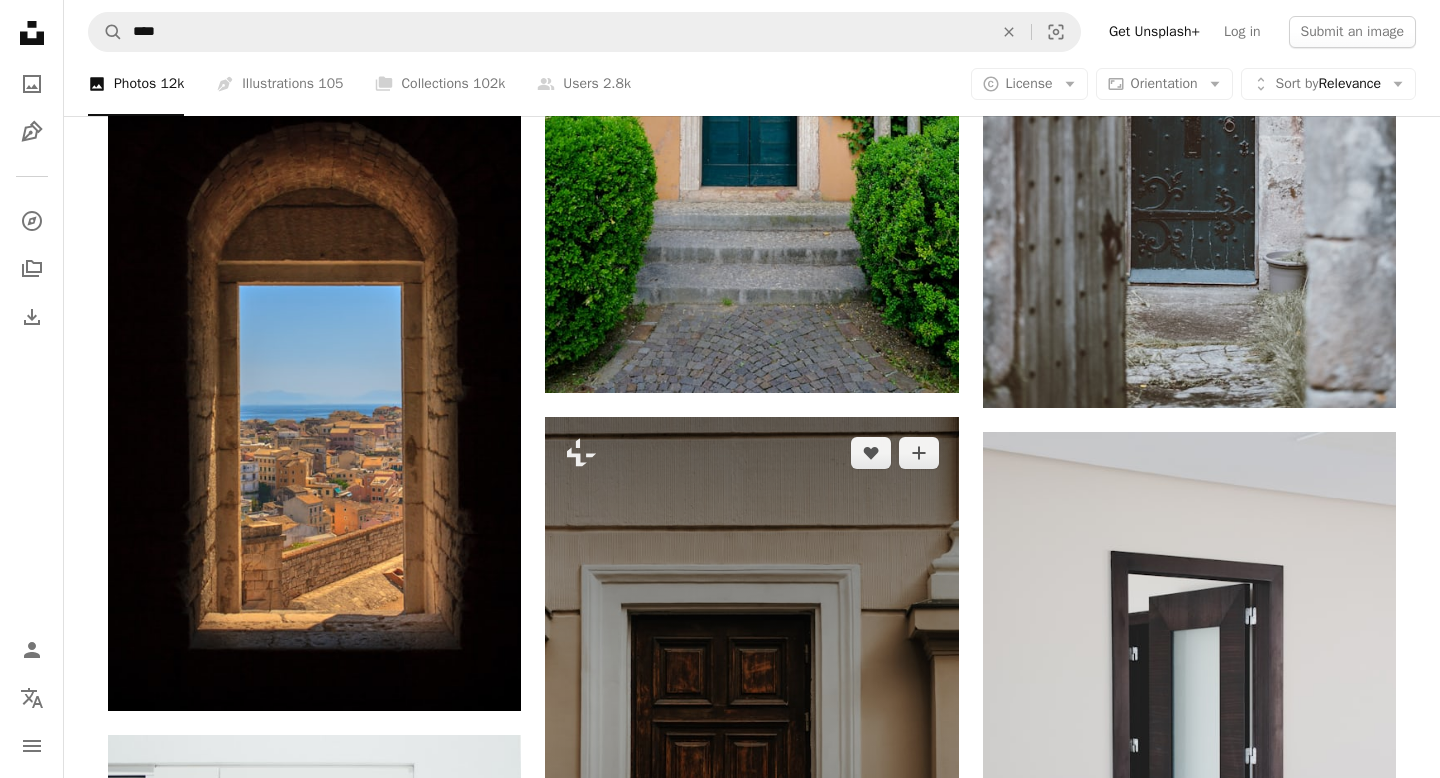 scroll, scrollTop: 4520, scrollLeft: 0, axis: vertical 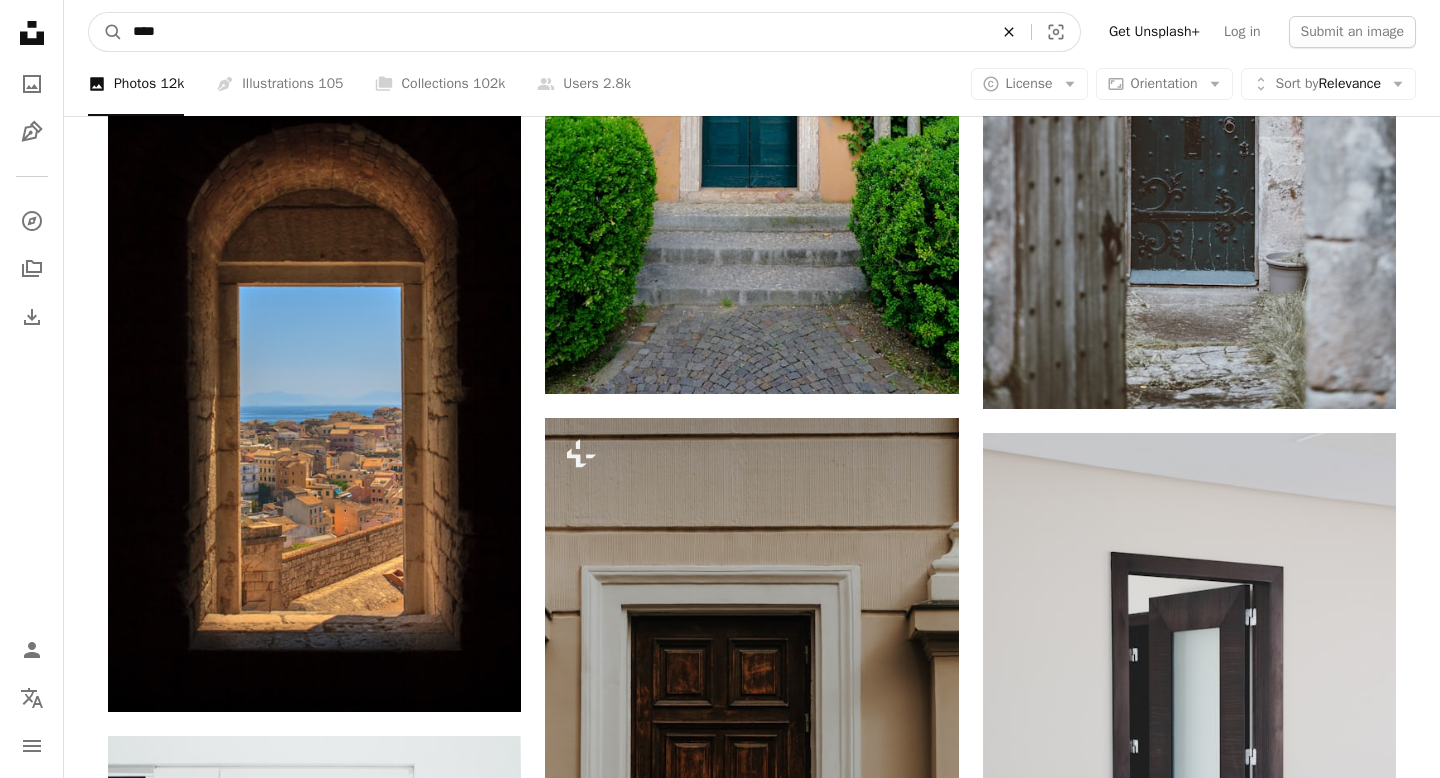 click on "An X shape" 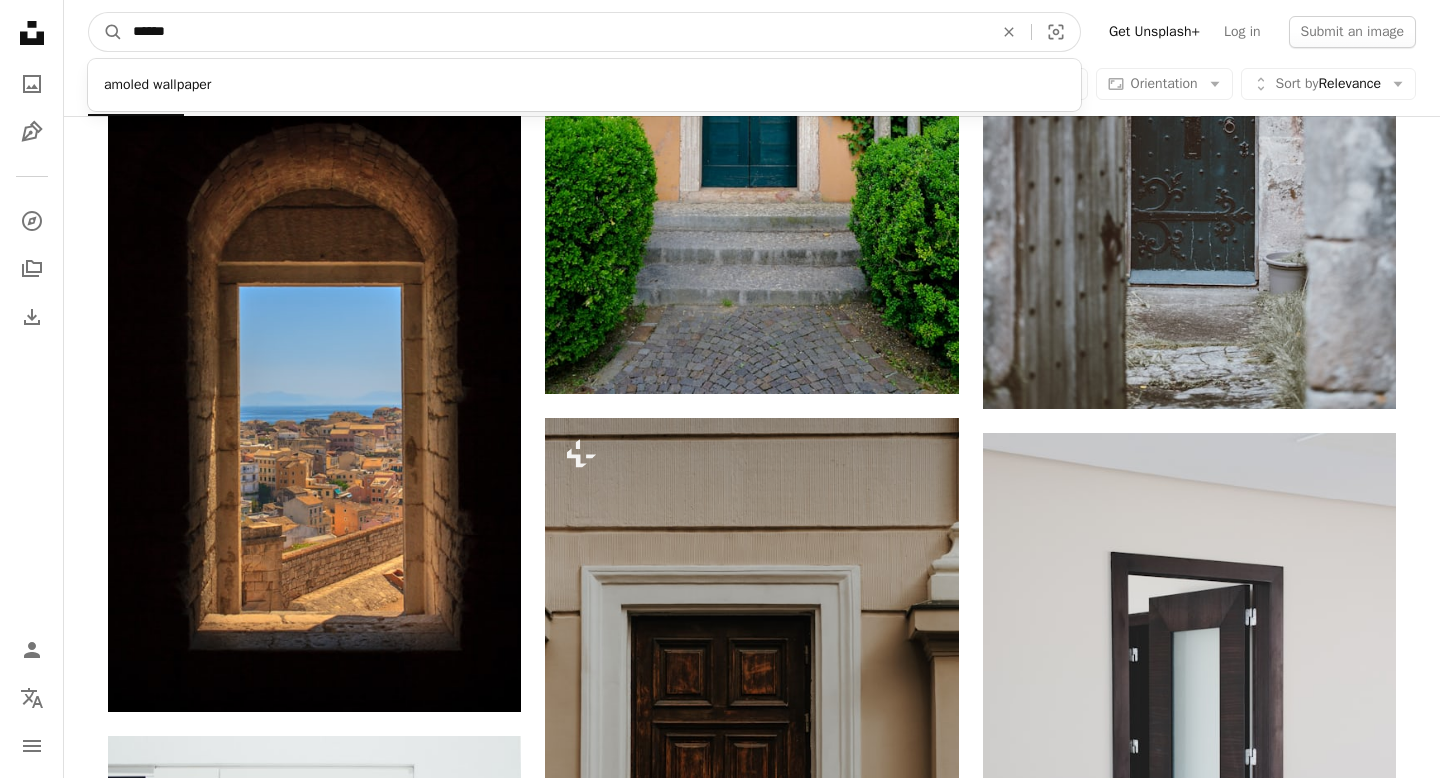 type on "*******" 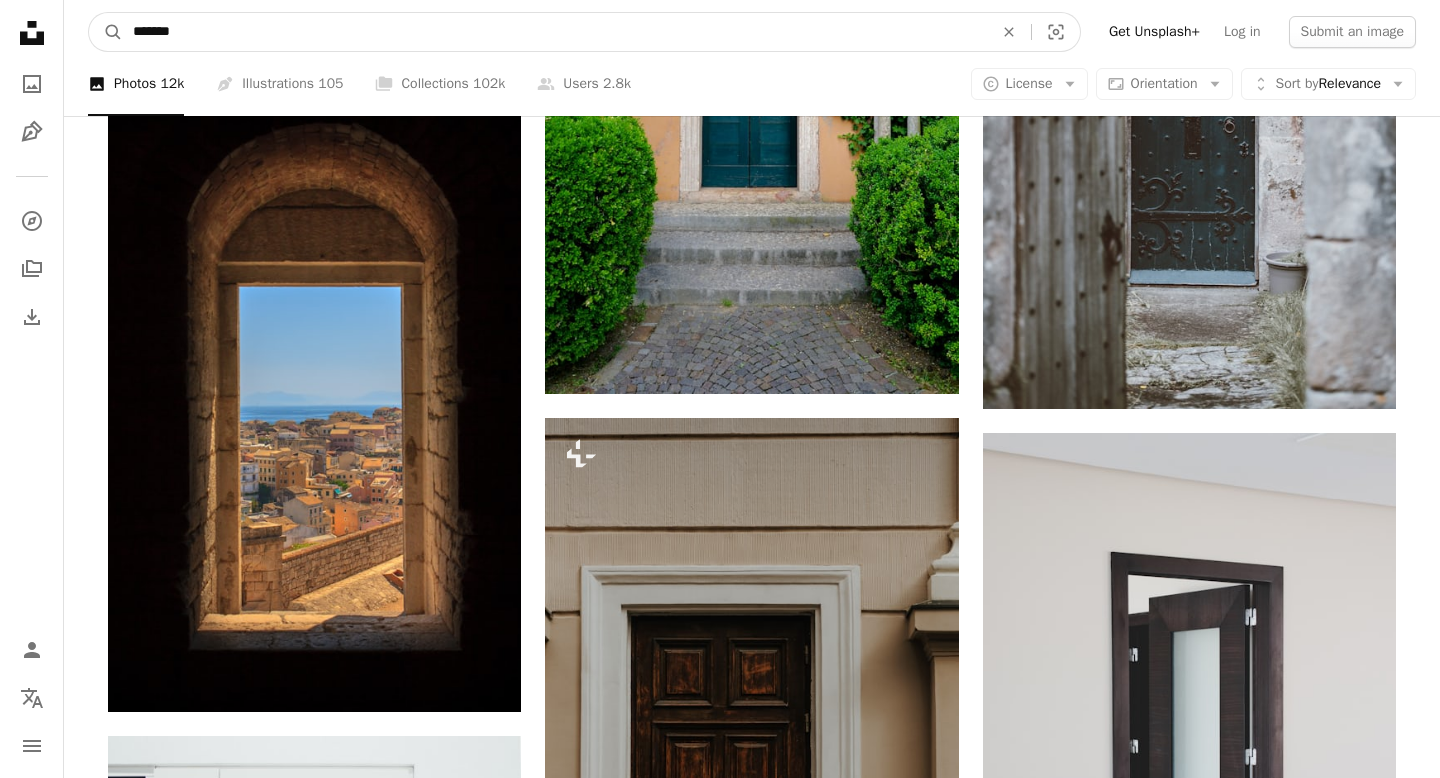 click on "A magnifying glass" at bounding box center (106, 32) 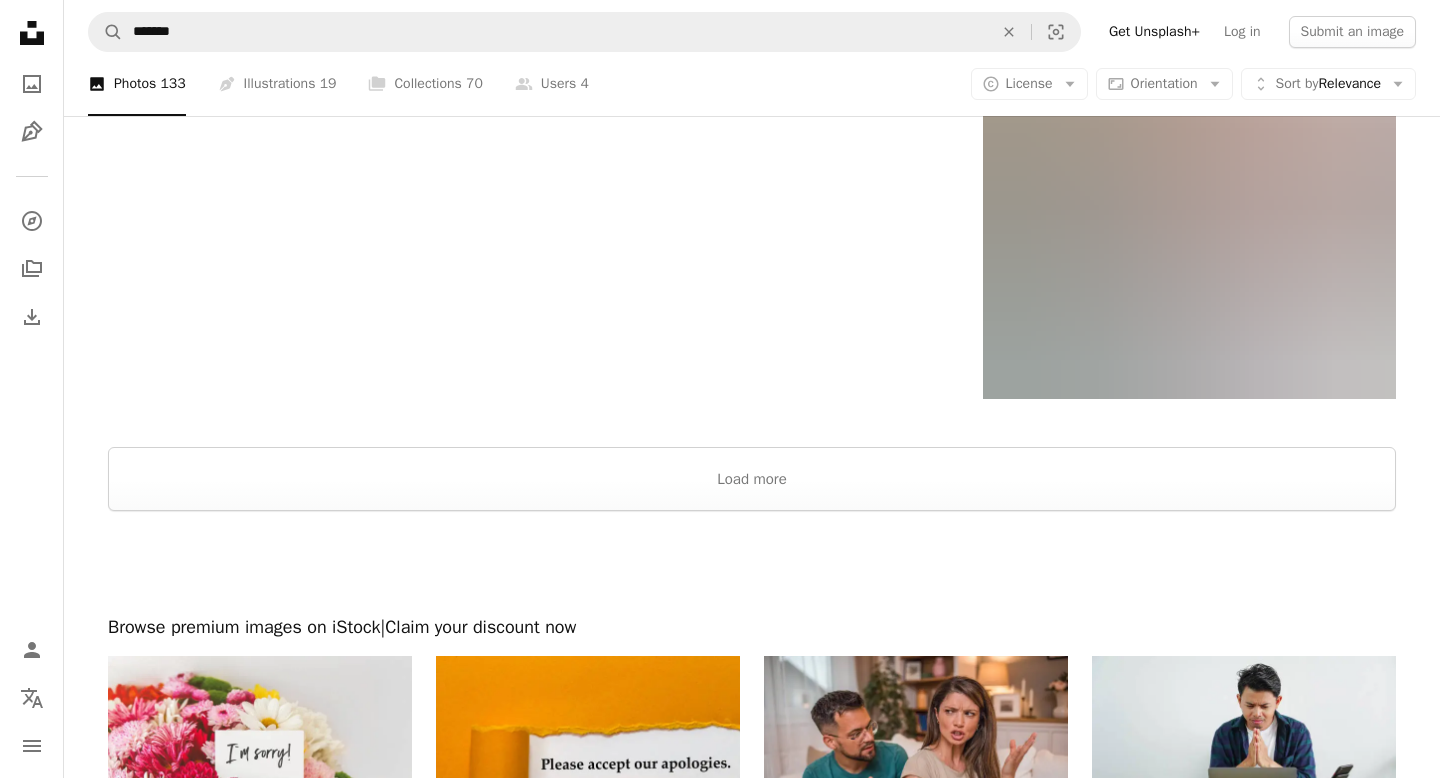 scroll, scrollTop: 3829, scrollLeft: 0, axis: vertical 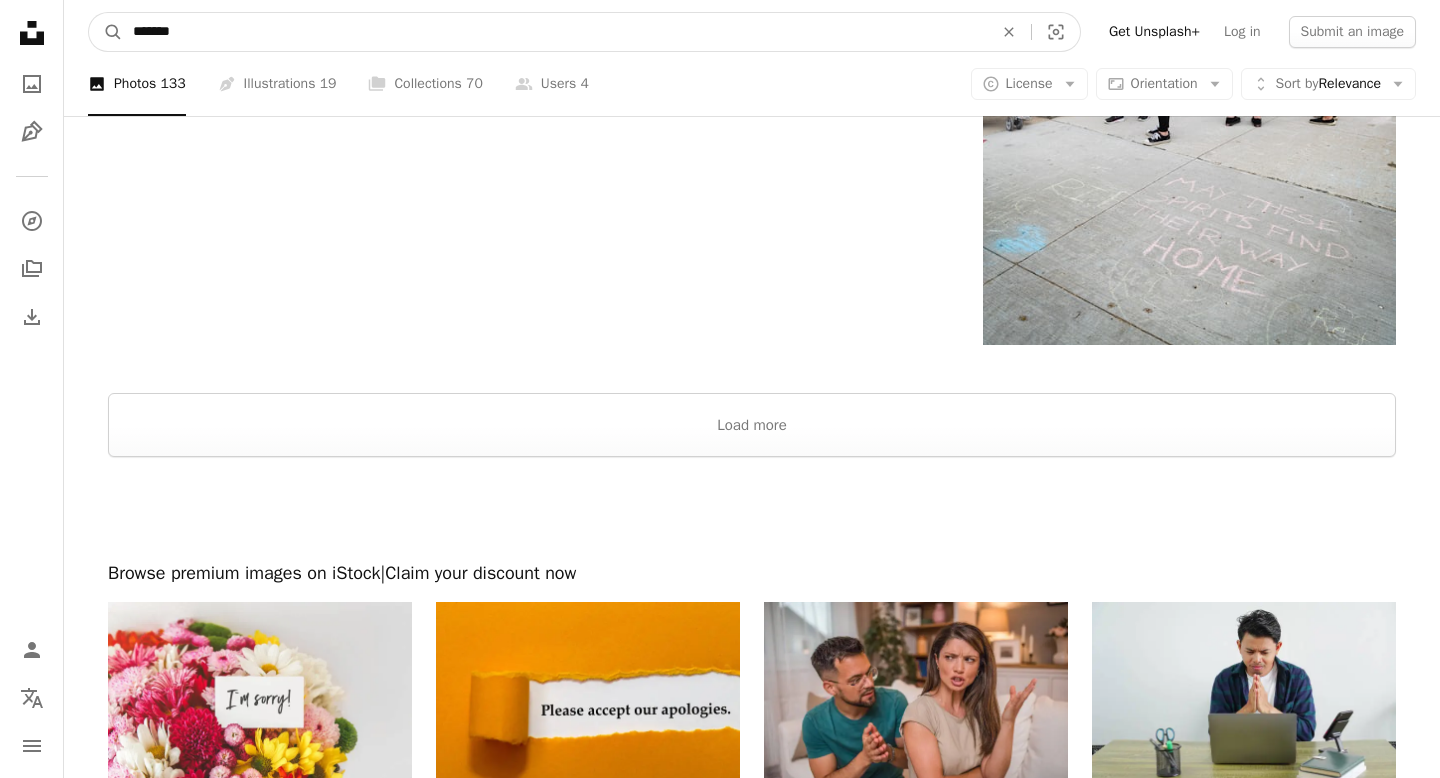 click on "*******" at bounding box center [555, 32] 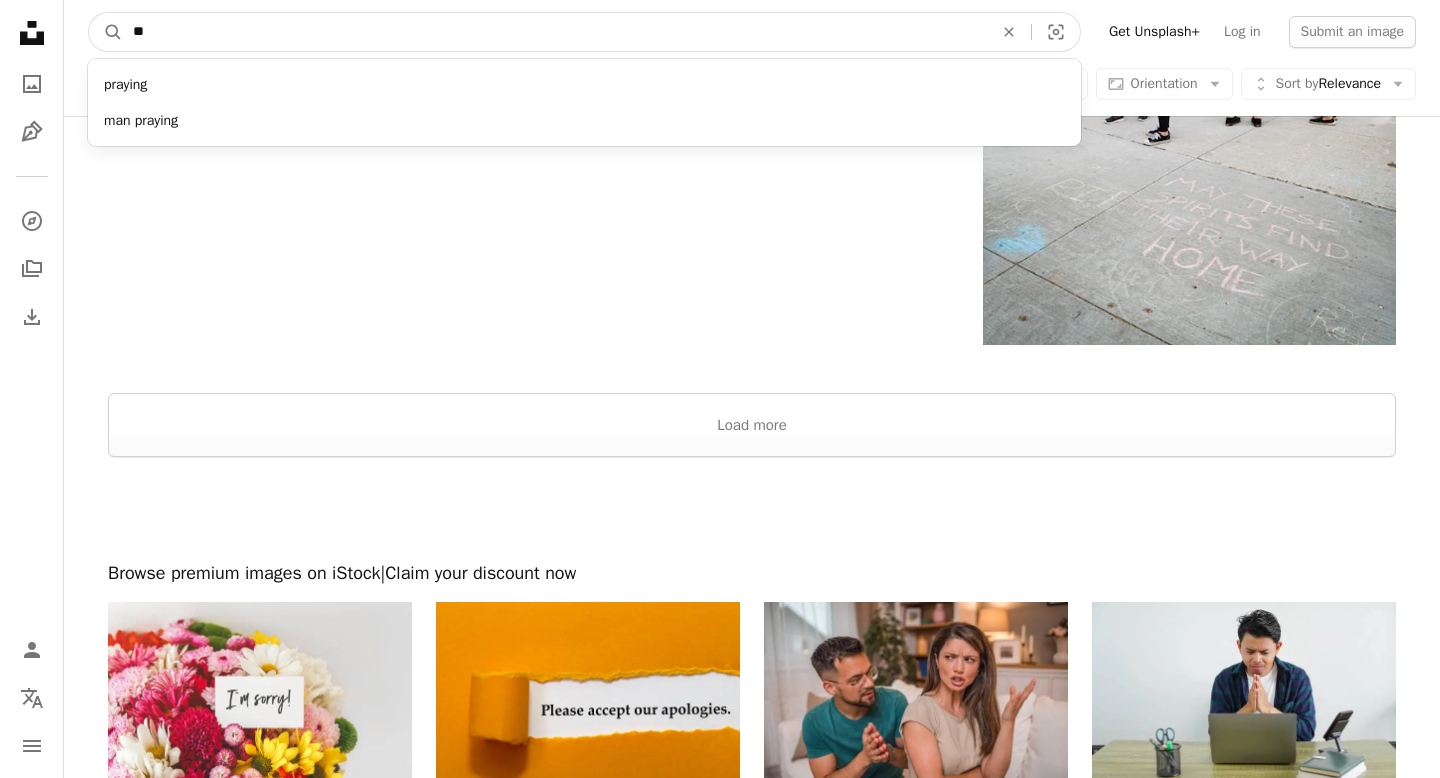 type on "*" 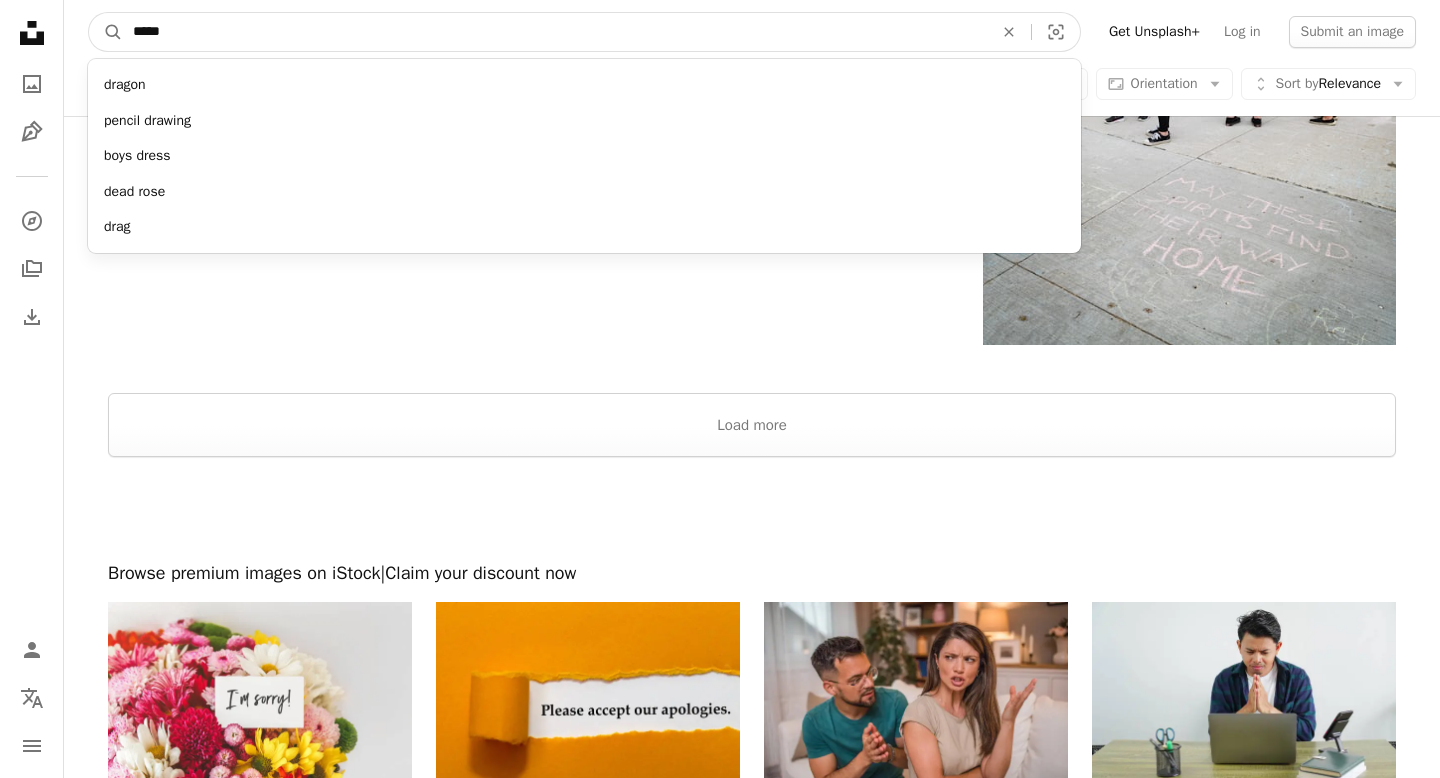 type on "******" 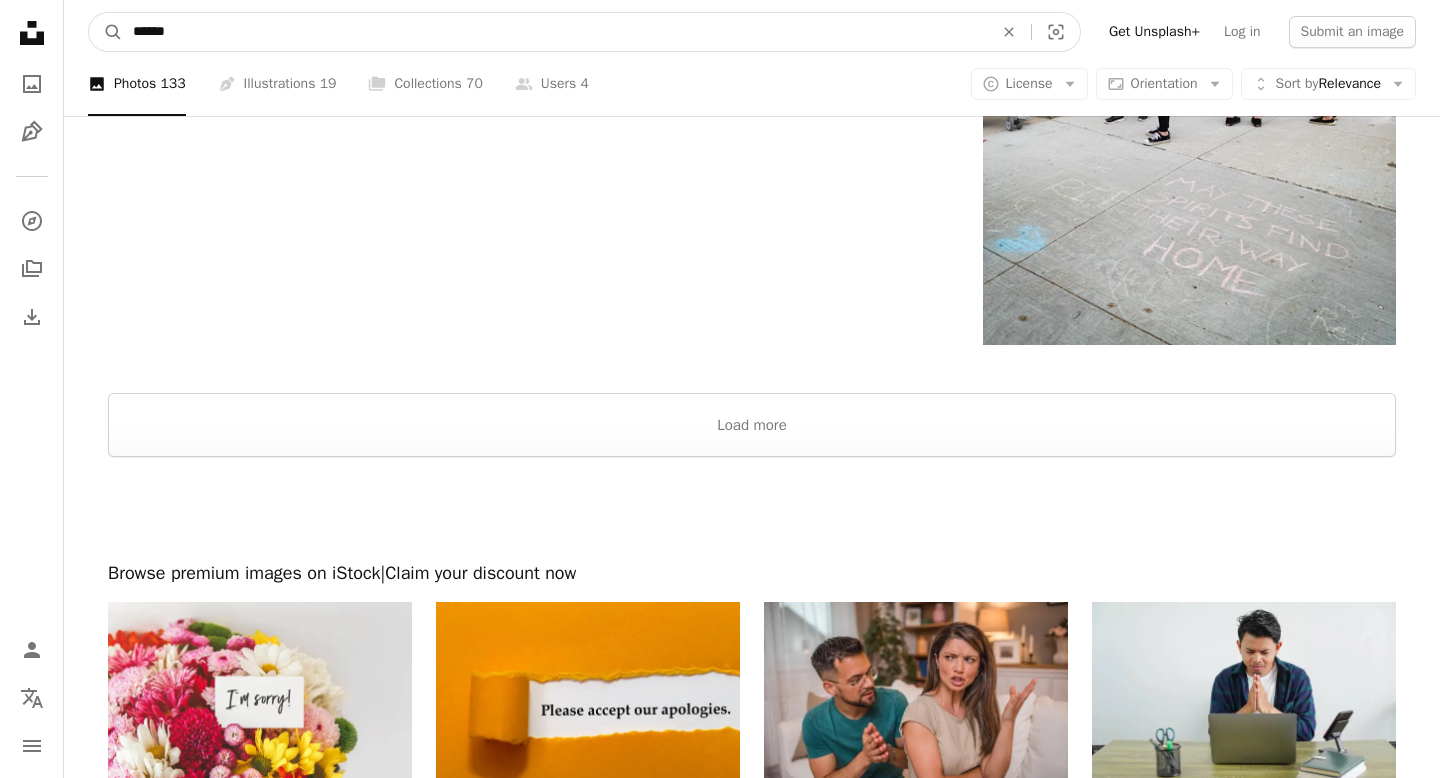click on "A magnifying glass" at bounding box center (106, 32) 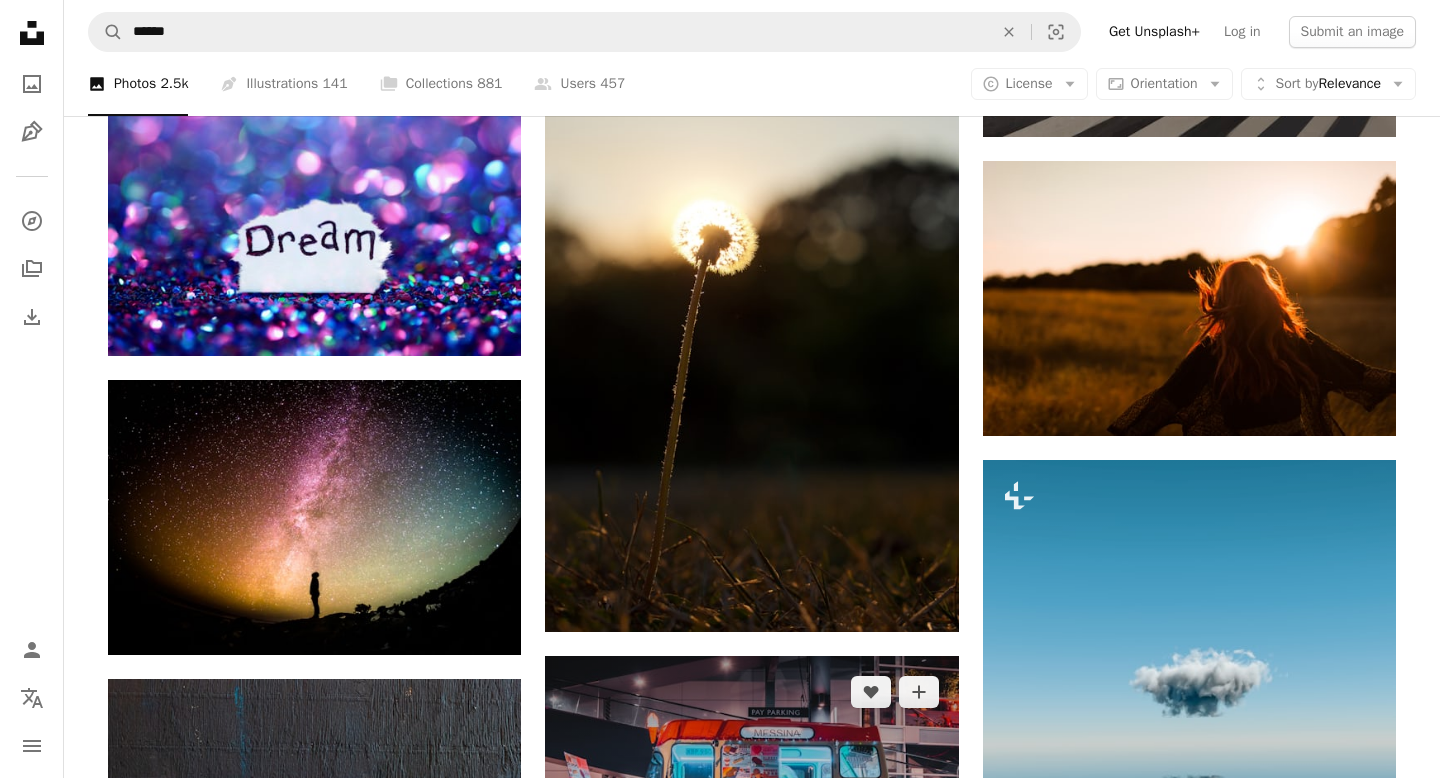 scroll, scrollTop: 1595, scrollLeft: 0, axis: vertical 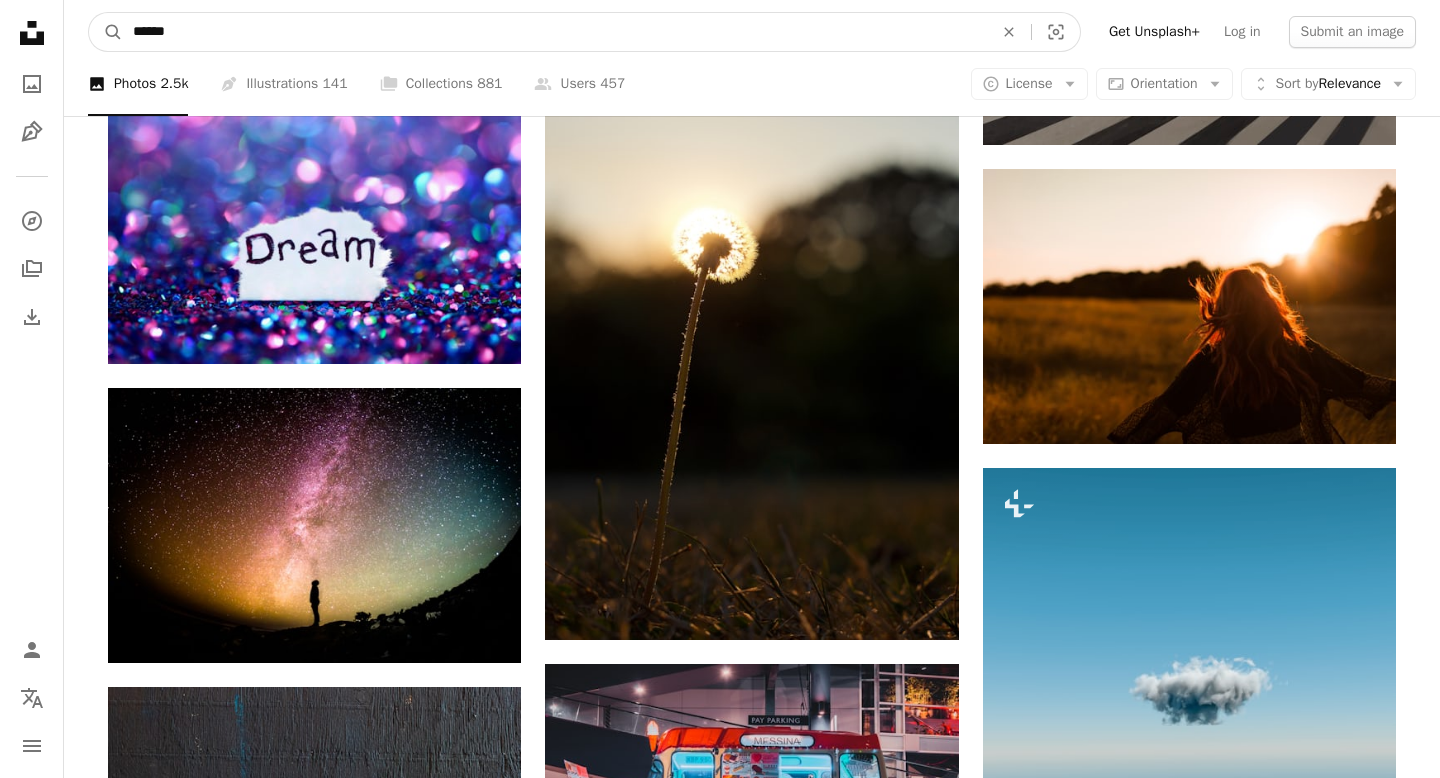 click on "******" at bounding box center (555, 32) 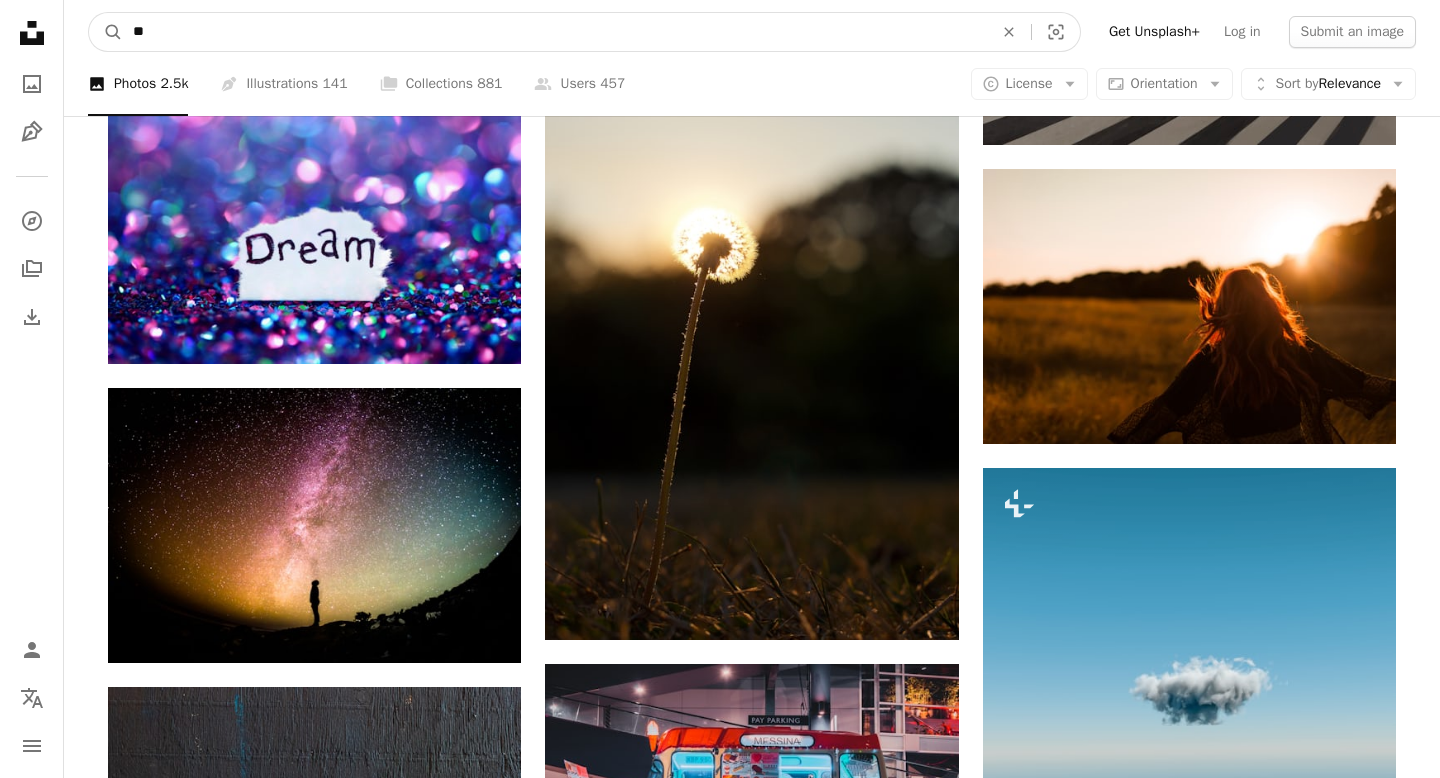 type on "*" 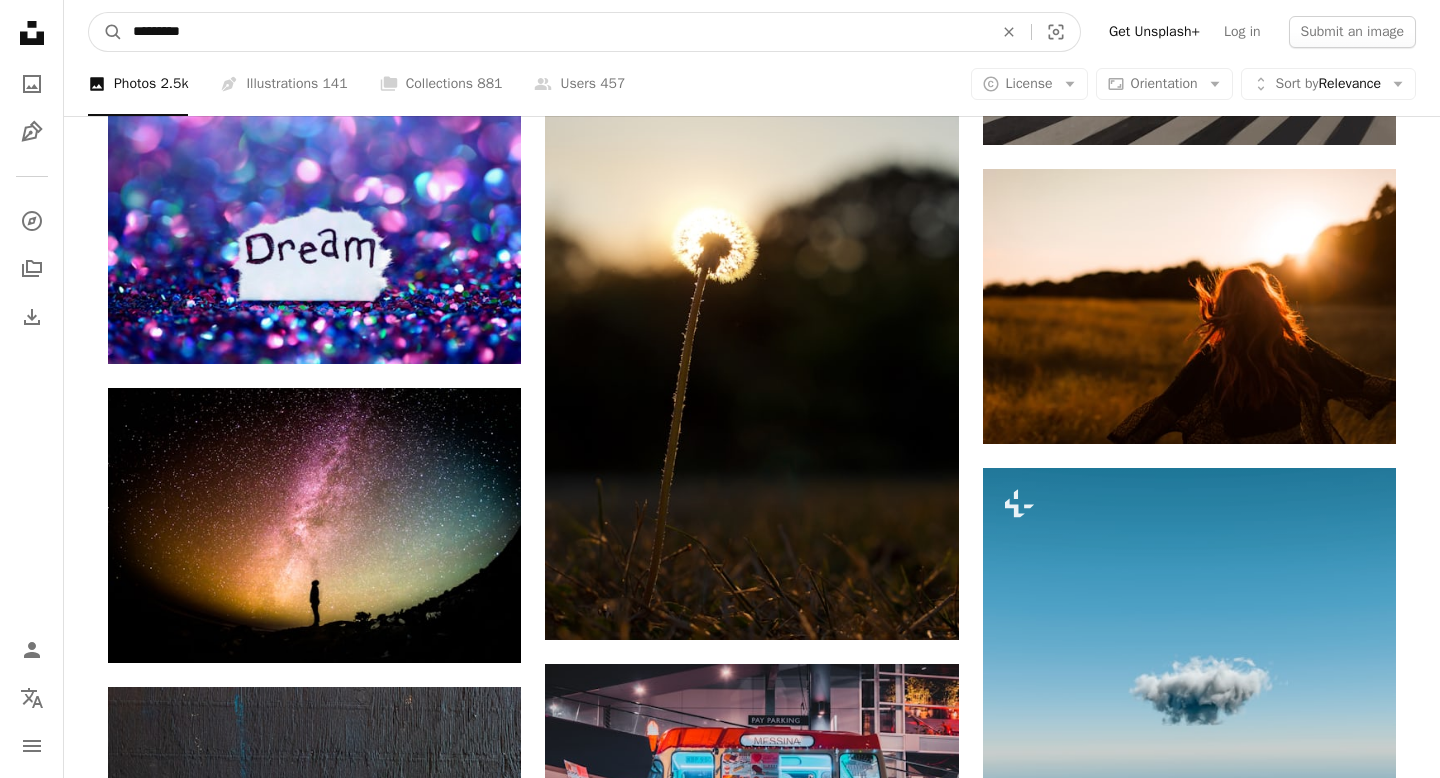 type on "*********" 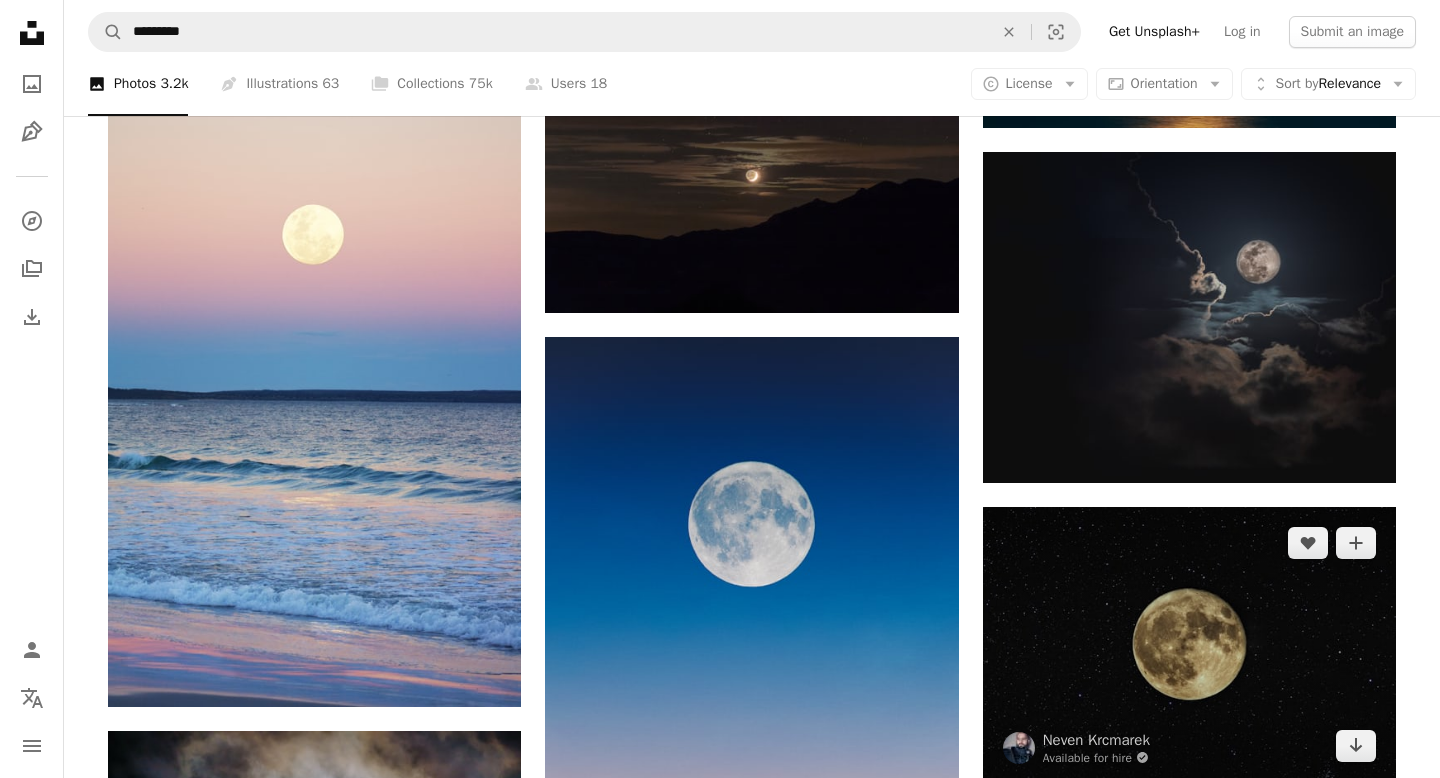 scroll, scrollTop: 1439, scrollLeft: 0, axis: vertical 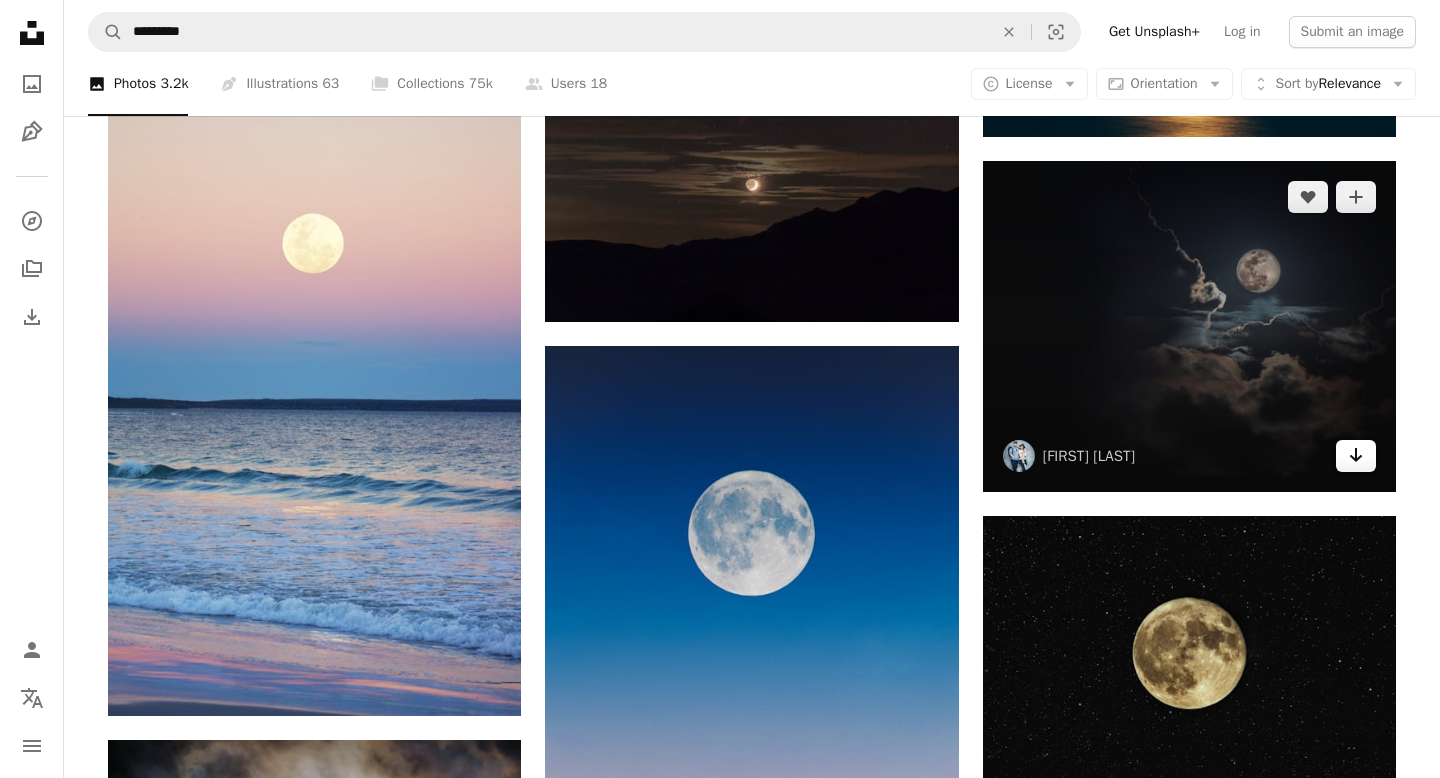 click on "Arrow pointing down" at bounding box center (1356, 456) 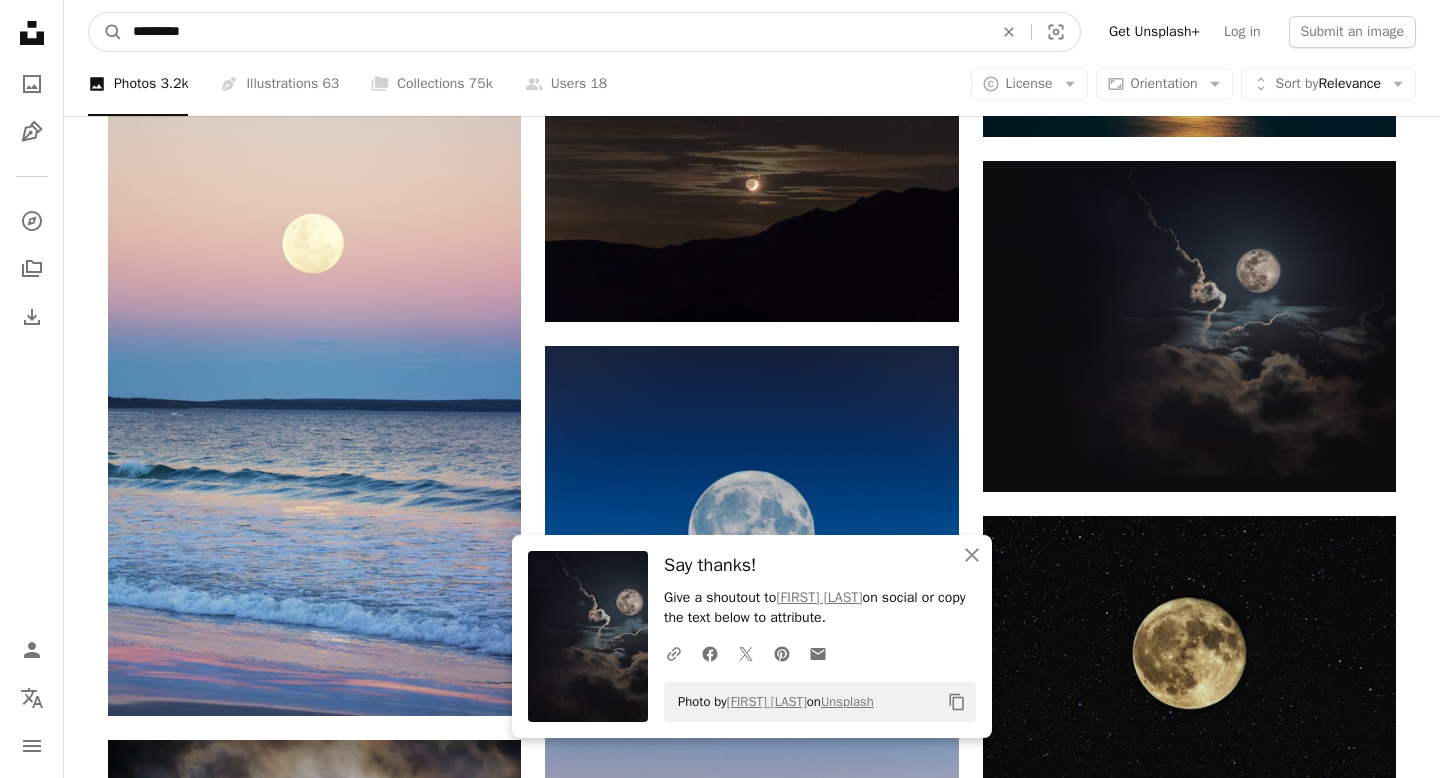 click on "*********" at bounding box center (555, 32) 